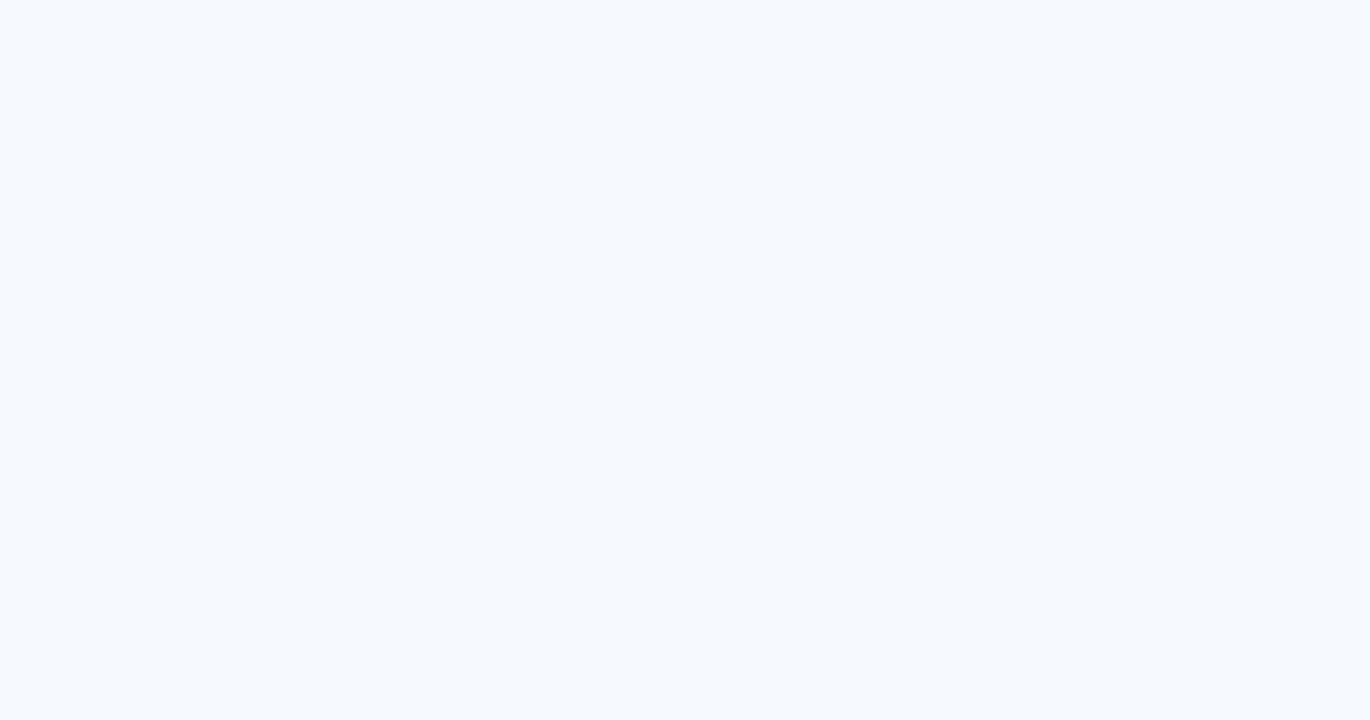 scroll, scrollTop: 0, scrollLeft: 0, axis: both 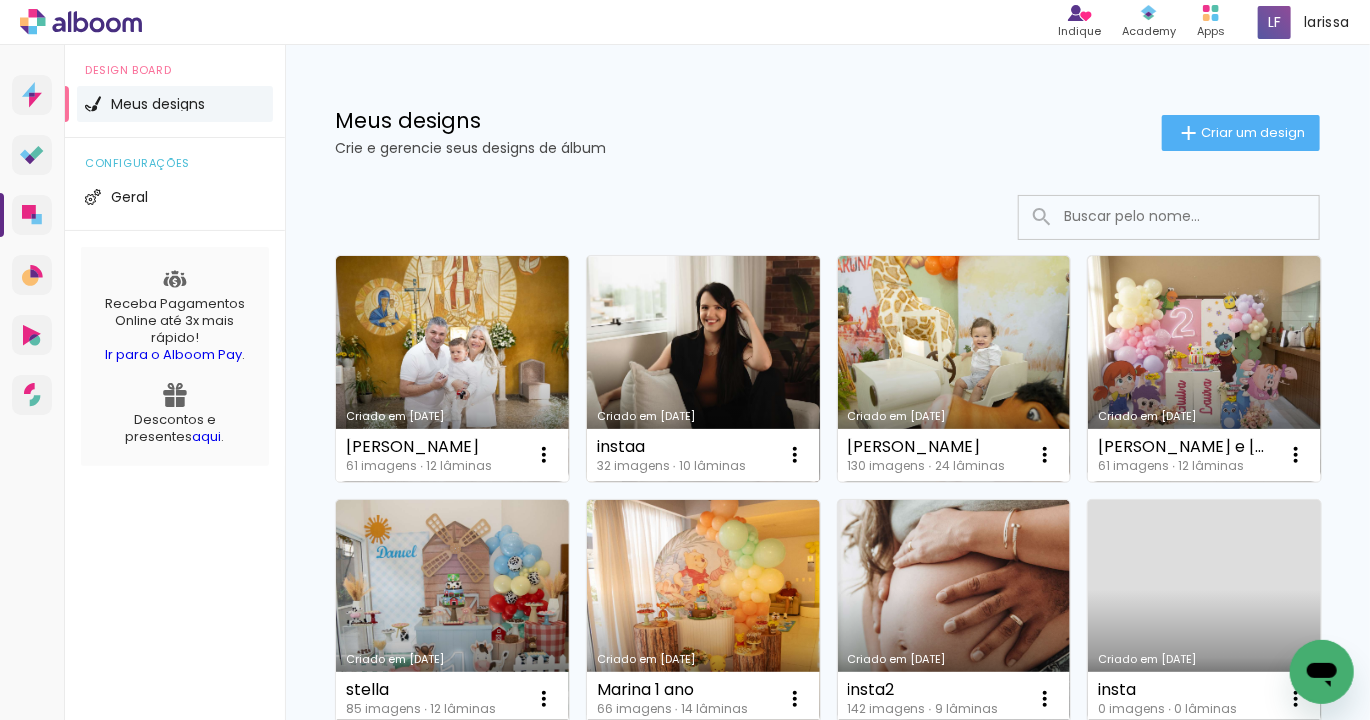 click on "Criado em [DATE]" at bounding box center (703, 369) 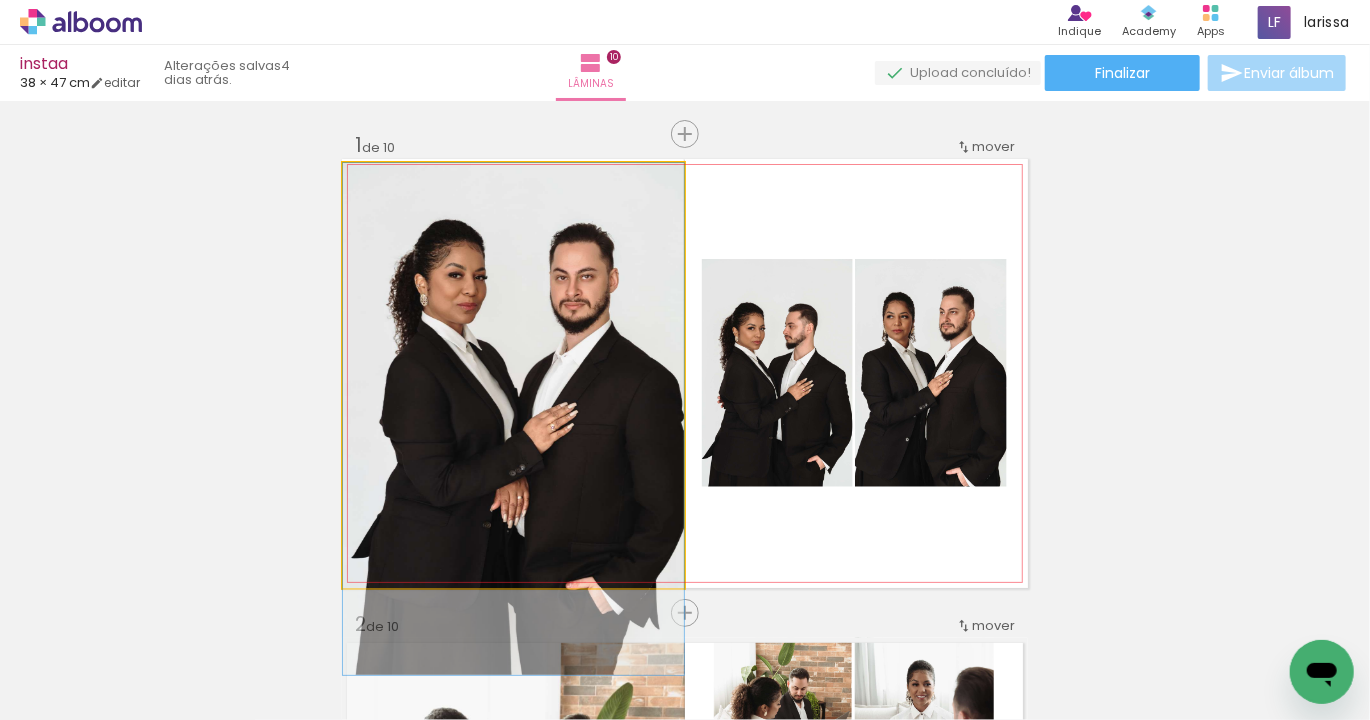 drag, startPoint x: 591, startPoint y: 338, endPoint x: 589, endPoint y: 540, distance: 202.0099 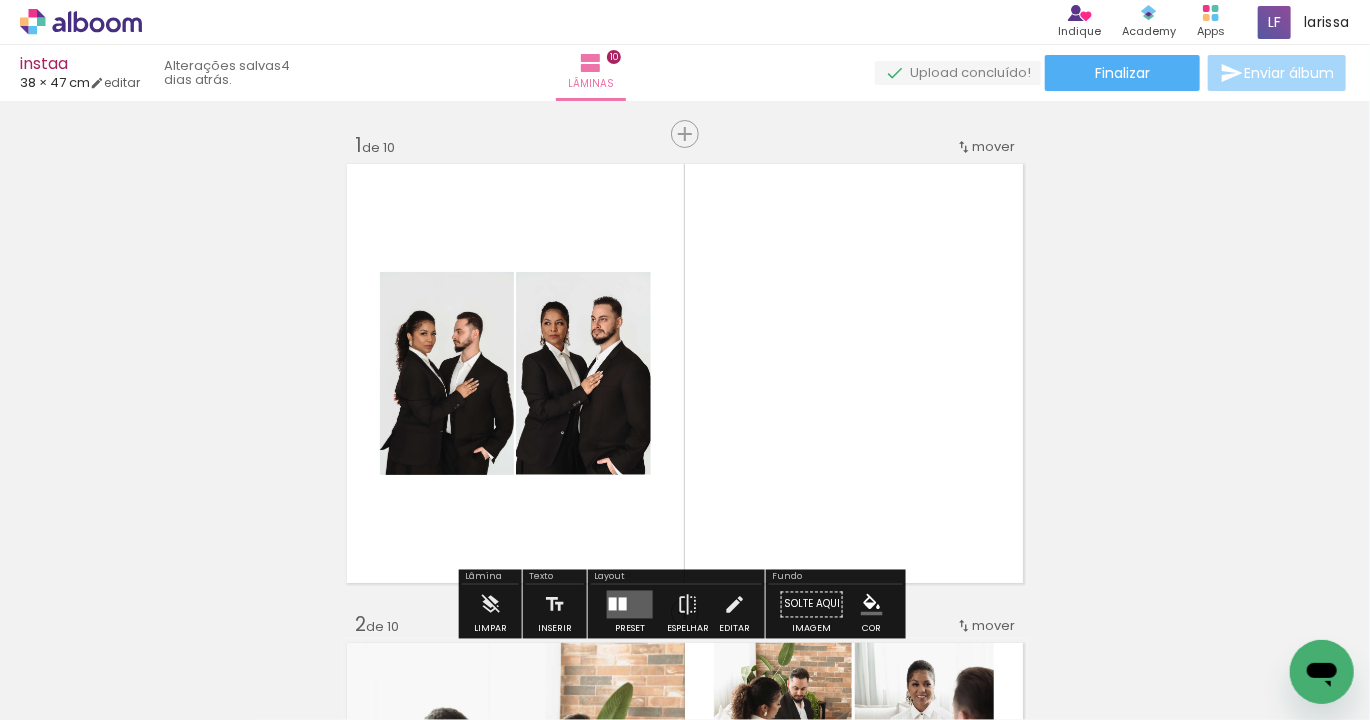 drag, startPoint x: 458, startPoint y: 564, endPoint x: 471, endPoint y: 561, distance: 13.341664 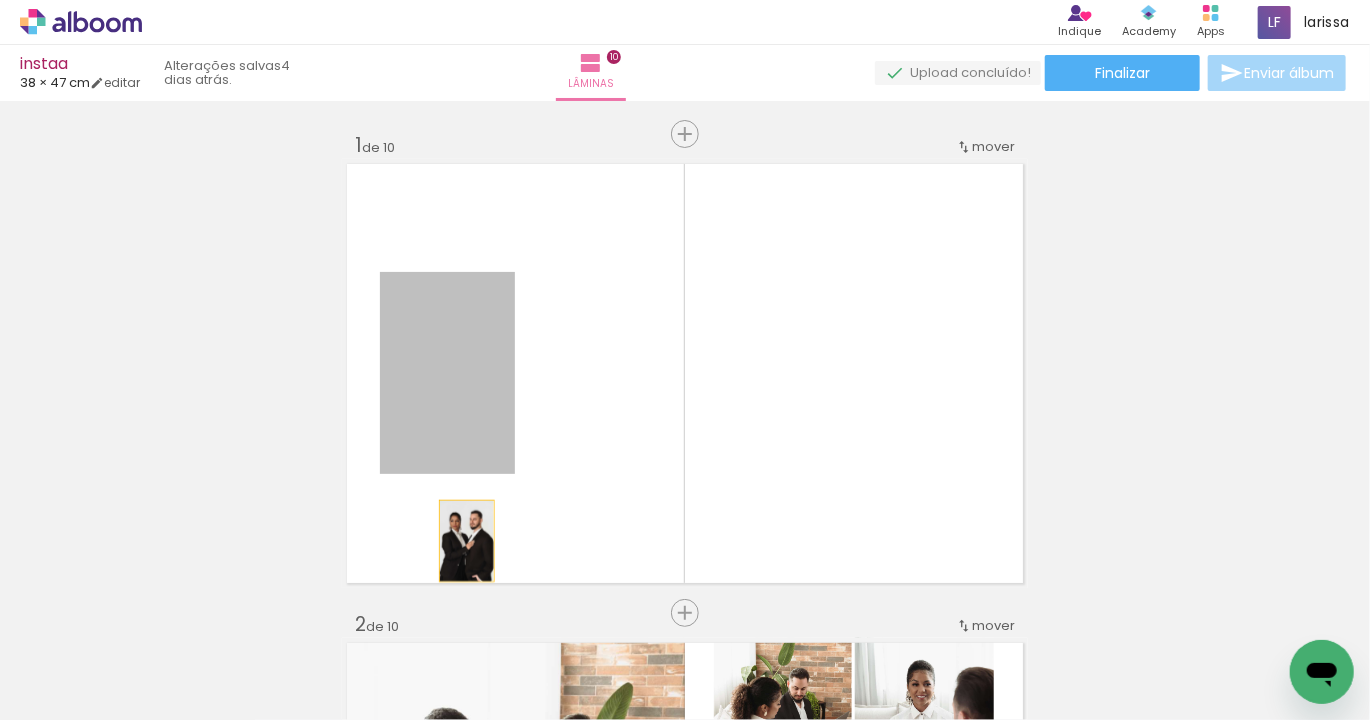 drag, startPoint x: 455, startPoint y: 401, endPoint x: 463, endPoint y: 599, distance: 198.16154 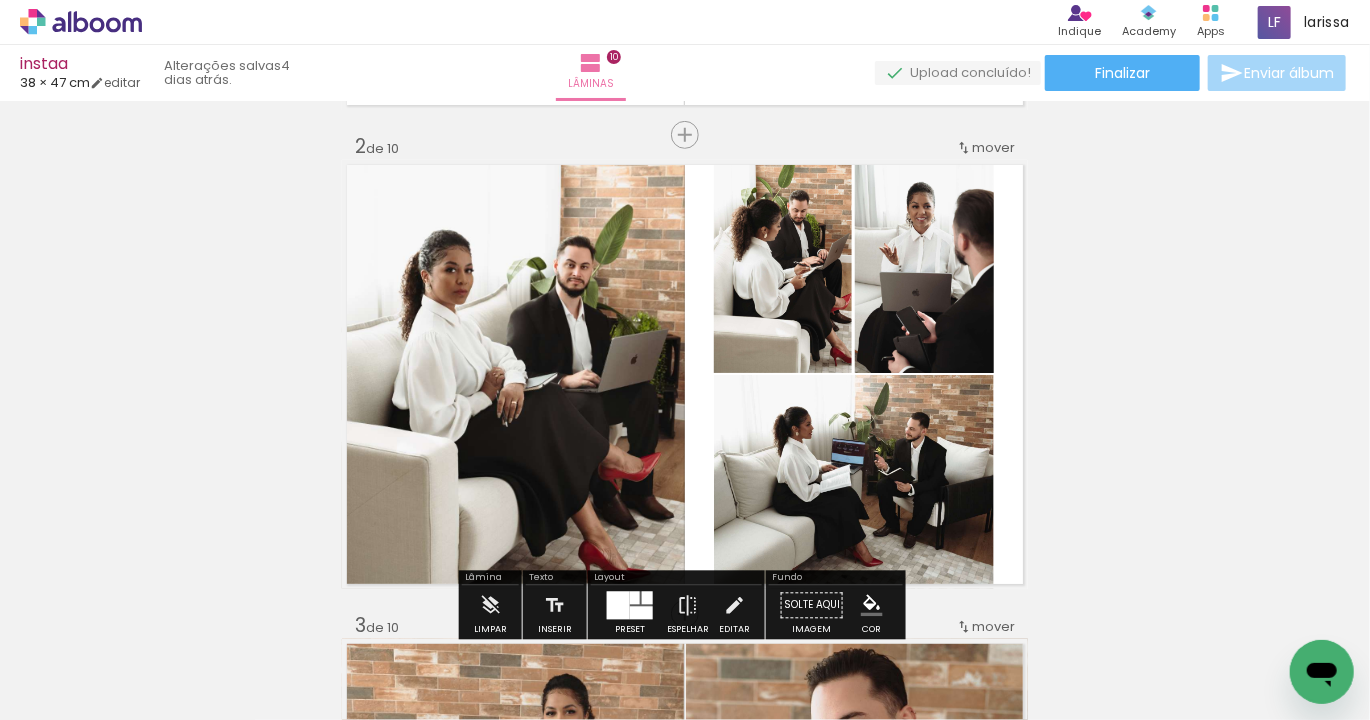 scroll, scrollTop: 480, scrollLeft: 0, axis: vertical 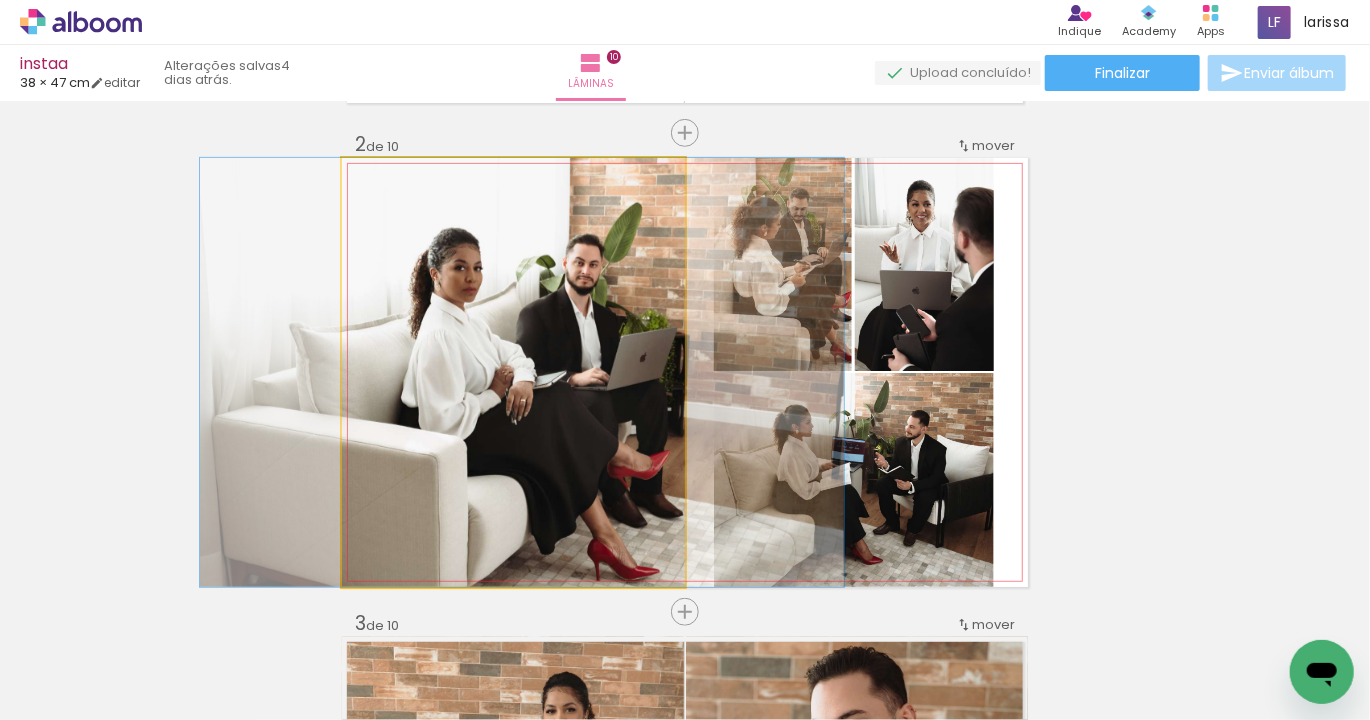 drag, startPoint x: 521, startPoint y: 359, endPoint x: 516, endPoint y: 598, distance: 239.05229 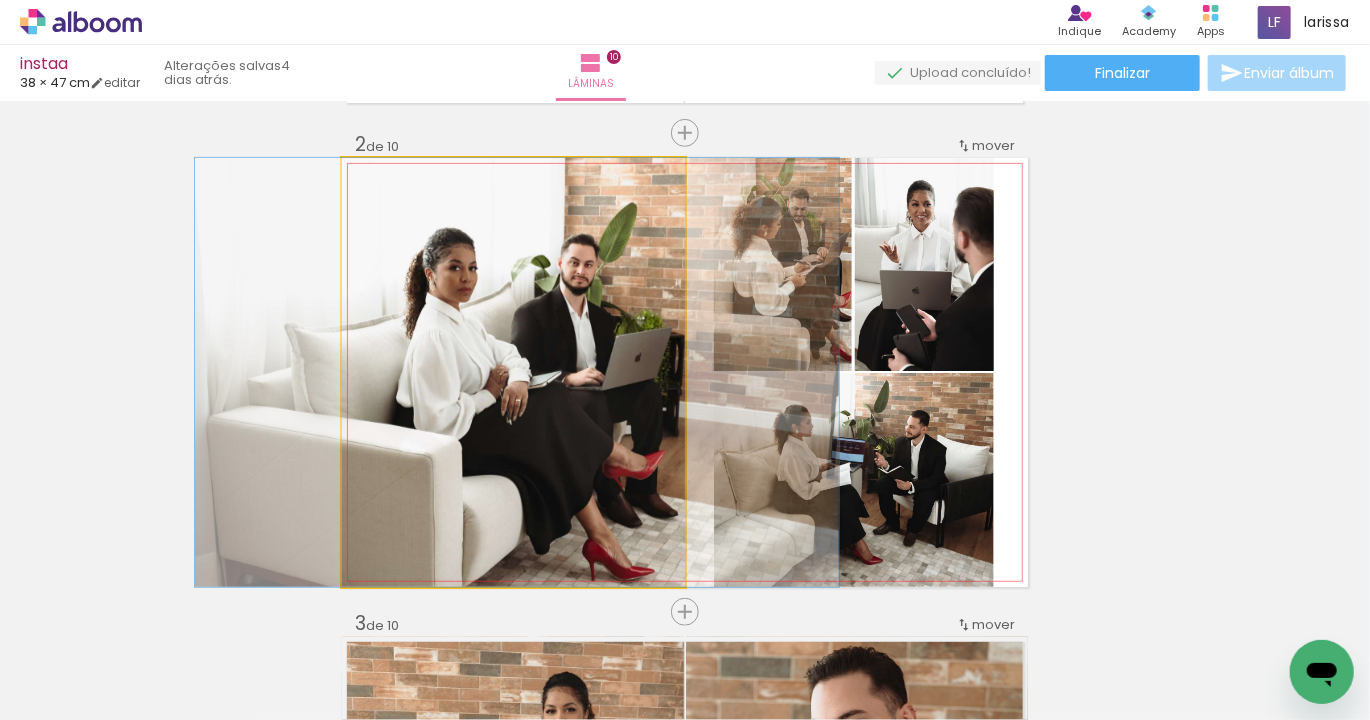 drag, startPoint x: 530, startPoint y: 400, endPoint x: 508, endPoint y: 579, distance: 180.3469 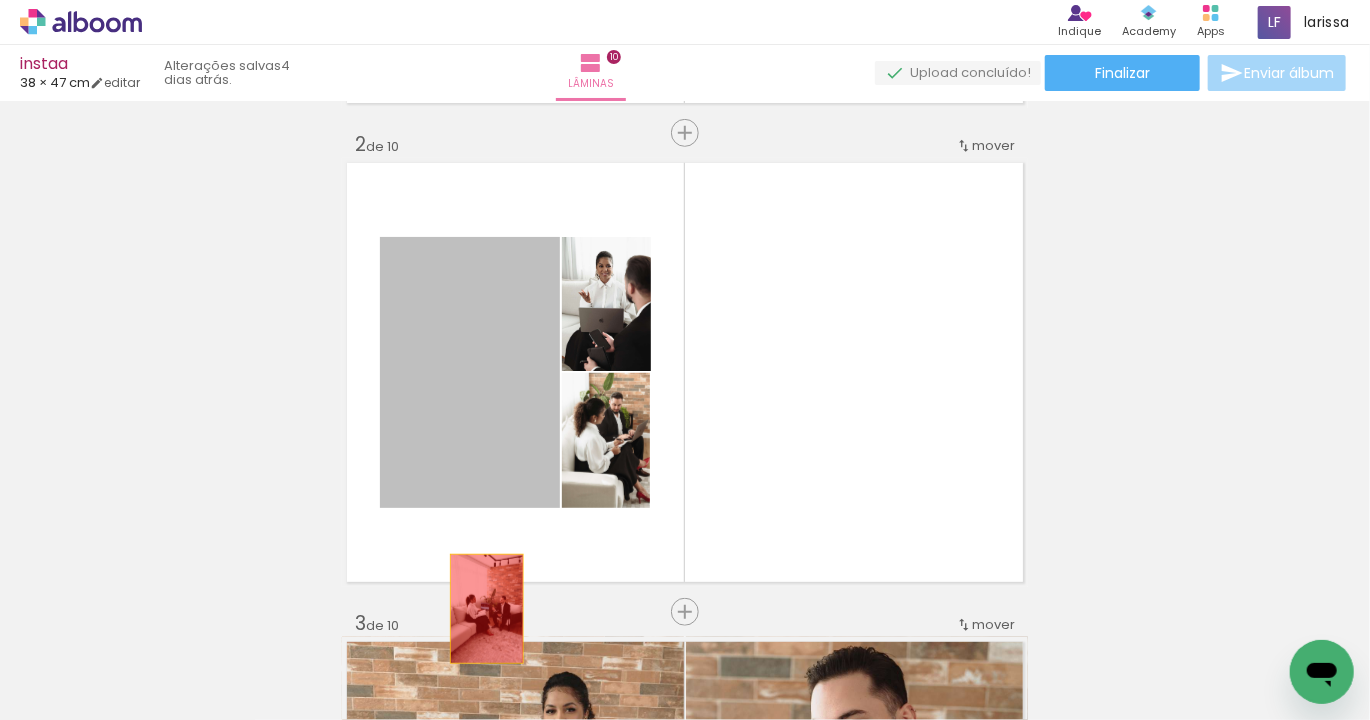 drag, startPoint x: 481, startPoint y: 609, endPoint x: 483, endPoint y: 579, distance: 30.066593 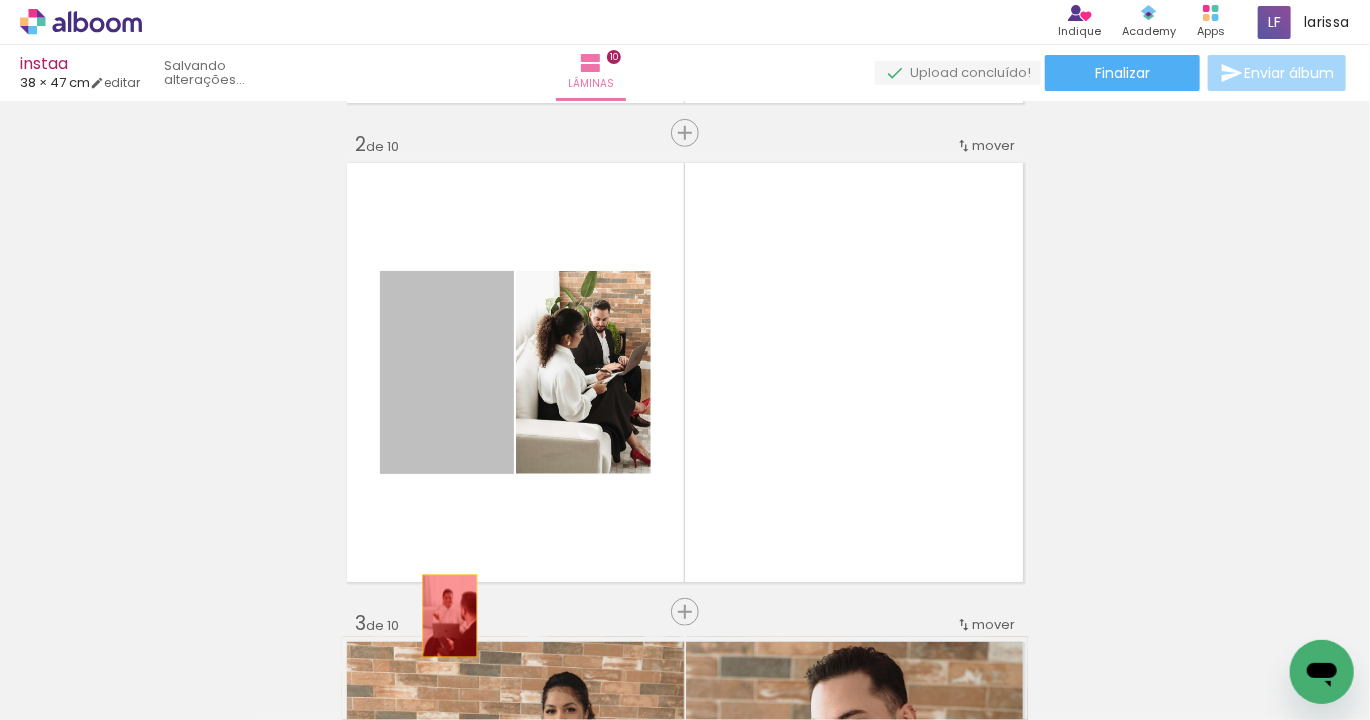 drag, startPoint x: 440, startPoint y: 596, endPoint x: 445, endPoint y: 617, distance: 21.587032 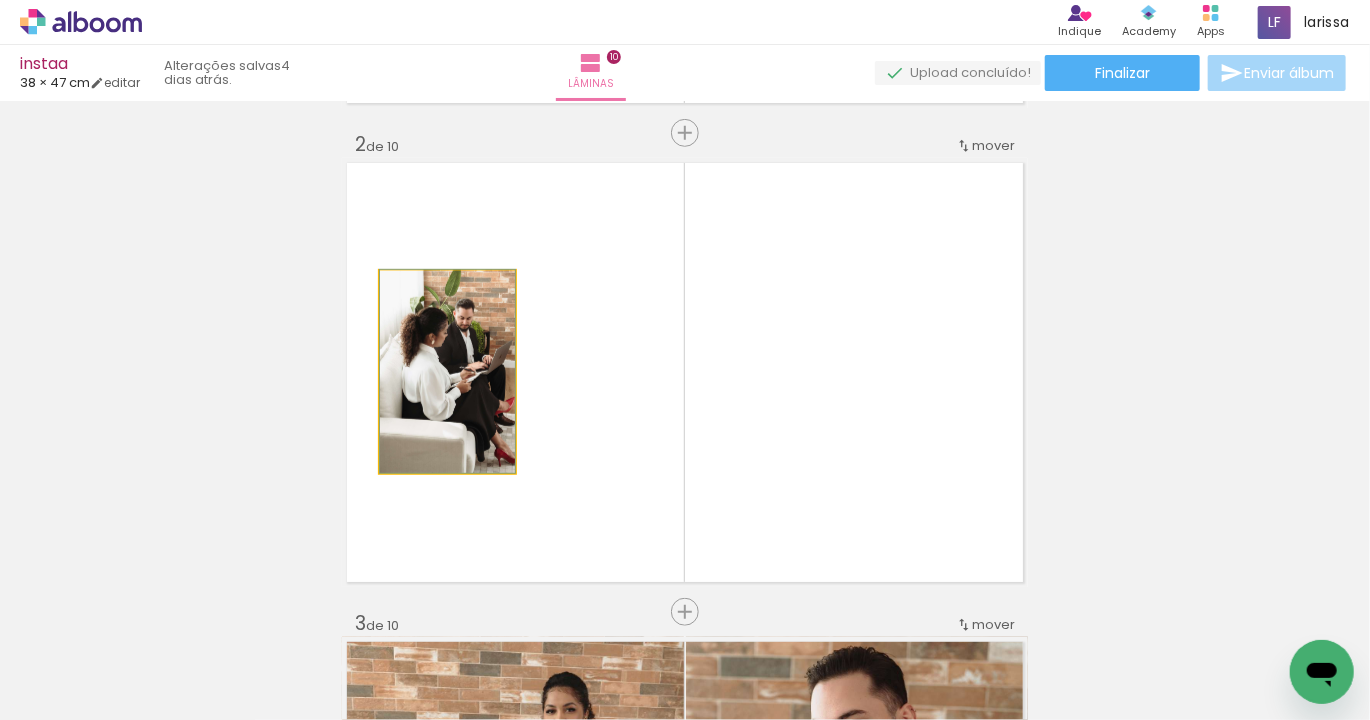 drag, startPoint x: 461, startPoint y: 399, endPoint x: 427, endPoint y: 612, distance: 215.69655 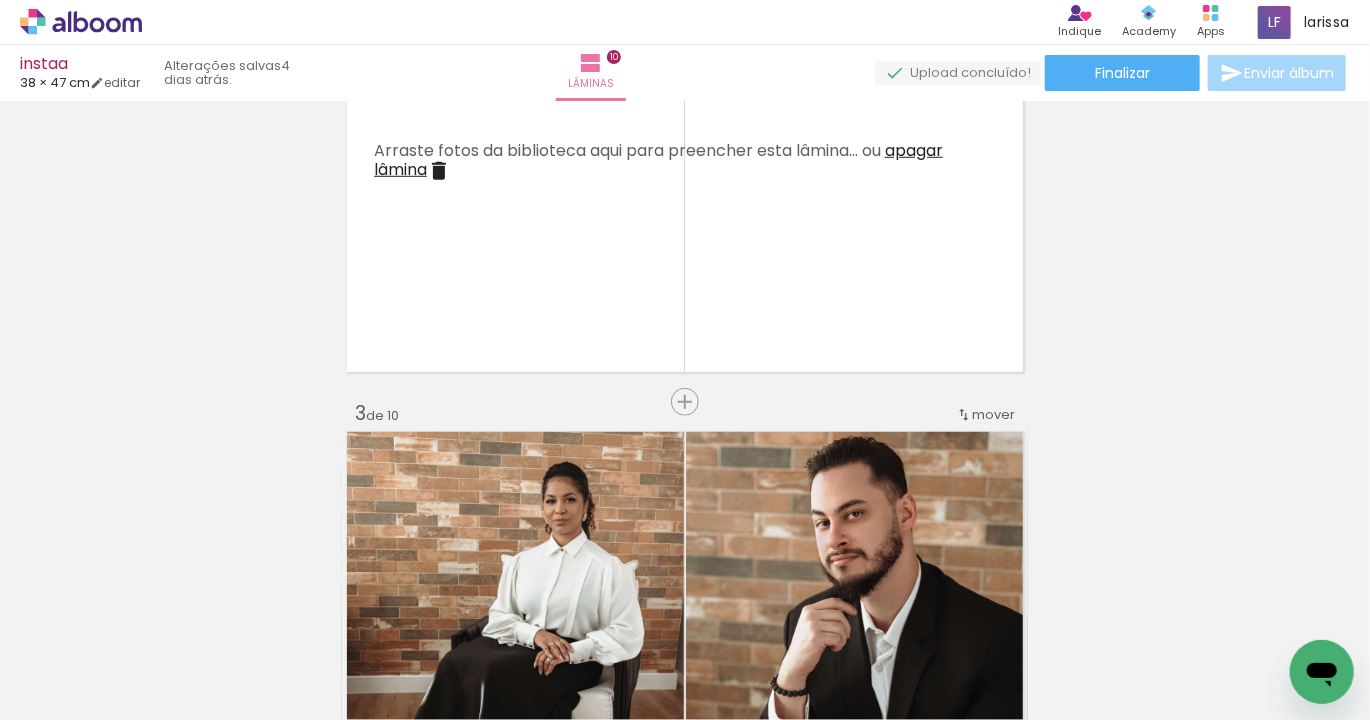 scroll, scrollTop: 975, scrollLeft: 0, axis: vertical 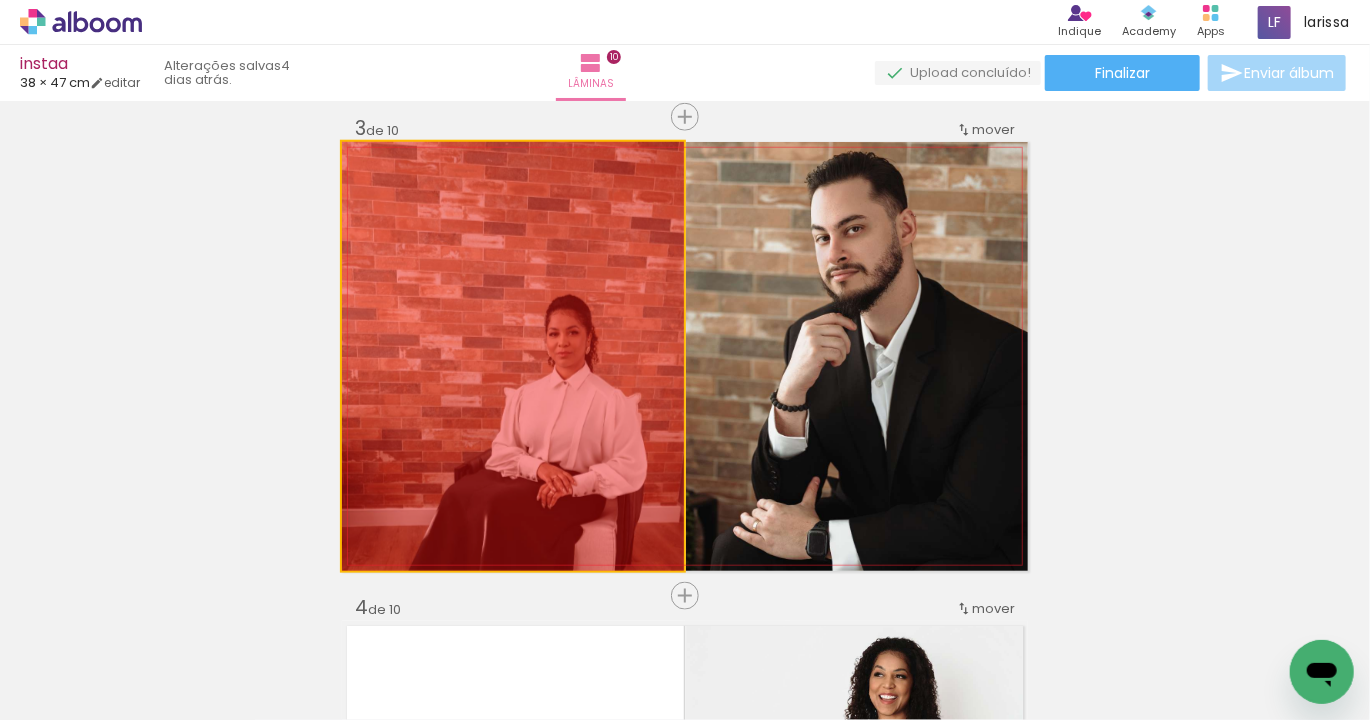 drag, startPoint x: 482, startPoint y: 399, endPoint x: 448, endPoint y: 737, distance: 339.70575 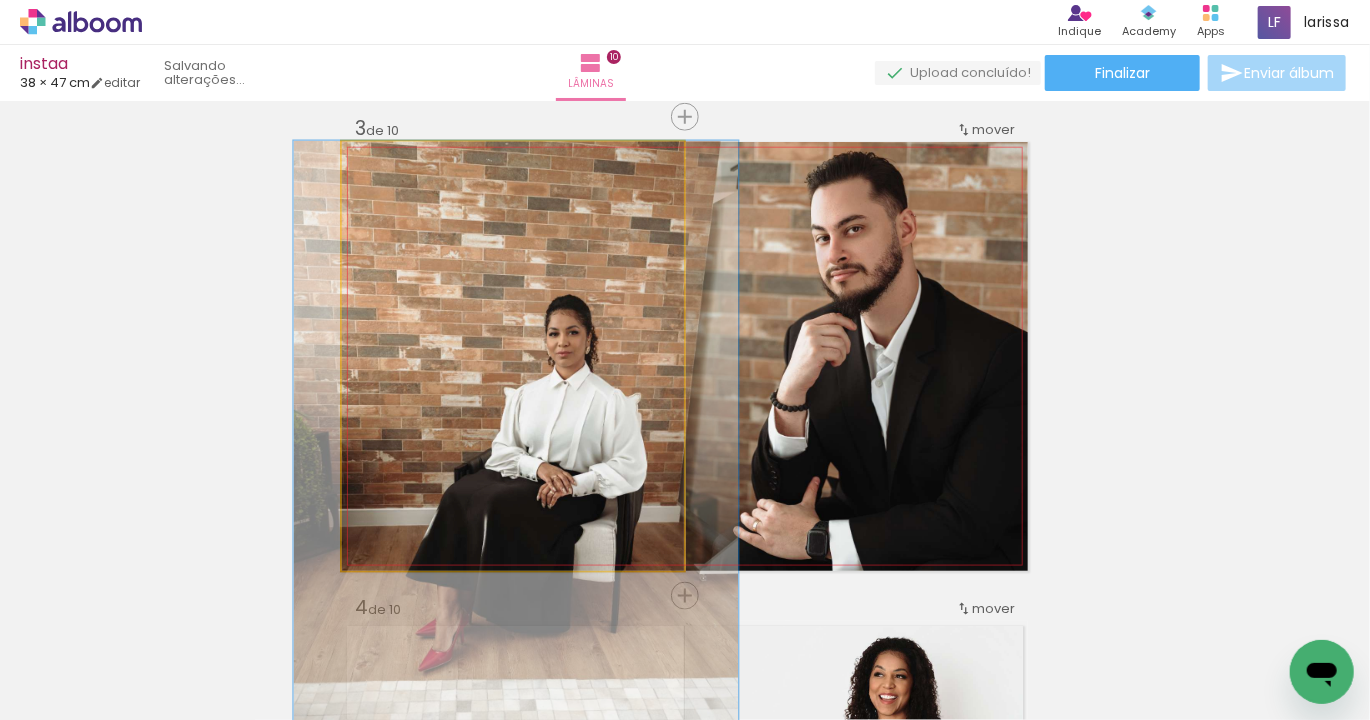 drag, startPoint x: 443, startPoint y: 432, endPoint x: 420, endPoint y: 698, distance: 266.99252 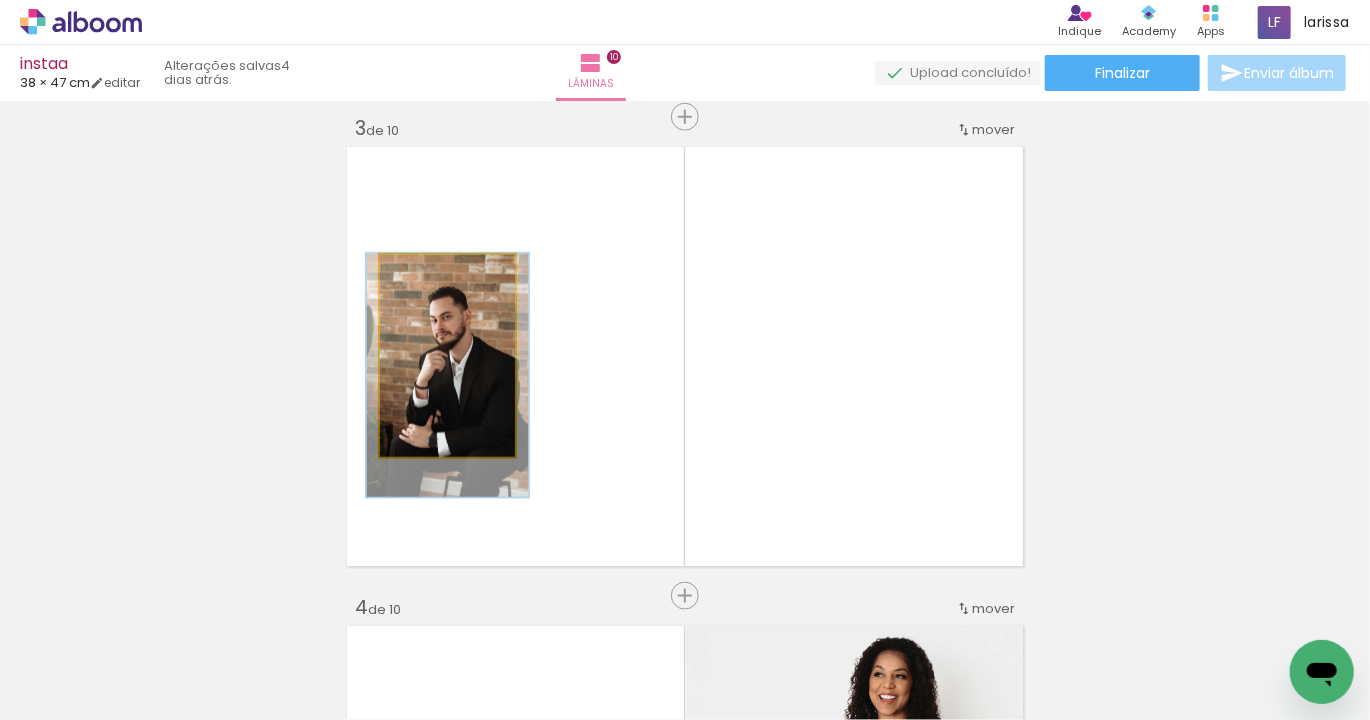 drag, startPoint x: 439, startPoint y: 413, endPoint x: 436, endPoint y: 698, distance: 285.01578 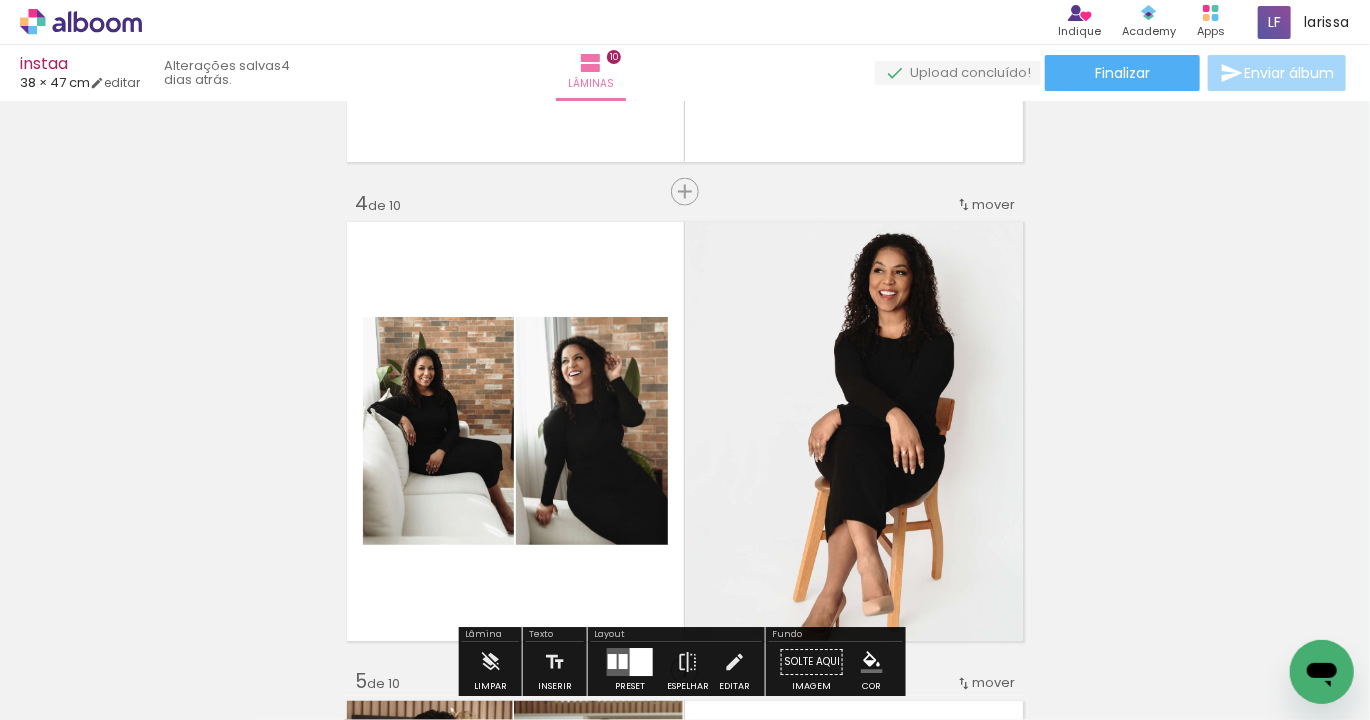 scroll, scrollTop: 1396, scrollLeft: 0, axis: vertical 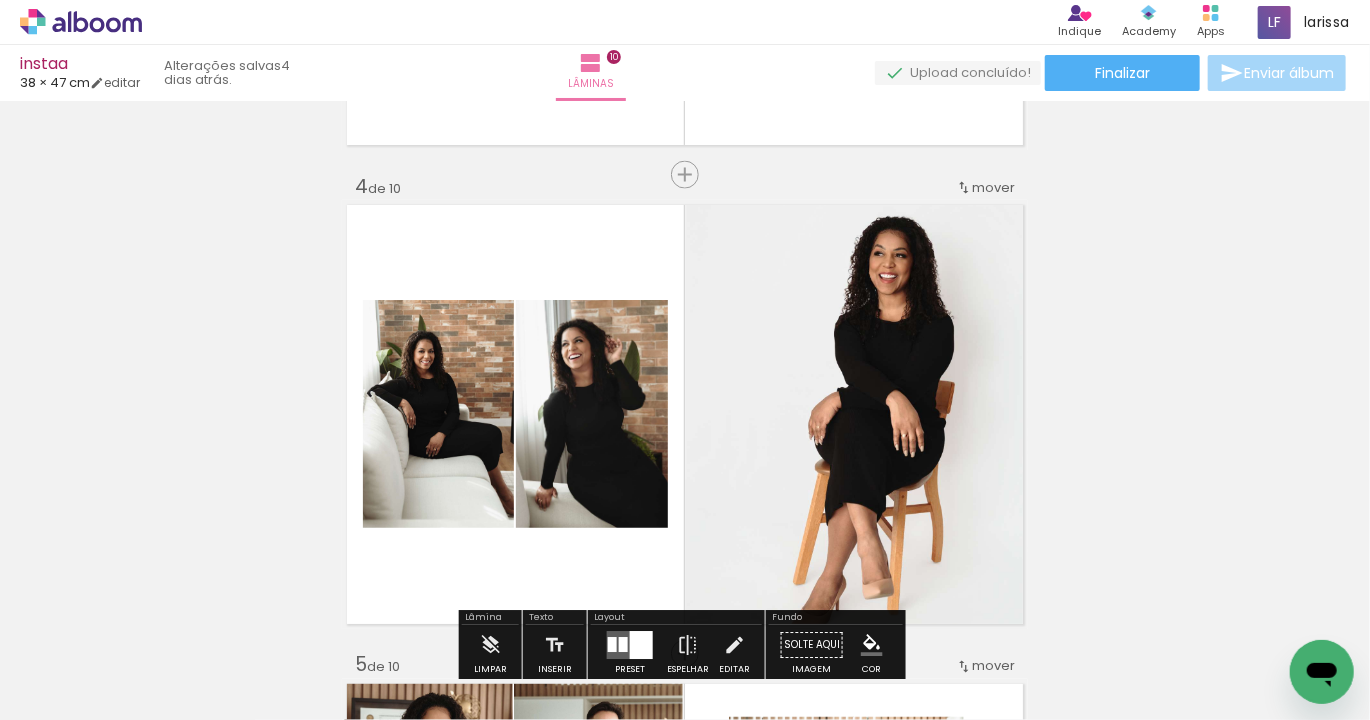 drag, startPoint x: 451, startPoint y: 470, endPoint x: 450, endPoint y: 512, distance: 42.0119 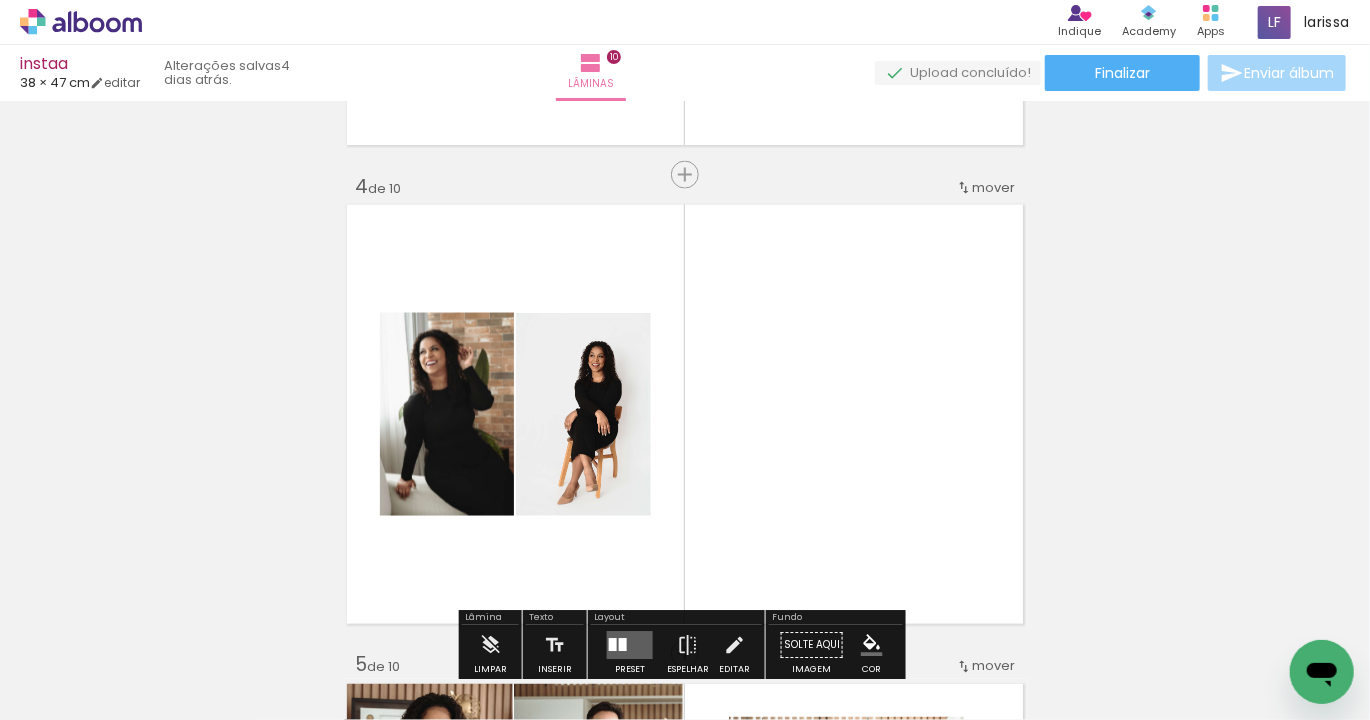 drag, startPoint x: 428, startPoint y: 612, endPoint x: 433, endPoint y: 582, distance: 30.413813 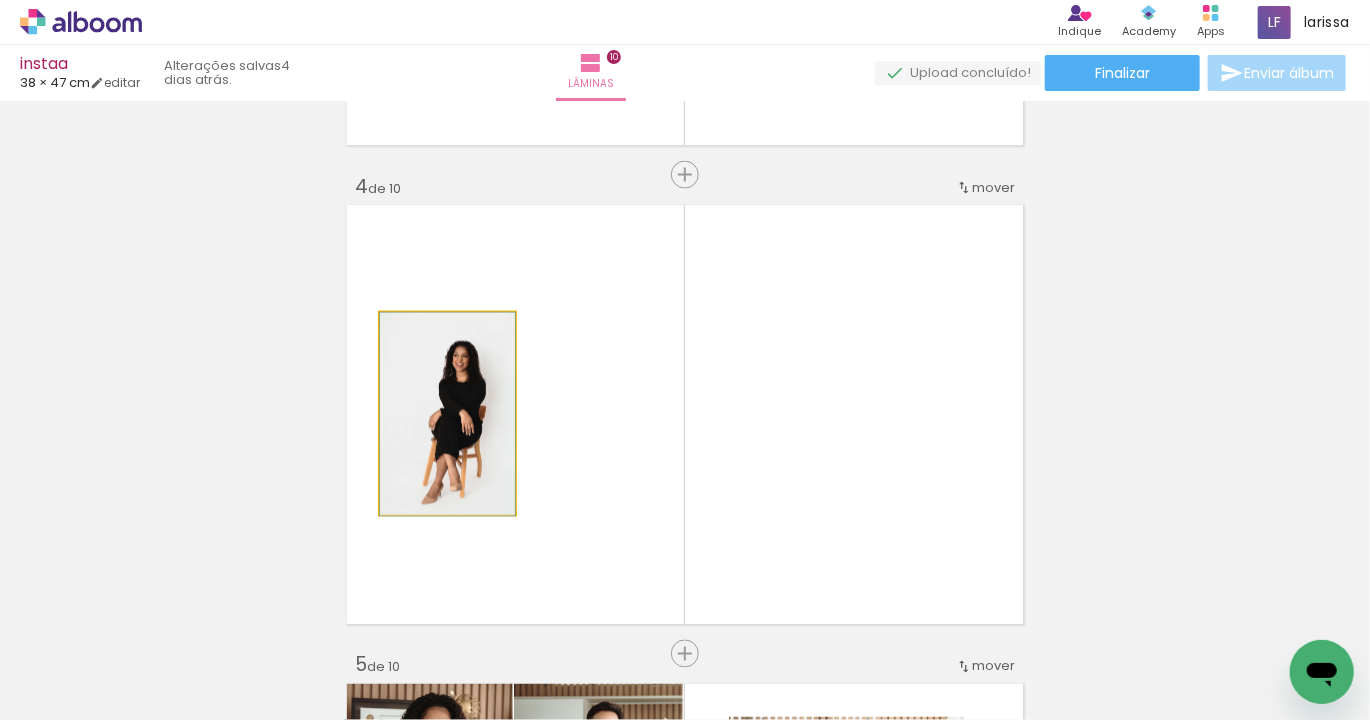 drag, startPoint x: 445, startPoint y: 456, endPoint x: 453, endPoint y: 646, distance: 190.16835 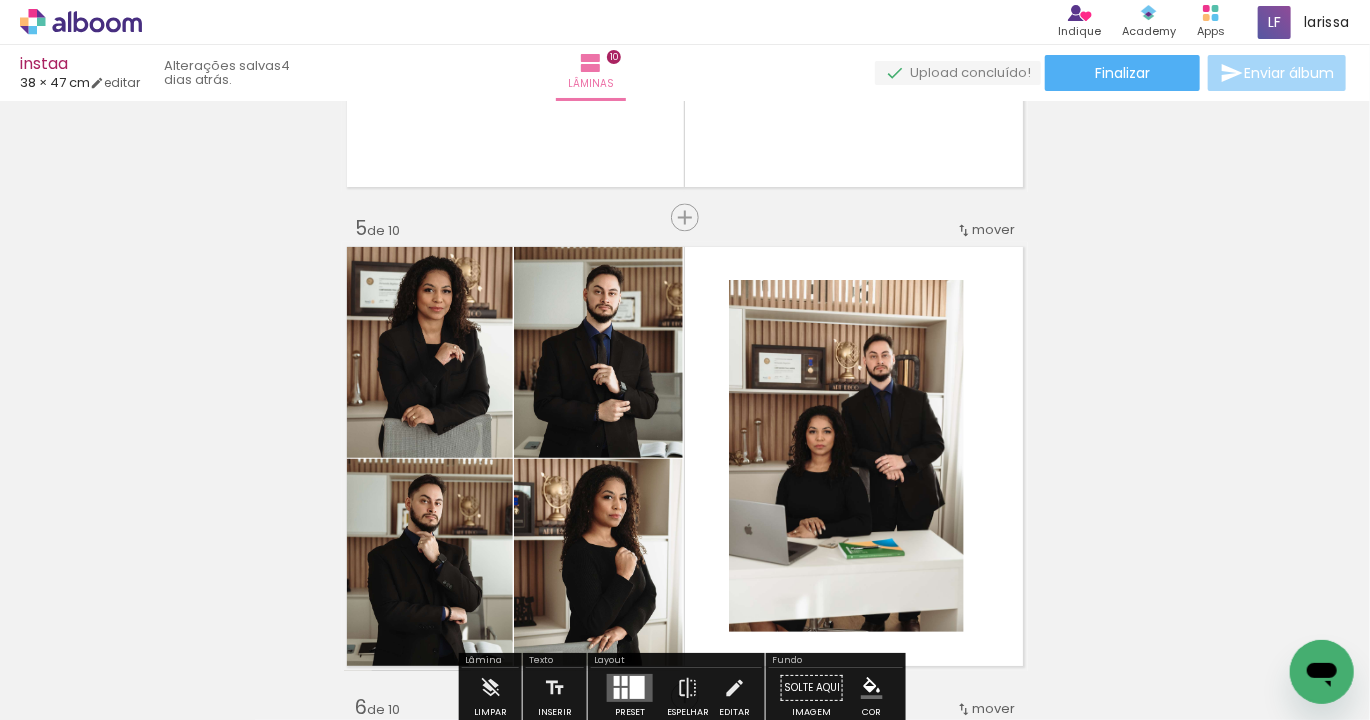 scroll, scrollTop: 1835, scrollLeft: 0, axis: vertical 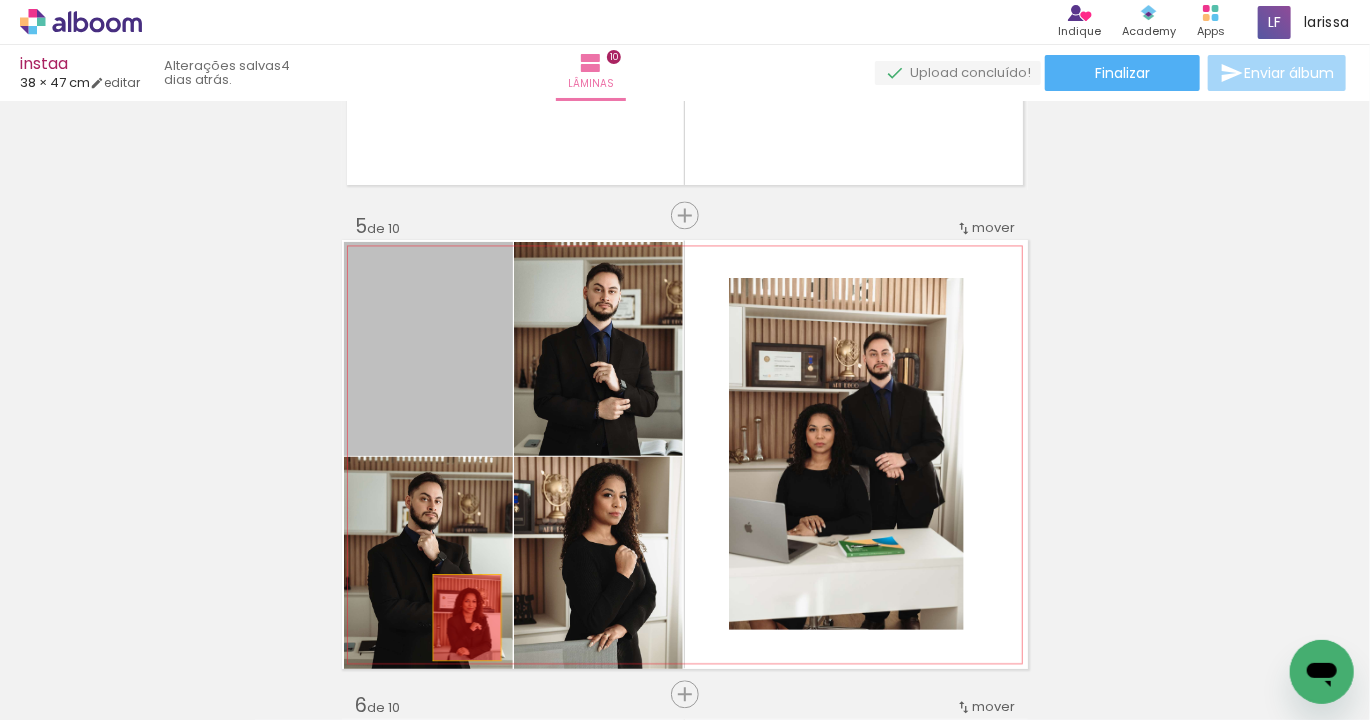 drag, startPoint x: 463, startPoint y: 432, endPoint x: 449, endPoint y: 543, distance: 111.8794 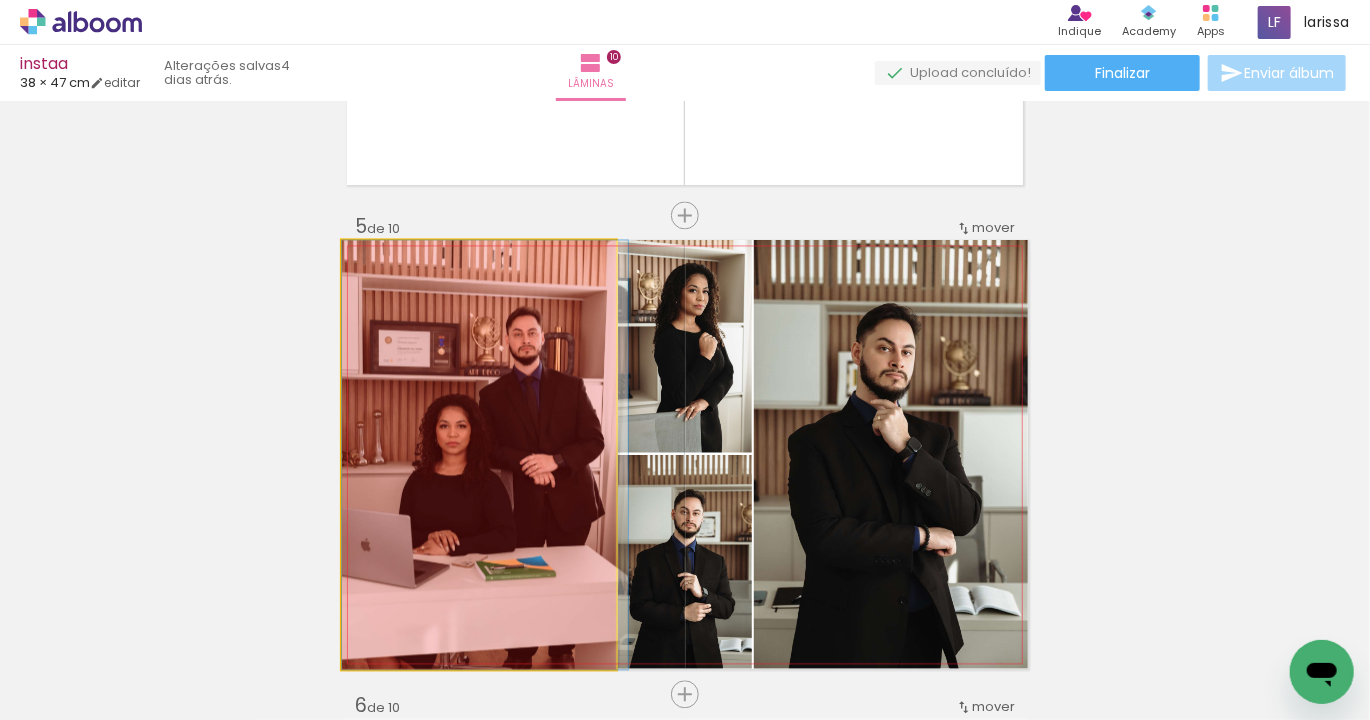 drag, startPoint x: 418, startPoint y: 423, endPoint x: 441, endPoint y: 679, distance: 257.03113 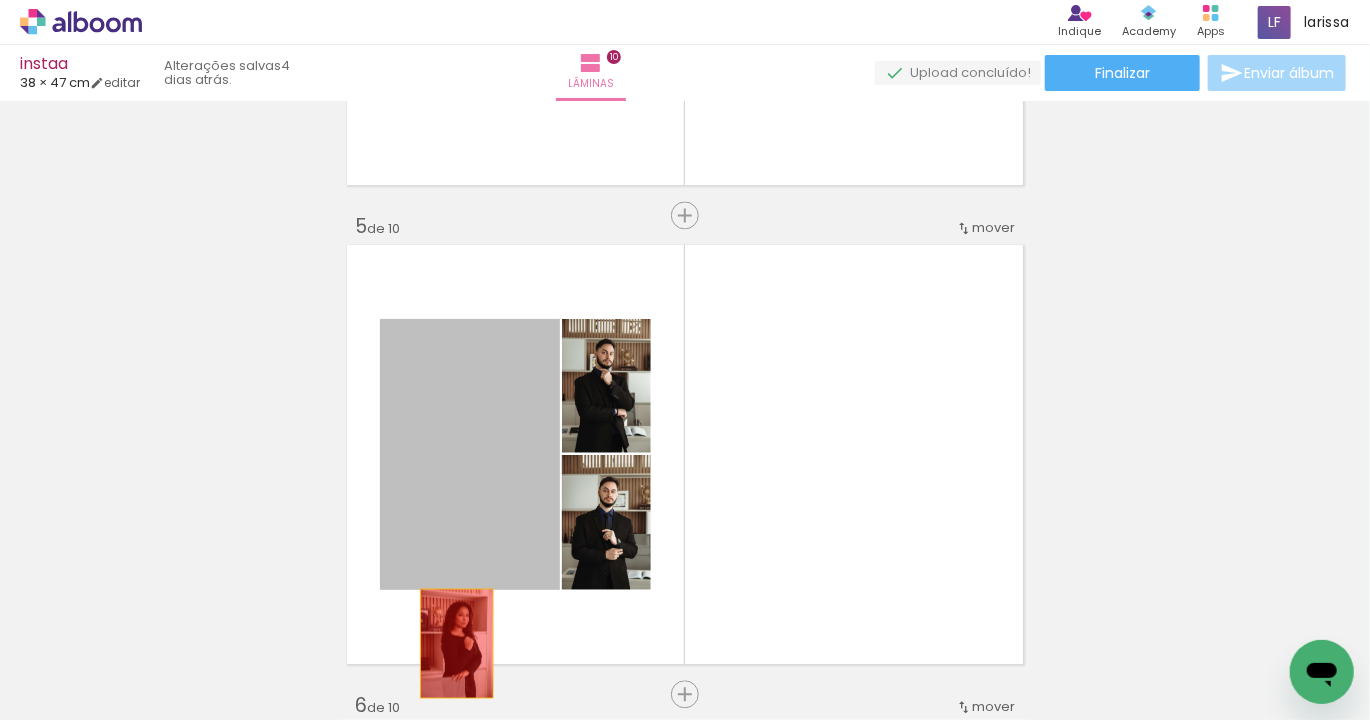 drag, startPoint x: 451, startPoint y: 643, endPoint x: 454, endPoint y: 691, distance: 48.09366 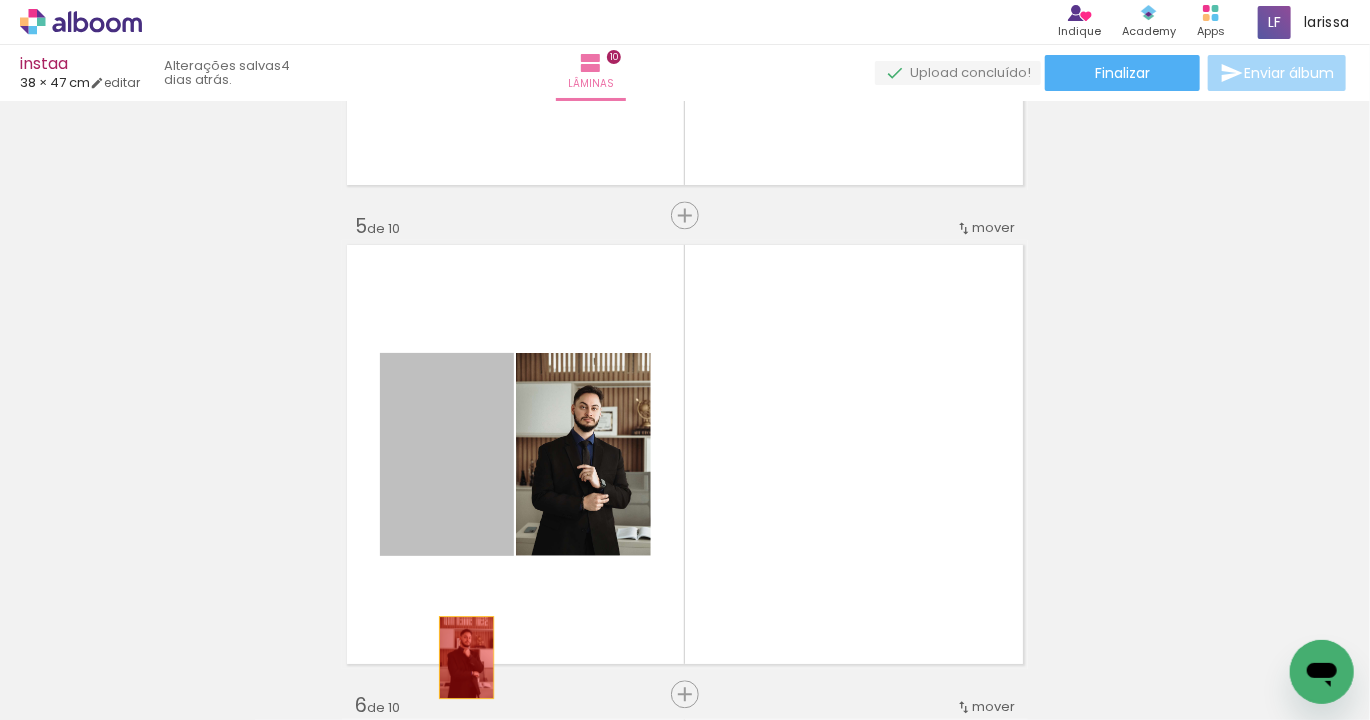 drag, startPoint x: 474, startPoint y: 520, endPoint x: 470, endPoint y: 639, distance: 119.06721 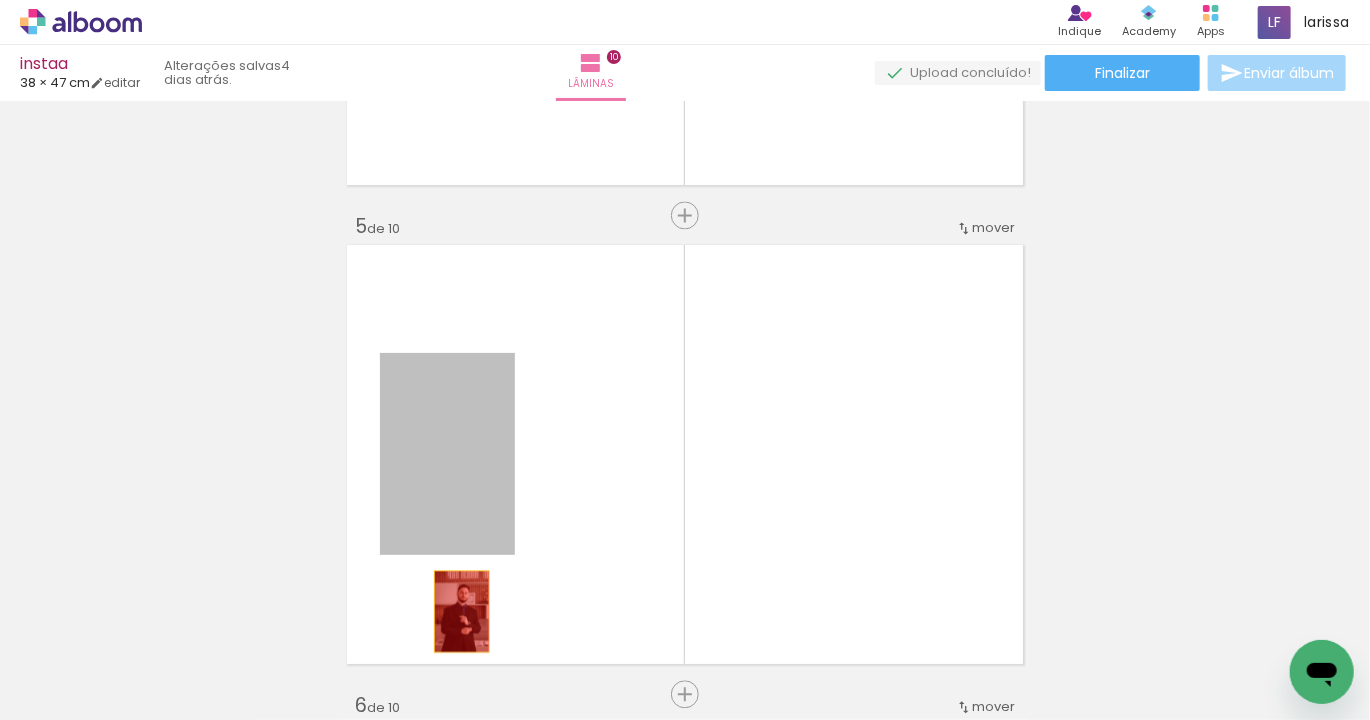 drag, startPoint x: 461, startPoint y: 561, endPoint x: 456, endPoint y: 611, distance: 50.24938 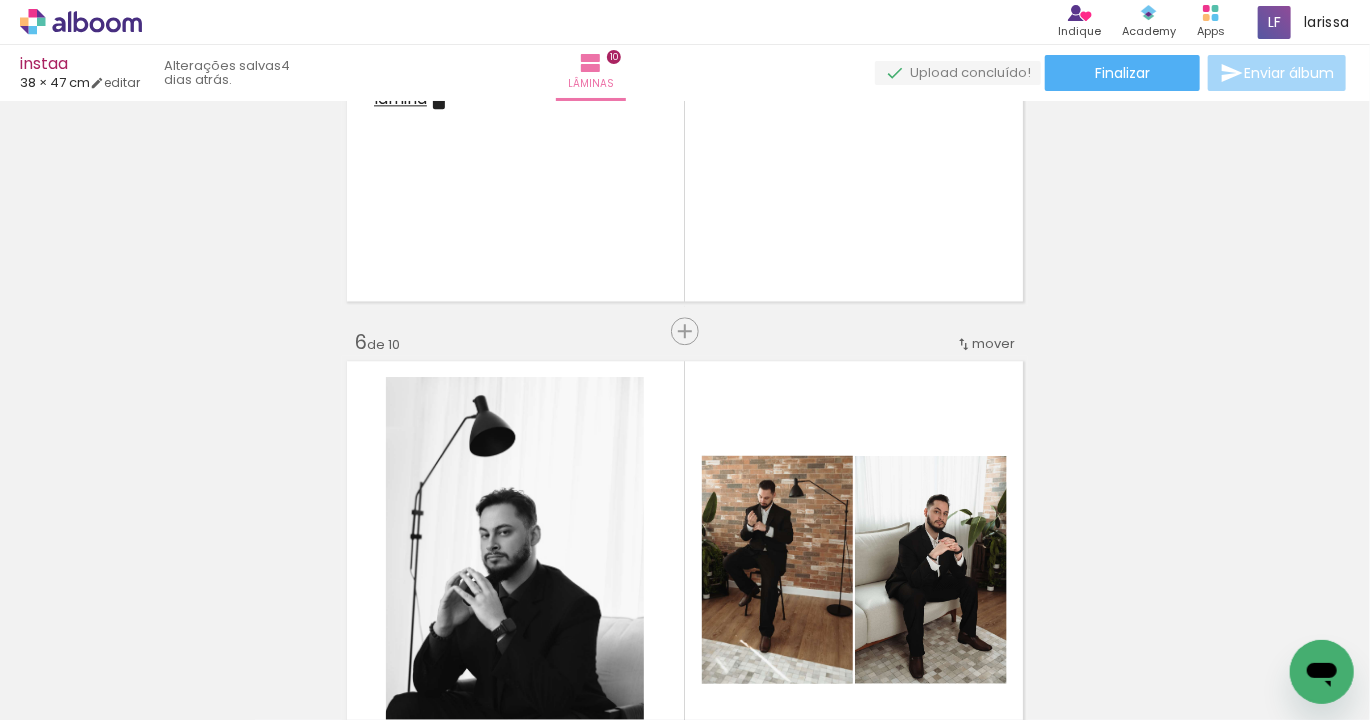 scroll, scrollTop: 2267, scrollLeft: 0, axis: vertical 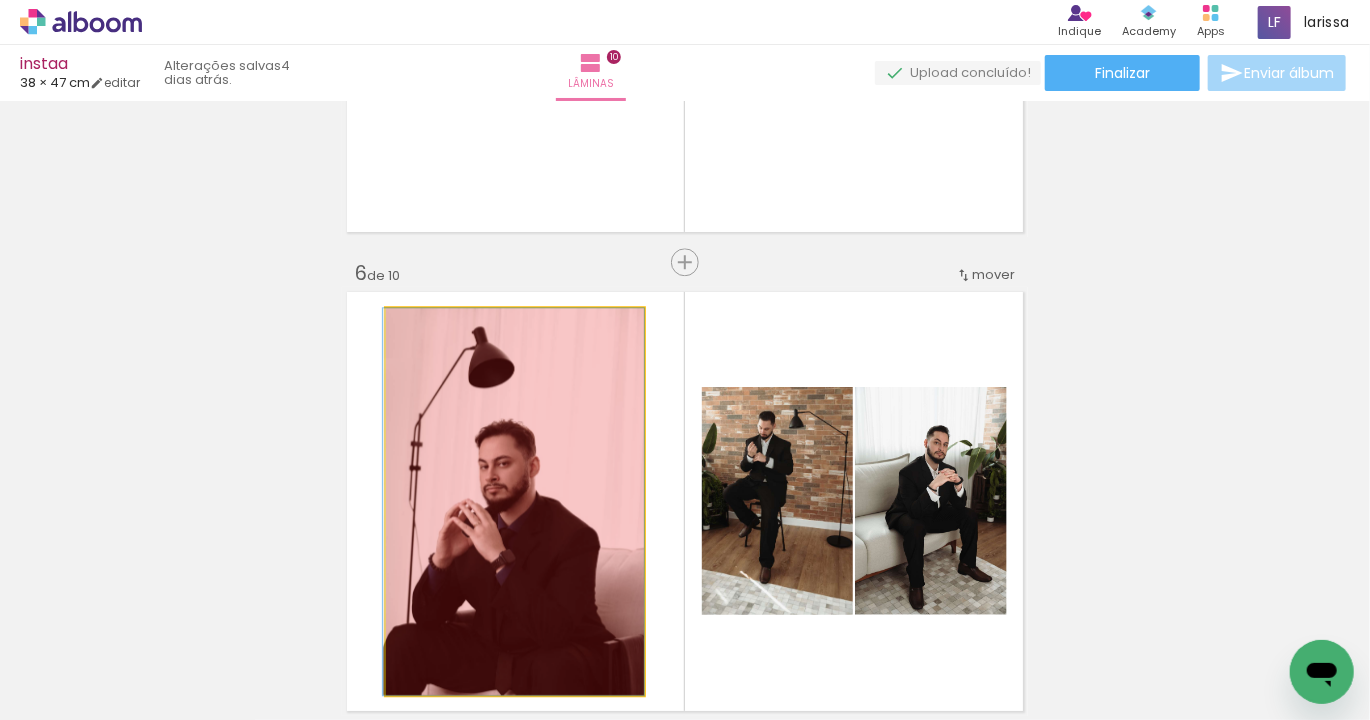 drag, startPoint x: 513, startPoint y: 440, endPoint x: 495, endPoint y: 636, distance: 196.8248 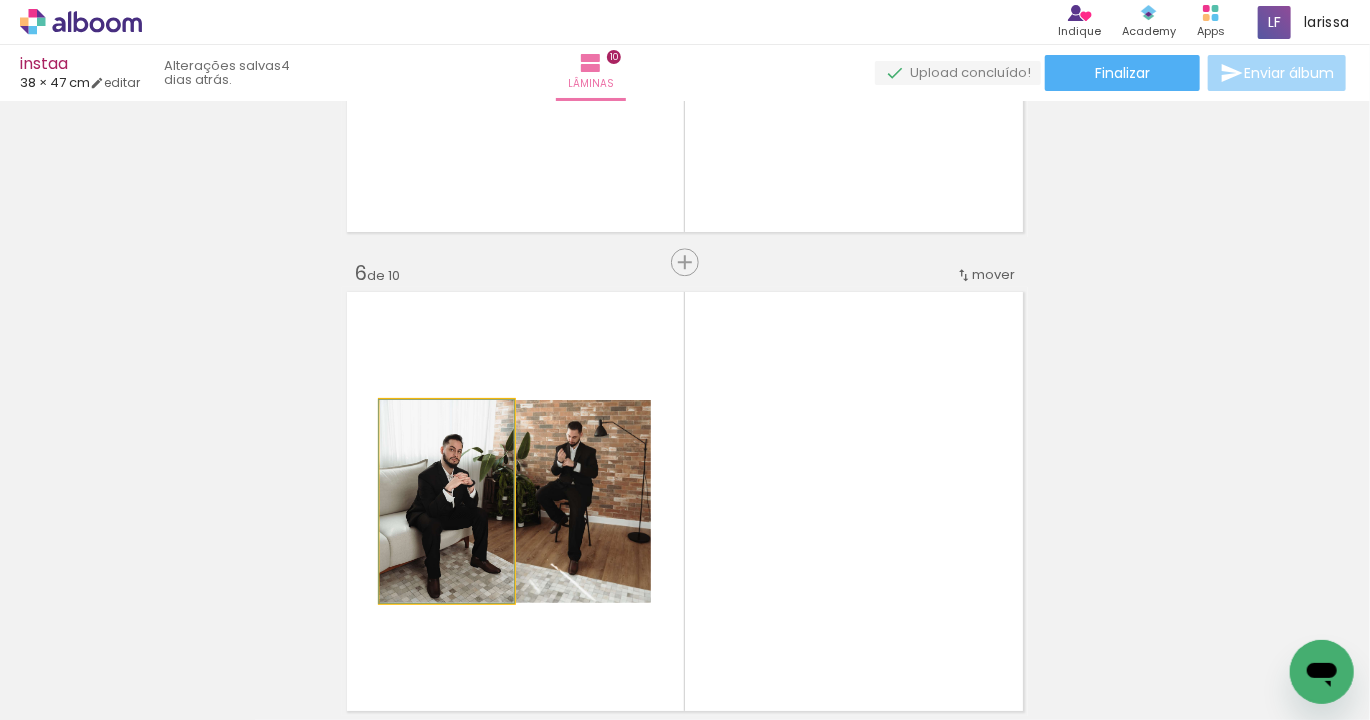 drag, startPoint x: 495, startPoint y: 481, endPoint x: 484, endPoint y: 630, distance: 149.40549 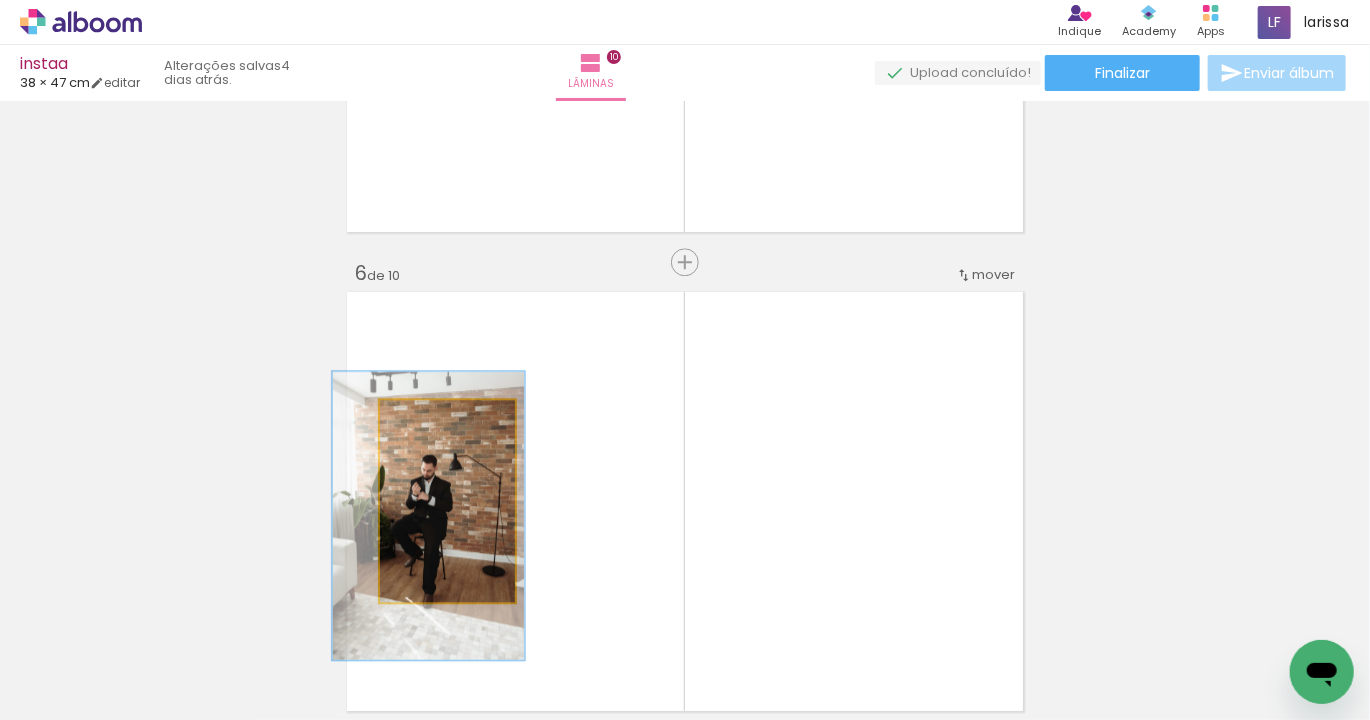 drag, startPoint x: 492, startPoint y: 512, endPoint x: 501, endPoint y: 702, distance: 190.21304 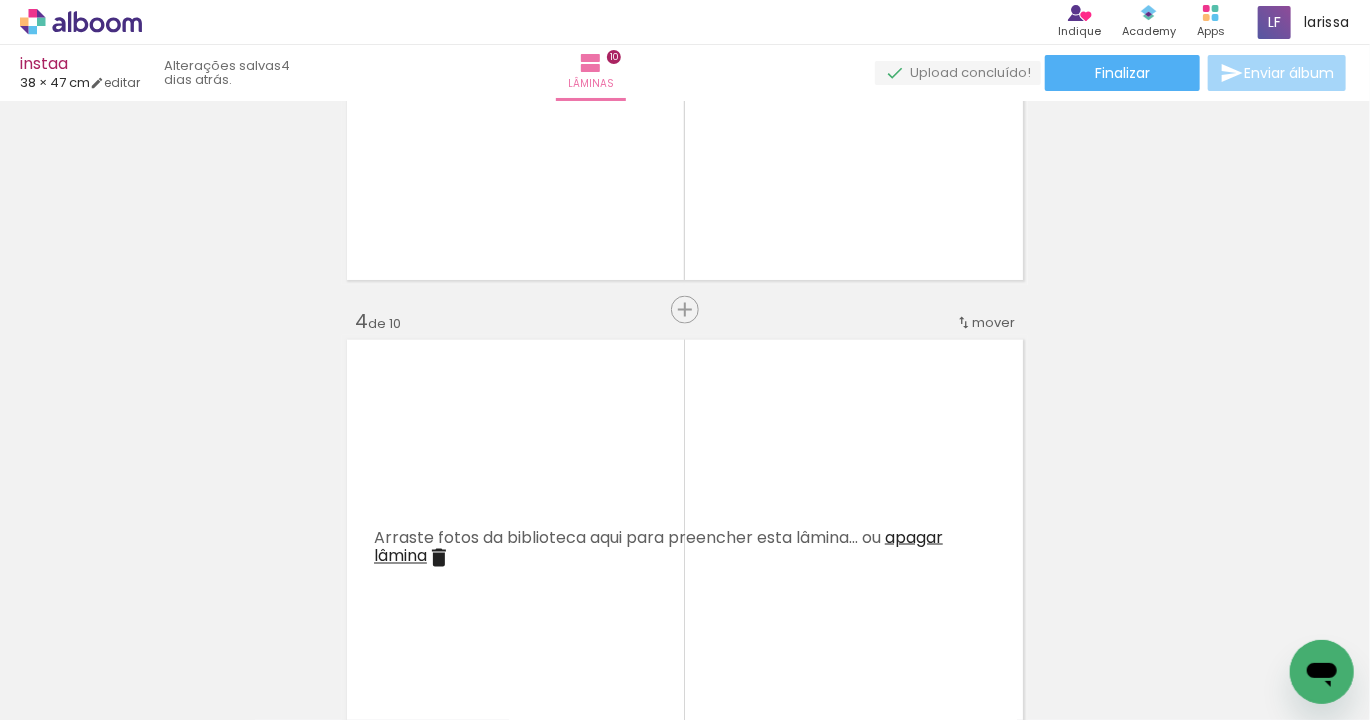 scroll, scrollTop: 0, scrollLeft: 0, axis: both 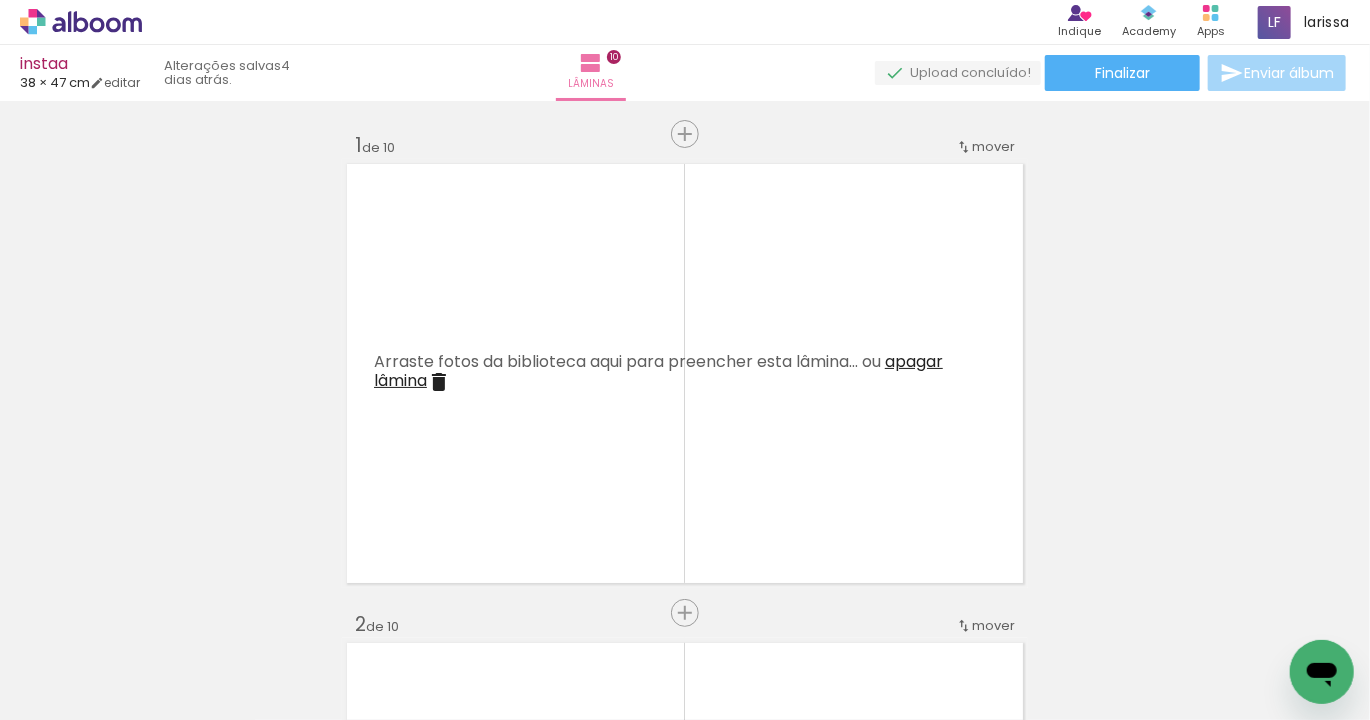 click at bounding box center (156, 612) 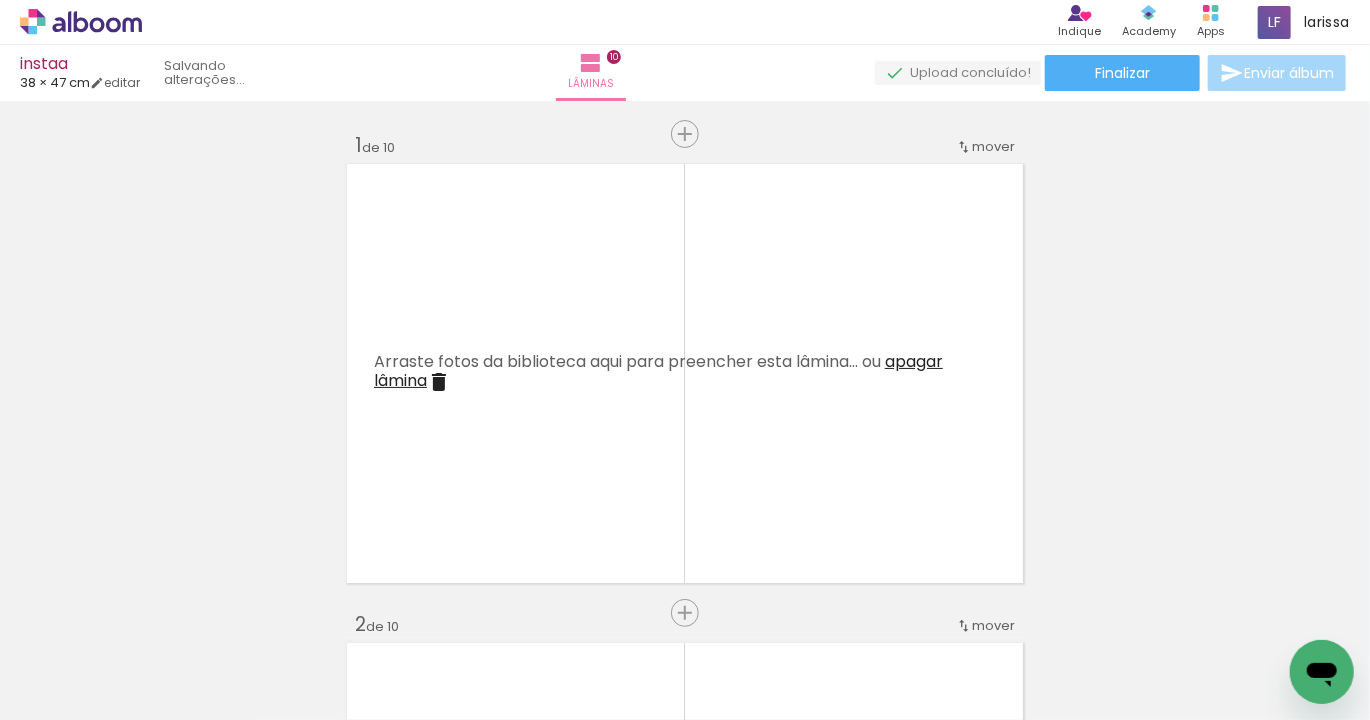 click at bounding box center [156, 612] 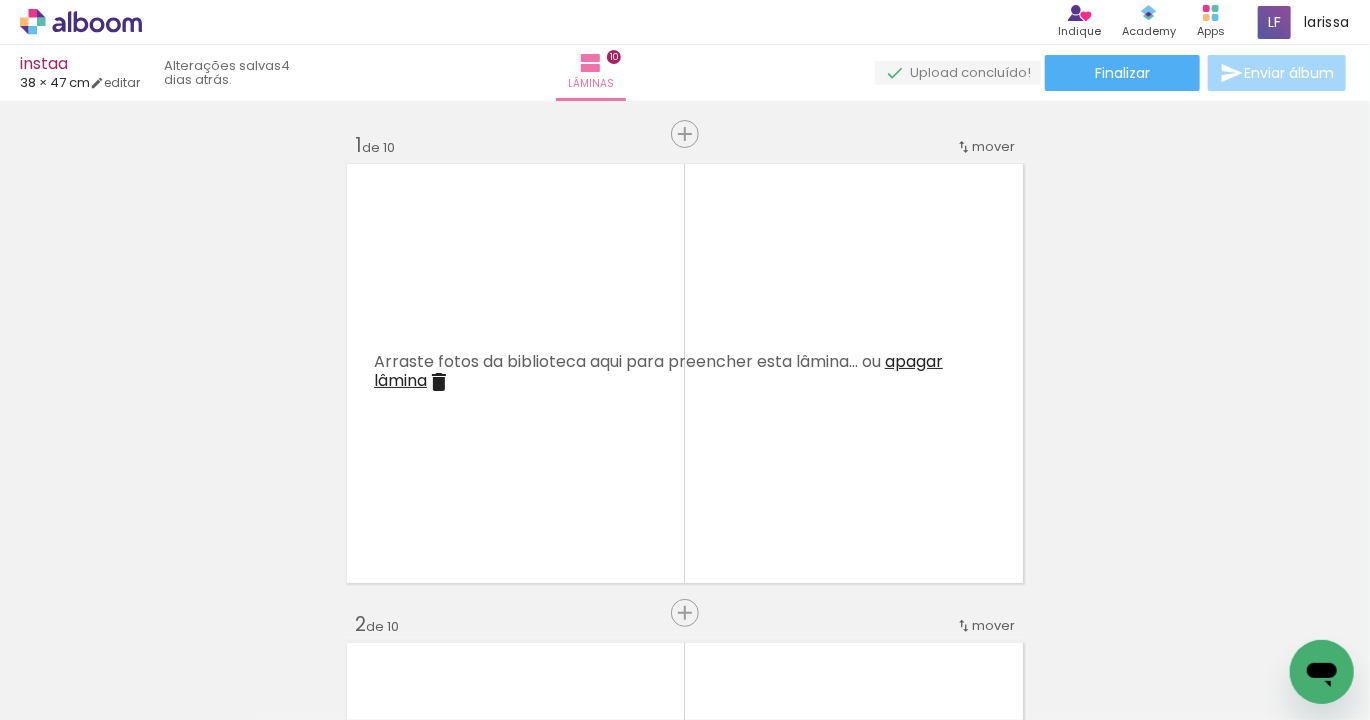 click at bounding box center [156, 612] 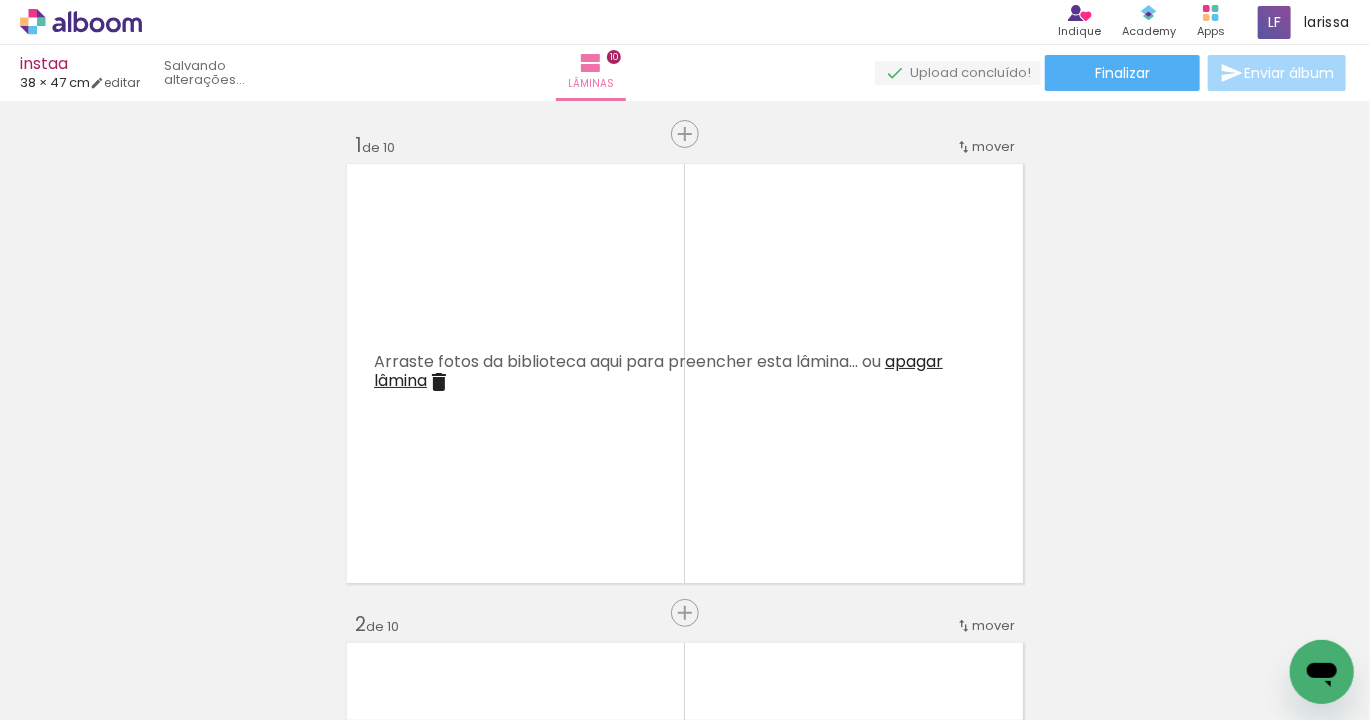 click at bounding box center [156, 612] 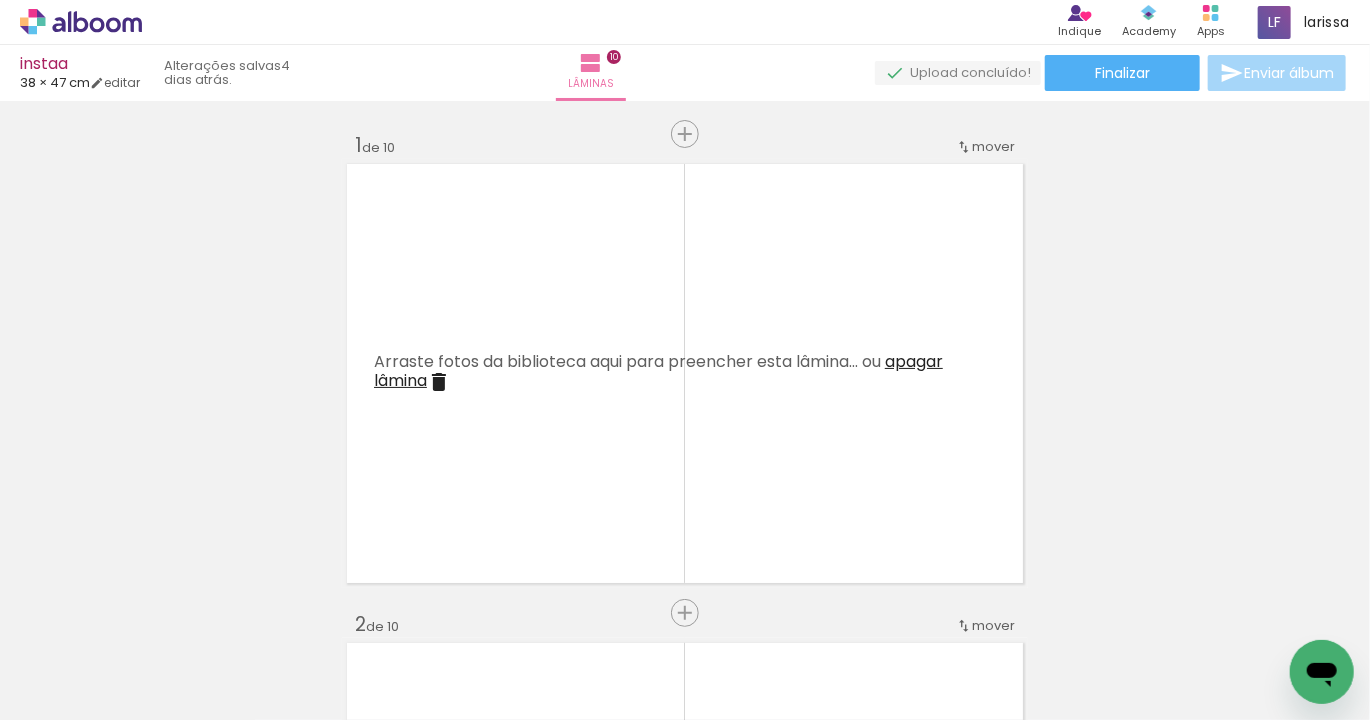 click at bounding box center [156, 612] 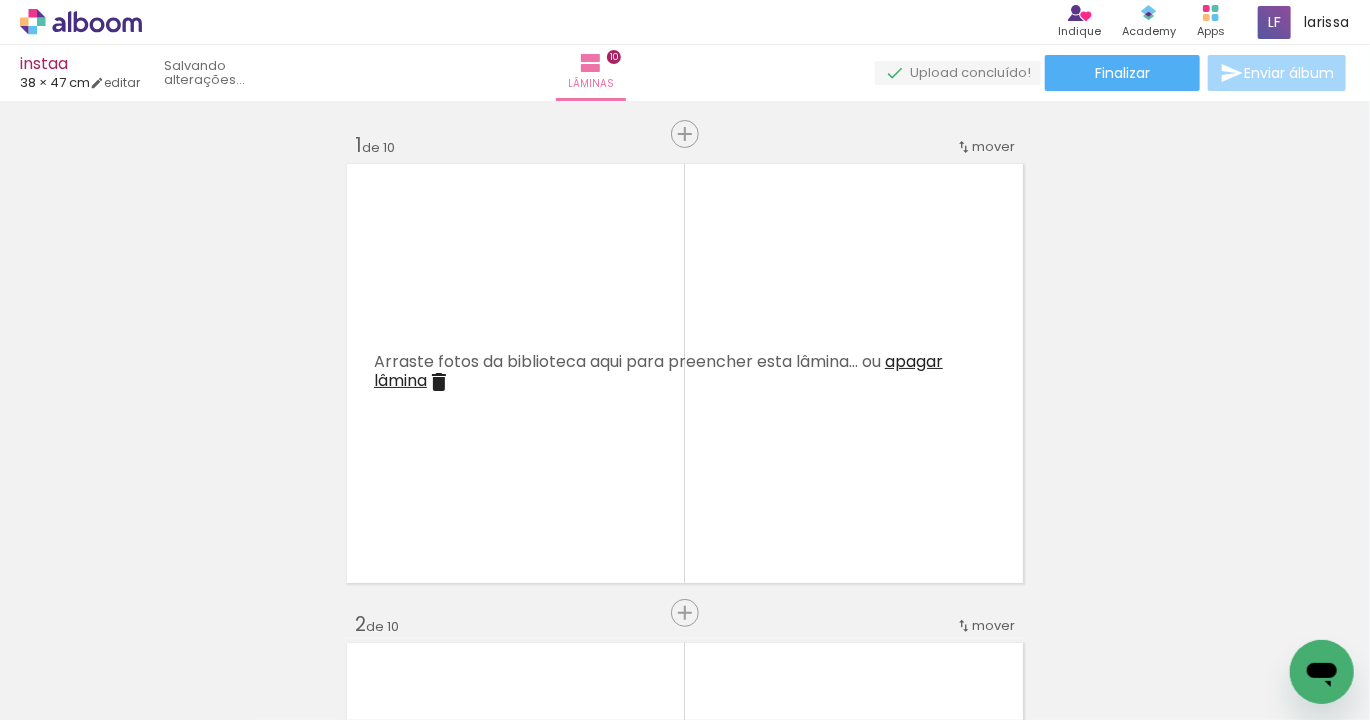 click at bounding box center [156, 612] 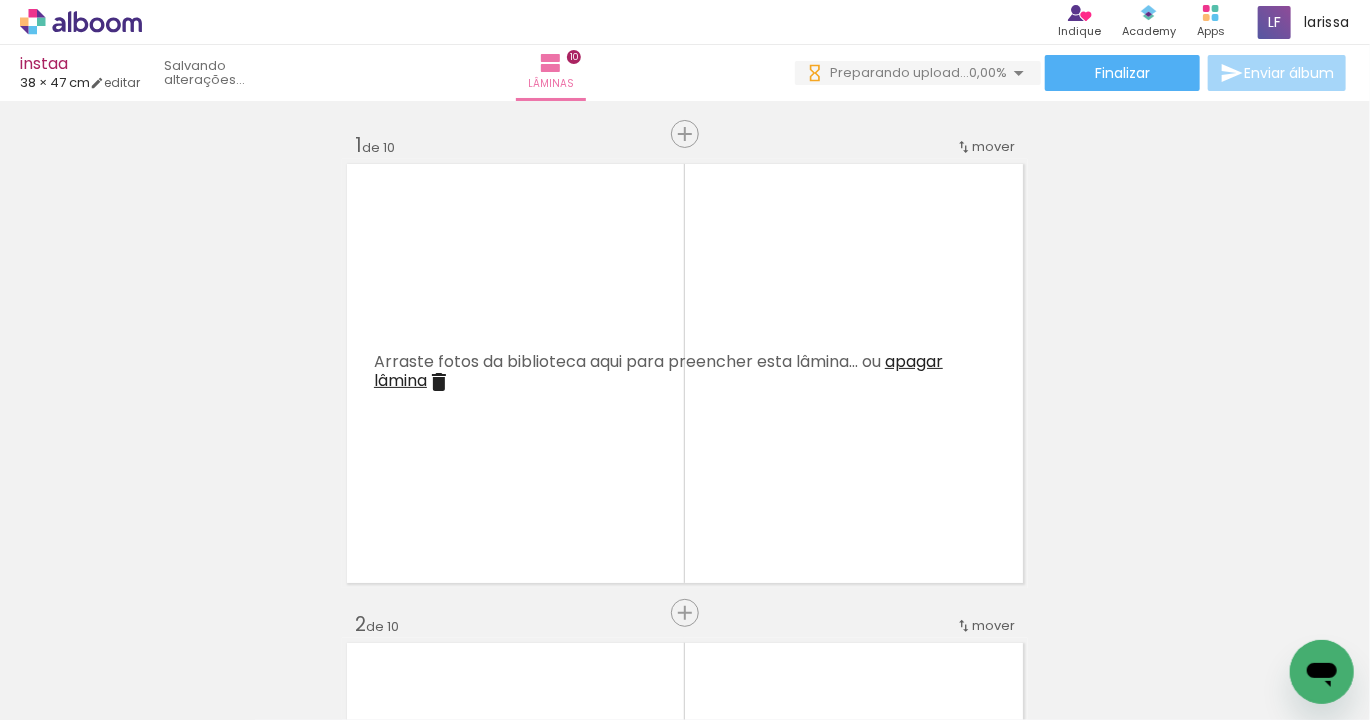 scroll, scrollTop: 0, scrollLeft: 0, axis: both 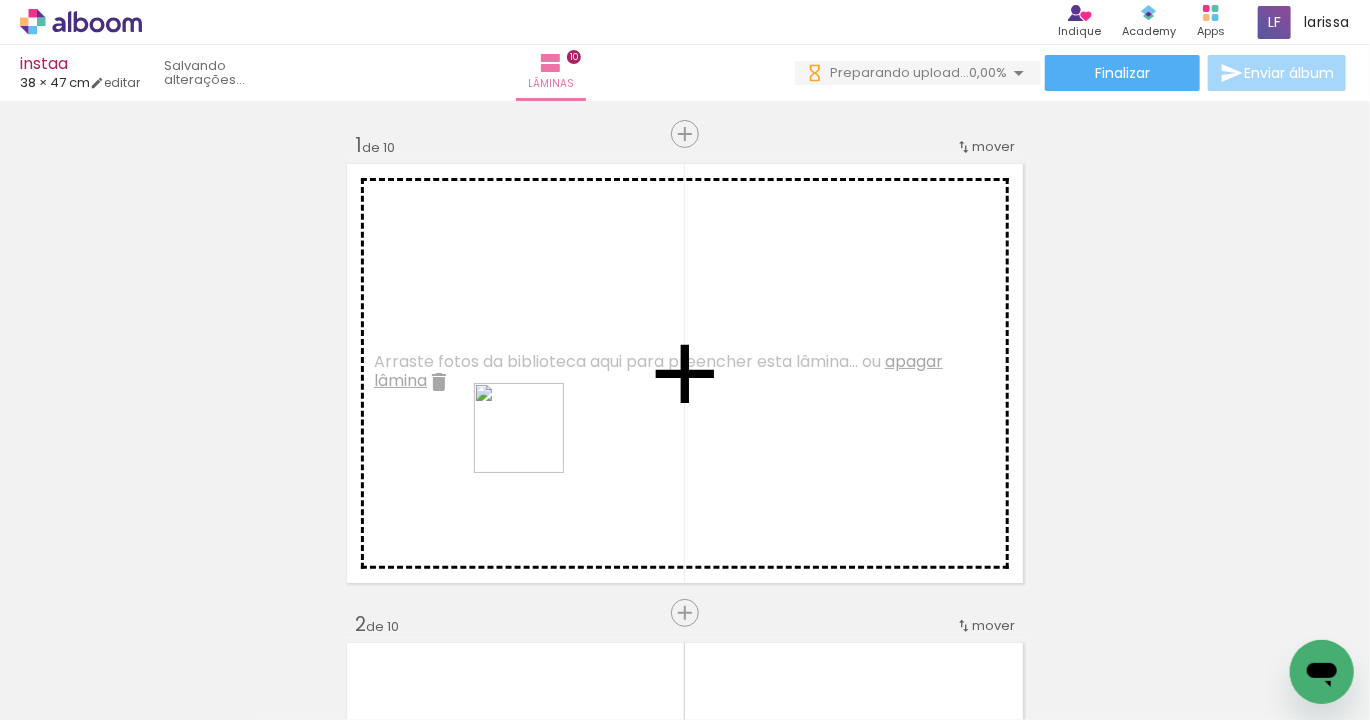 drag, startPoint x: 700, startPoint y: 586, endPoint x: 510, endPoint y: 427, distance: 247.75189 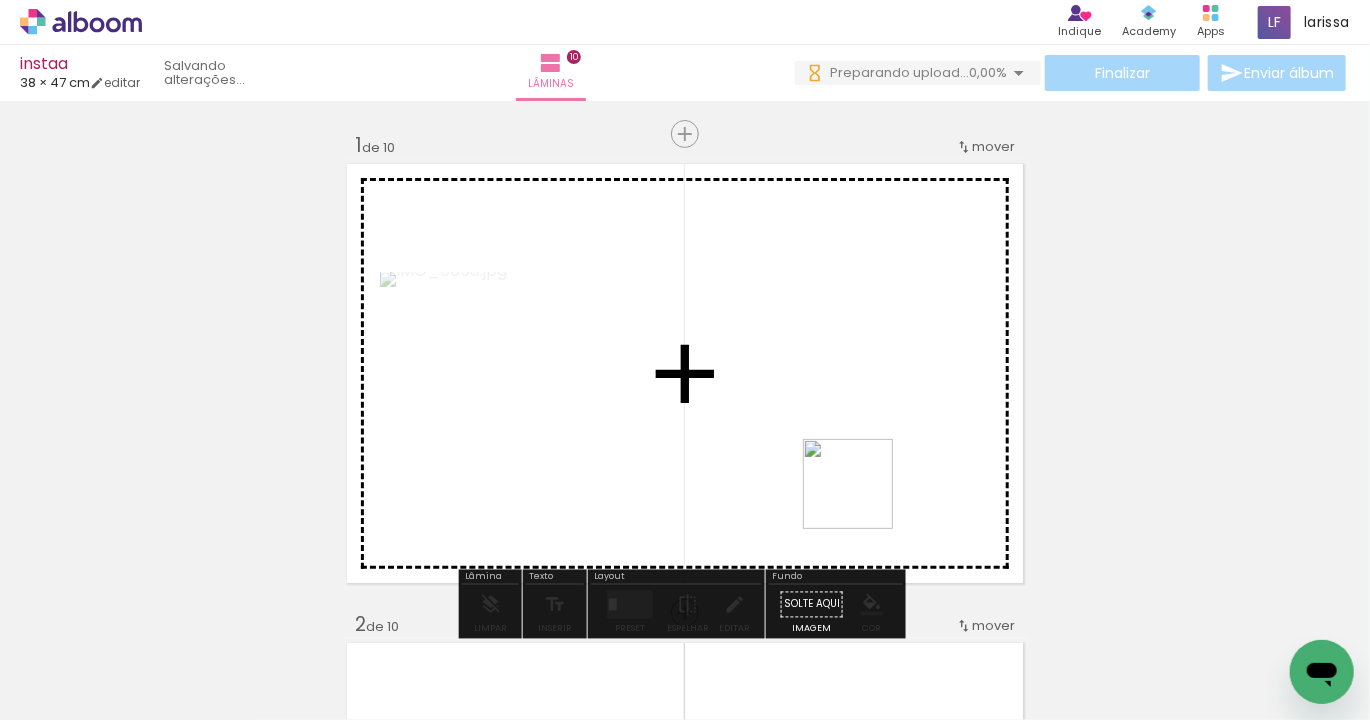 drag, startPoint x: 562, startPoint y: 663, endPoint x: 878, endPoint y: 494, distance: 358.35318 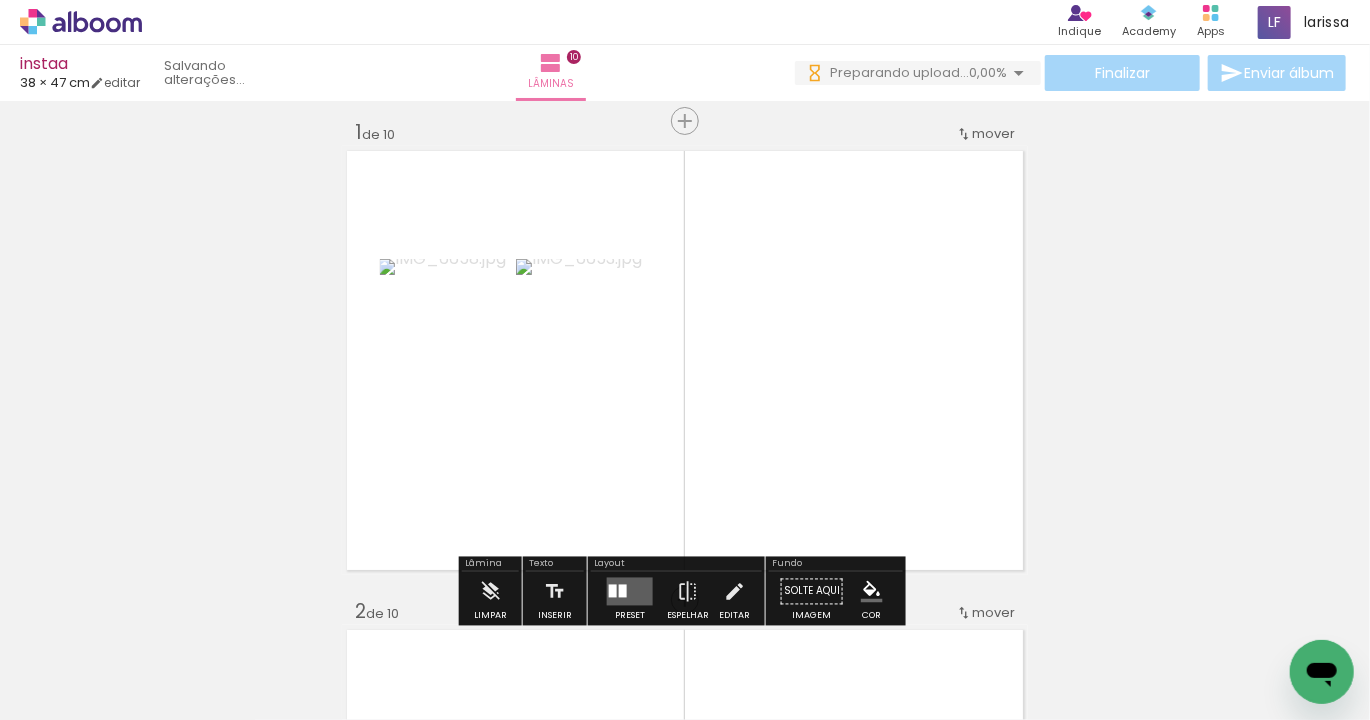 scroll, scrollTop: 17, scrollLeft: 0, axis: vertical 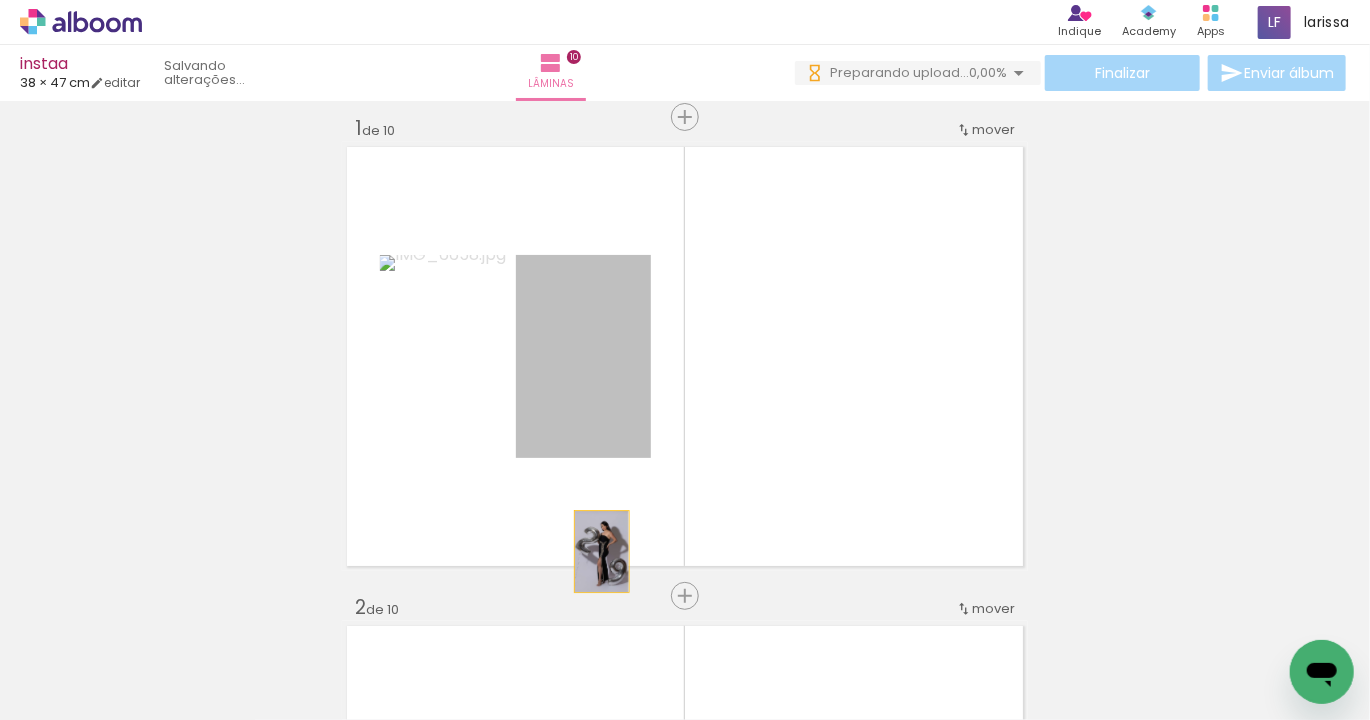 drag, startPoint x: 607, startPoint y: 399, endPoint x: 577, endPoint y: 641, distance: 243.85242 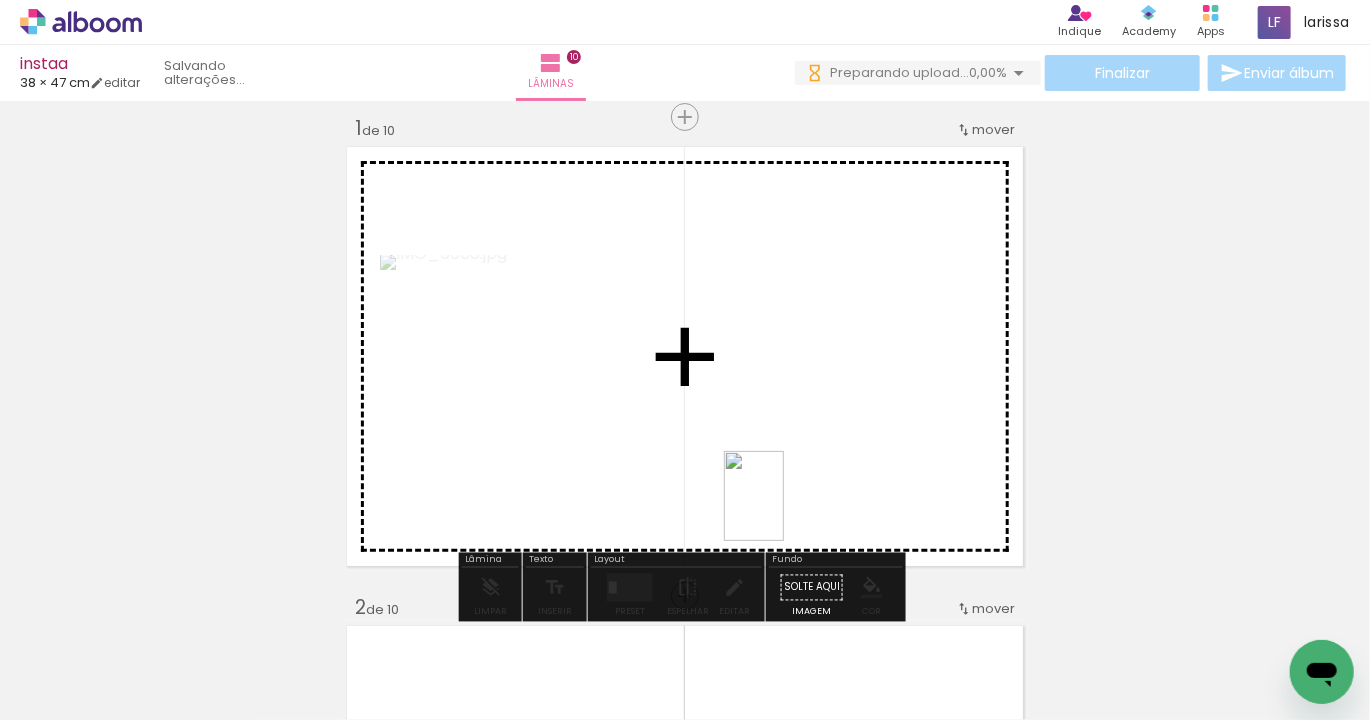 drag, startPoint x: 687, startPoint y: 646, endPoint x: 785, endPoint y: 510, distance: 167.63054 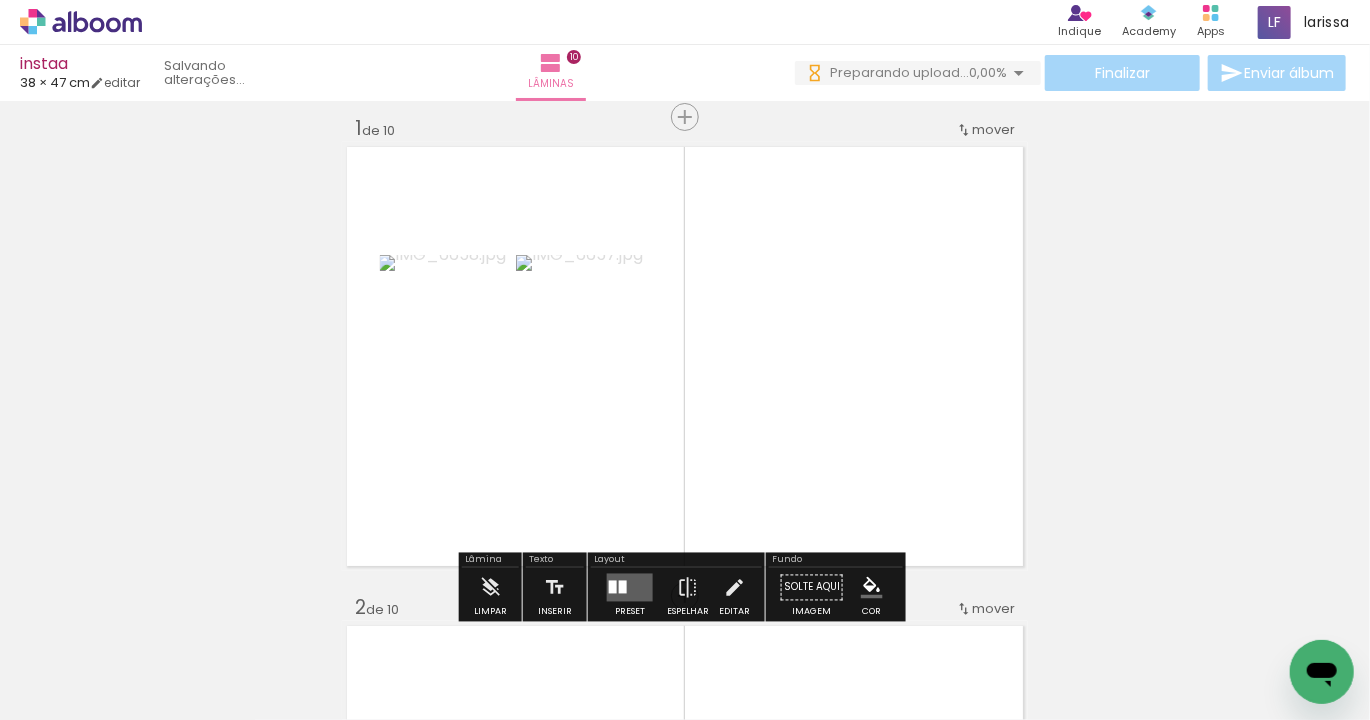 click at bounding box center [613, 587] 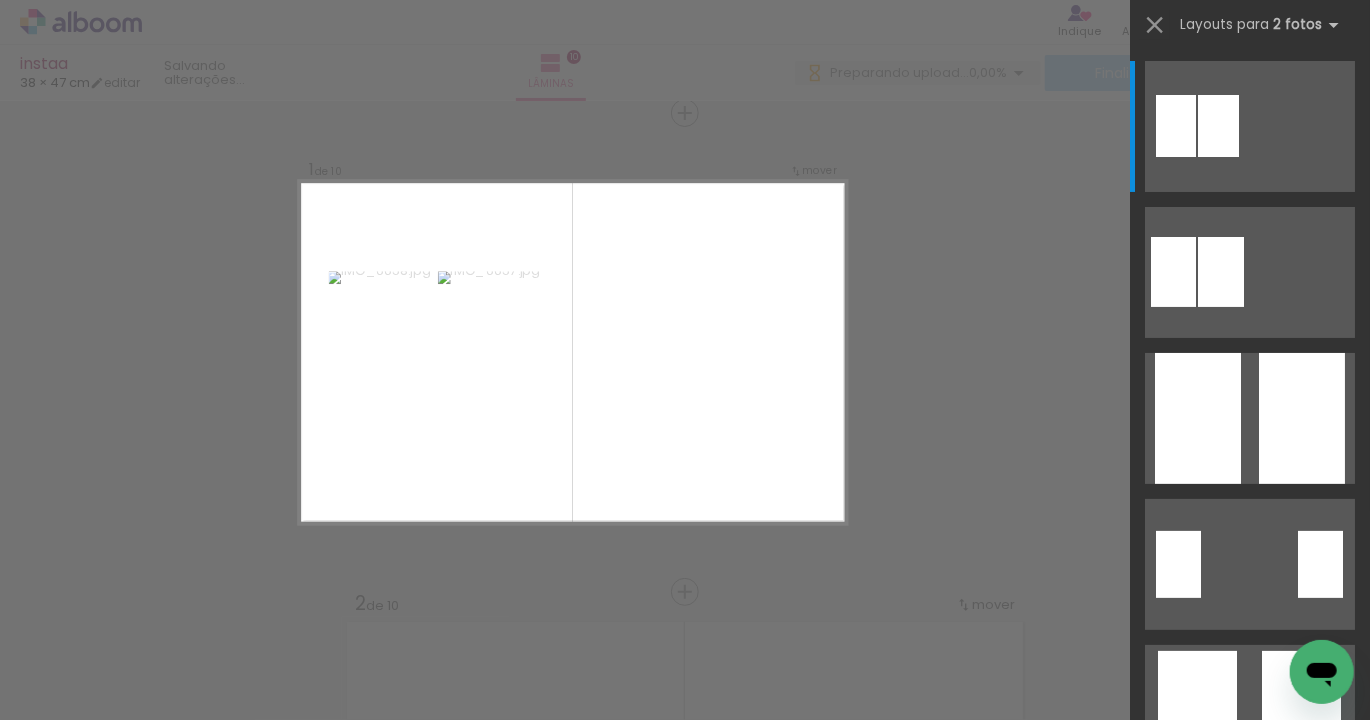 scroll, scrollTop: 25, scrollLeft: 0, axis: vertical 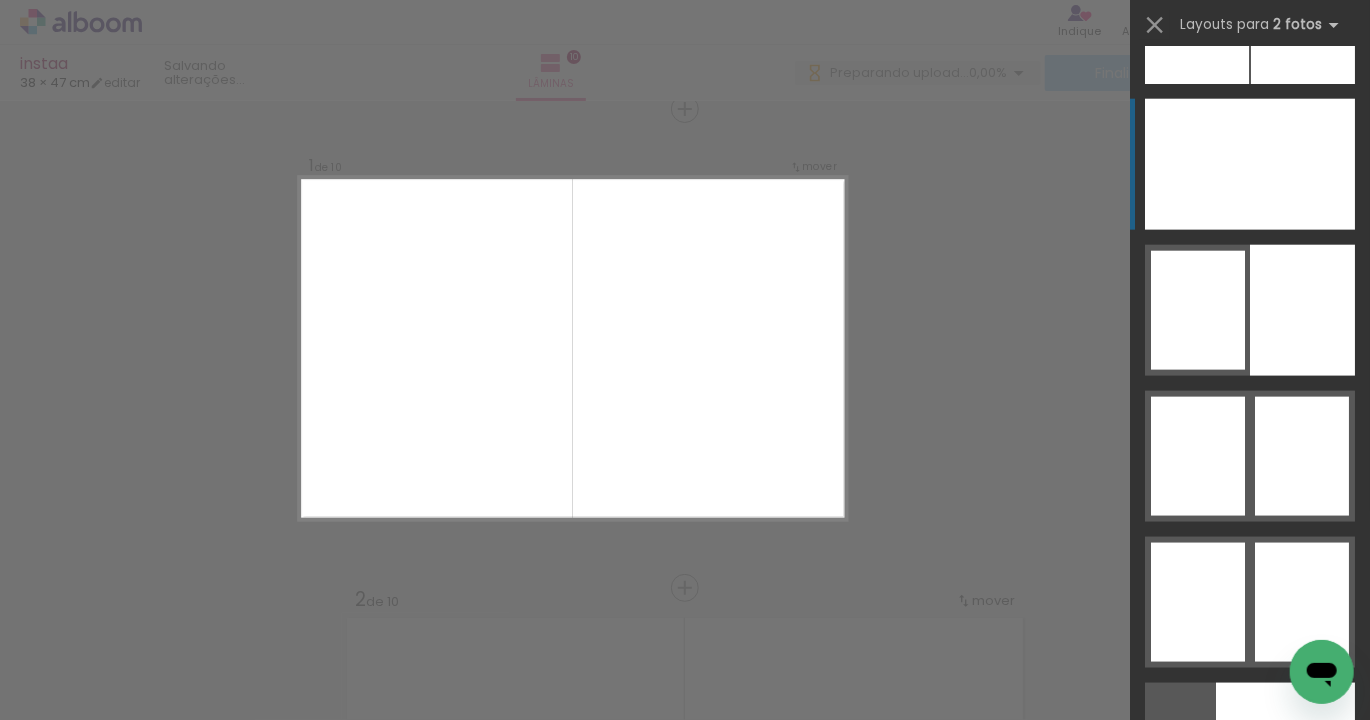 click at bounding box center (1280, -274) 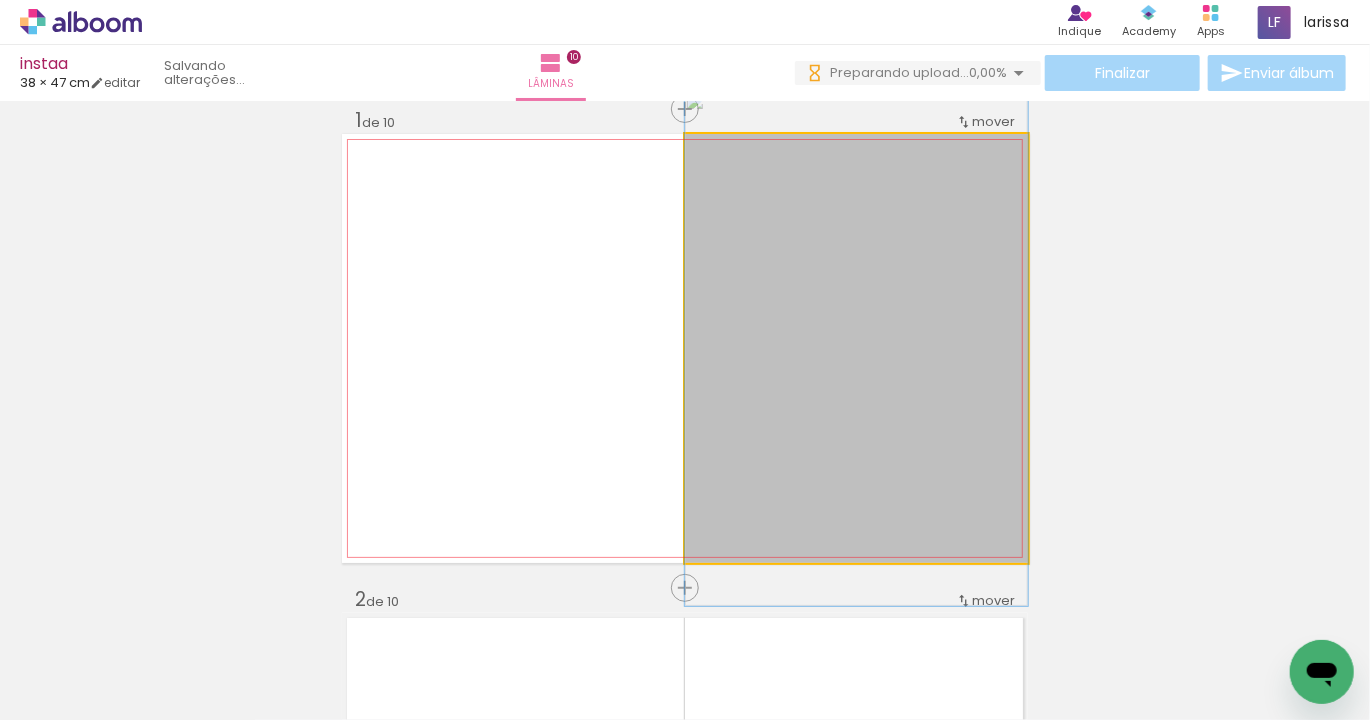 drag, startPoint x: 877, startPoint y: 315, endPoint x: 847, endPoint y: 315, distance: 30 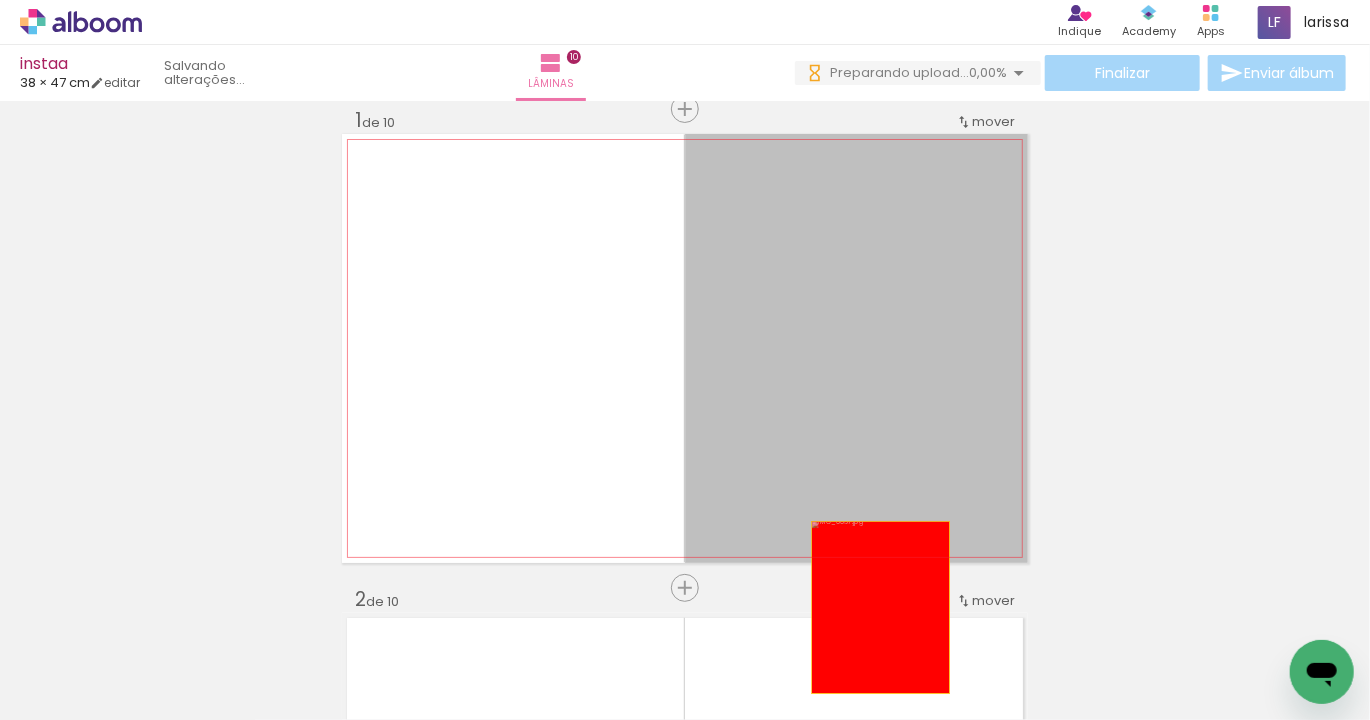 drag, startPoint x: 936, startPoint y: 273, endPoint x: 873, endPoint y: 617, distance: 349.7213 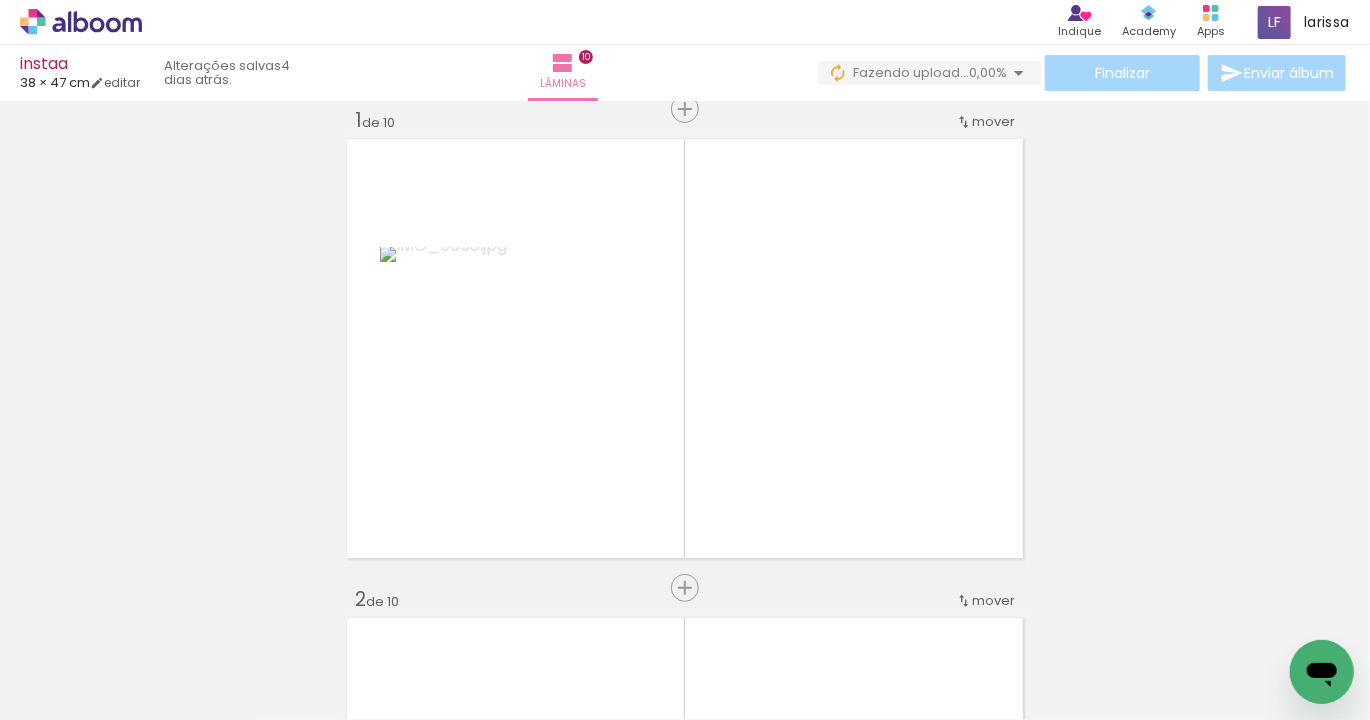 drag, startPoint x: 680, startPoint y: 667, endPoint x: 849, endPoint y: 460, distance: 267.2265 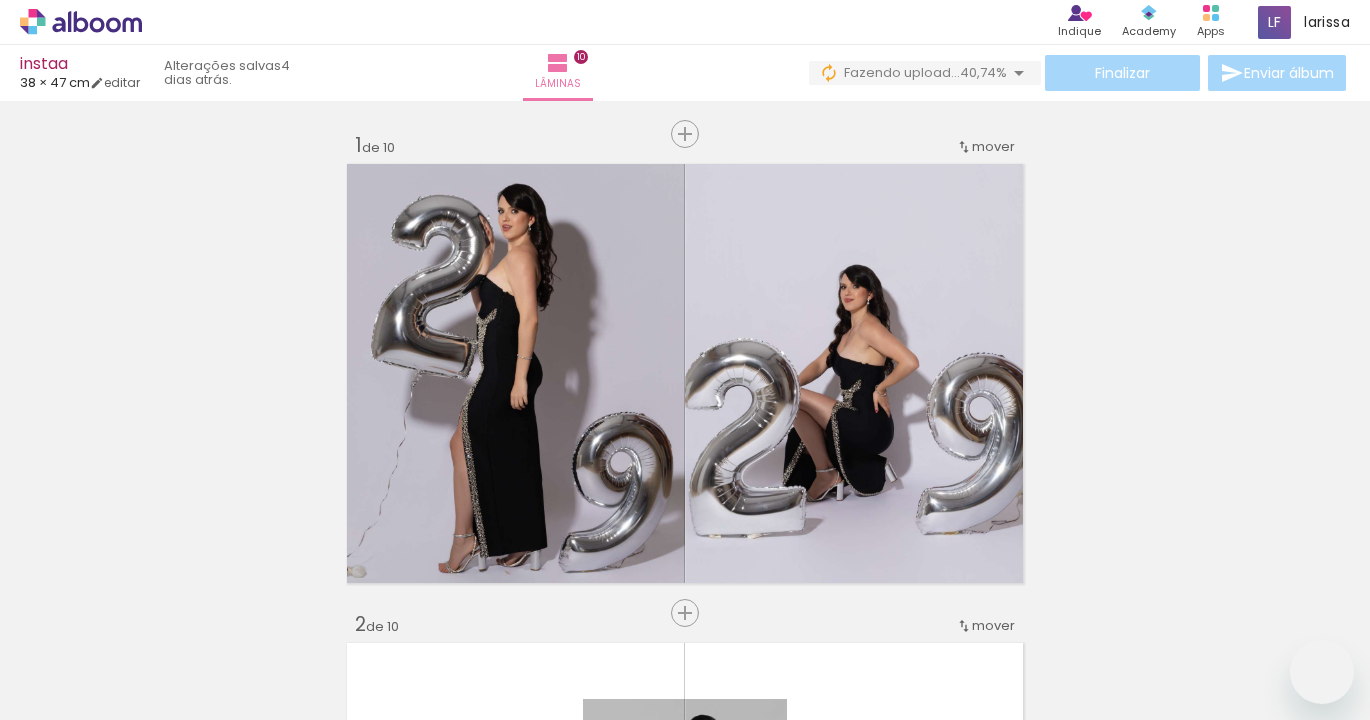 scroll, scrollTop: 0, scrollLeft: 0, axis: both 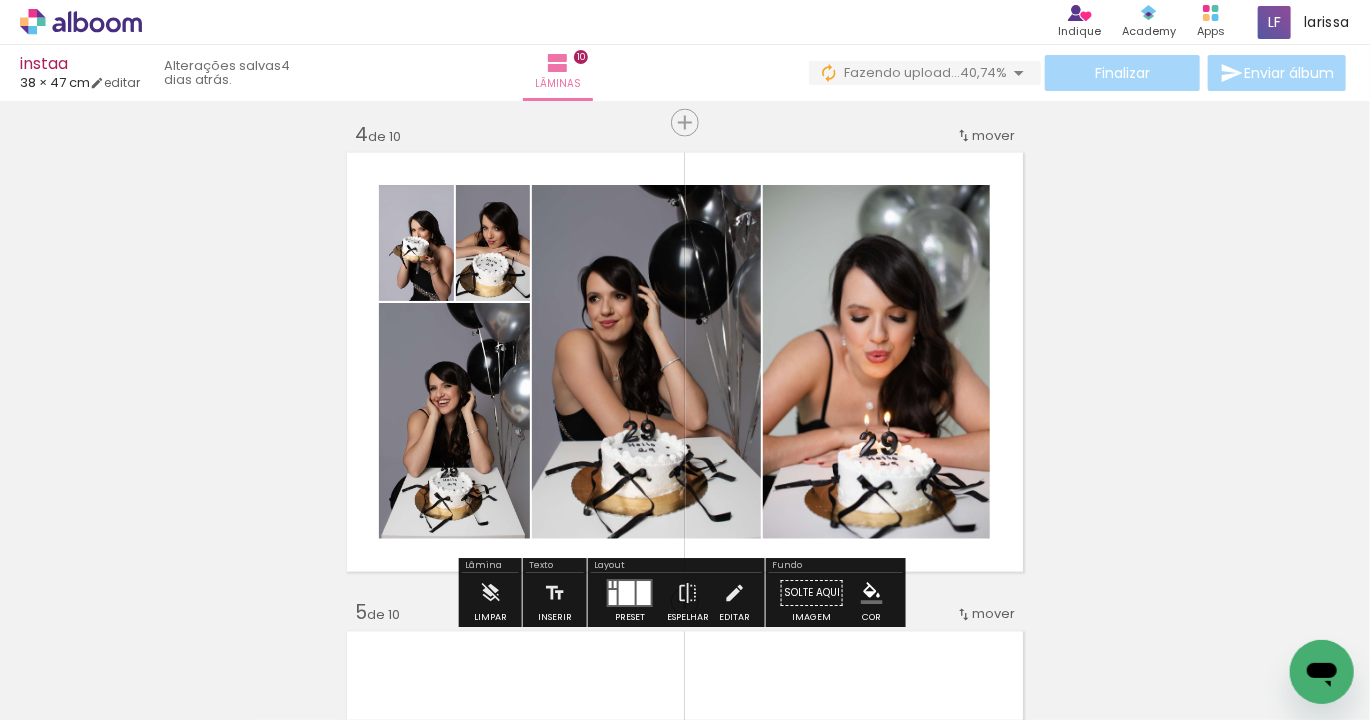 click at bounding box center [644, 594] 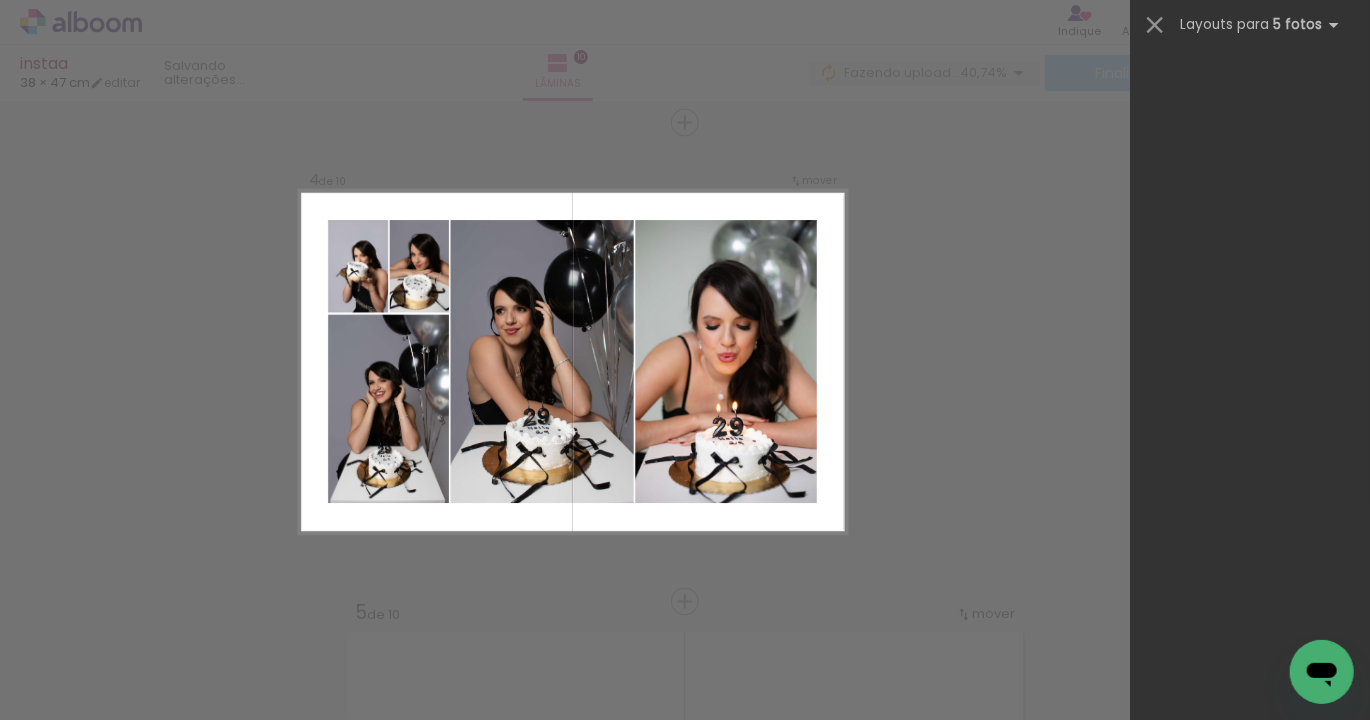 scroll, scrollTop: 0, scrollLeft: 0, axis: both 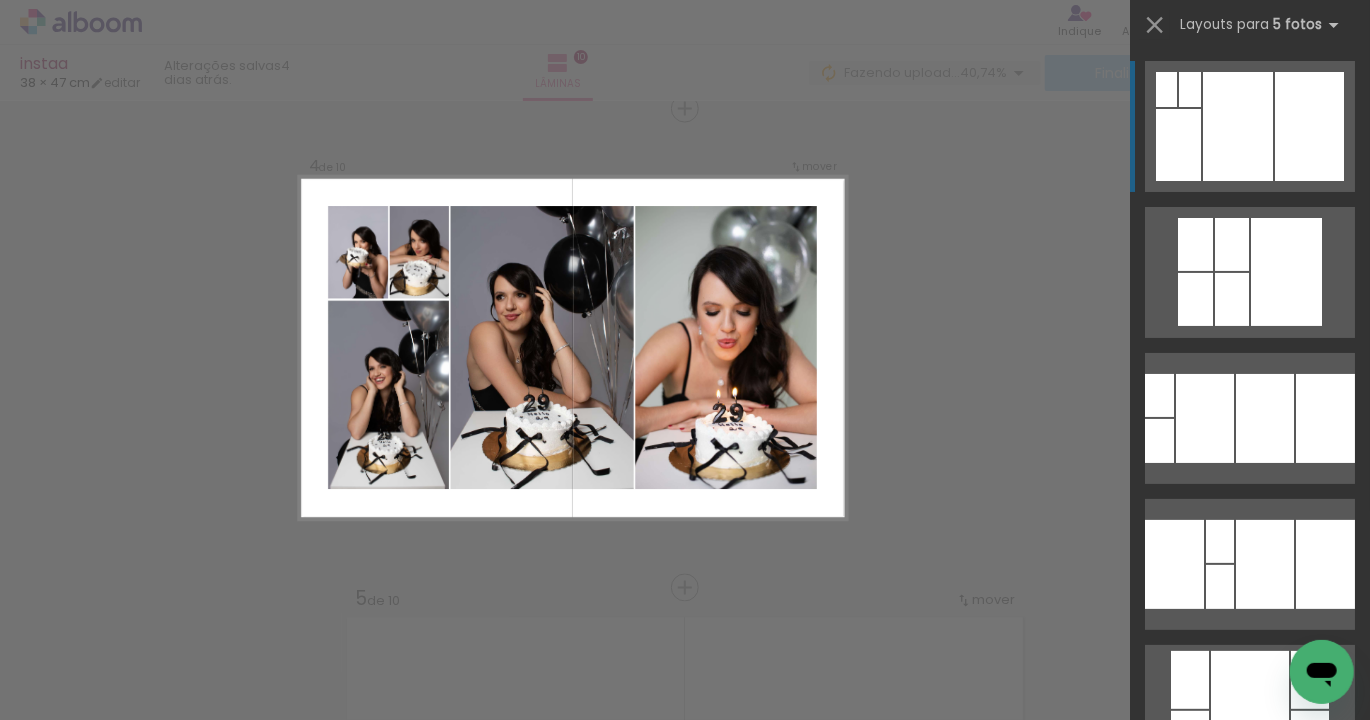 click on "Confirmar Cancelar" at bounding box center [685, 1297] 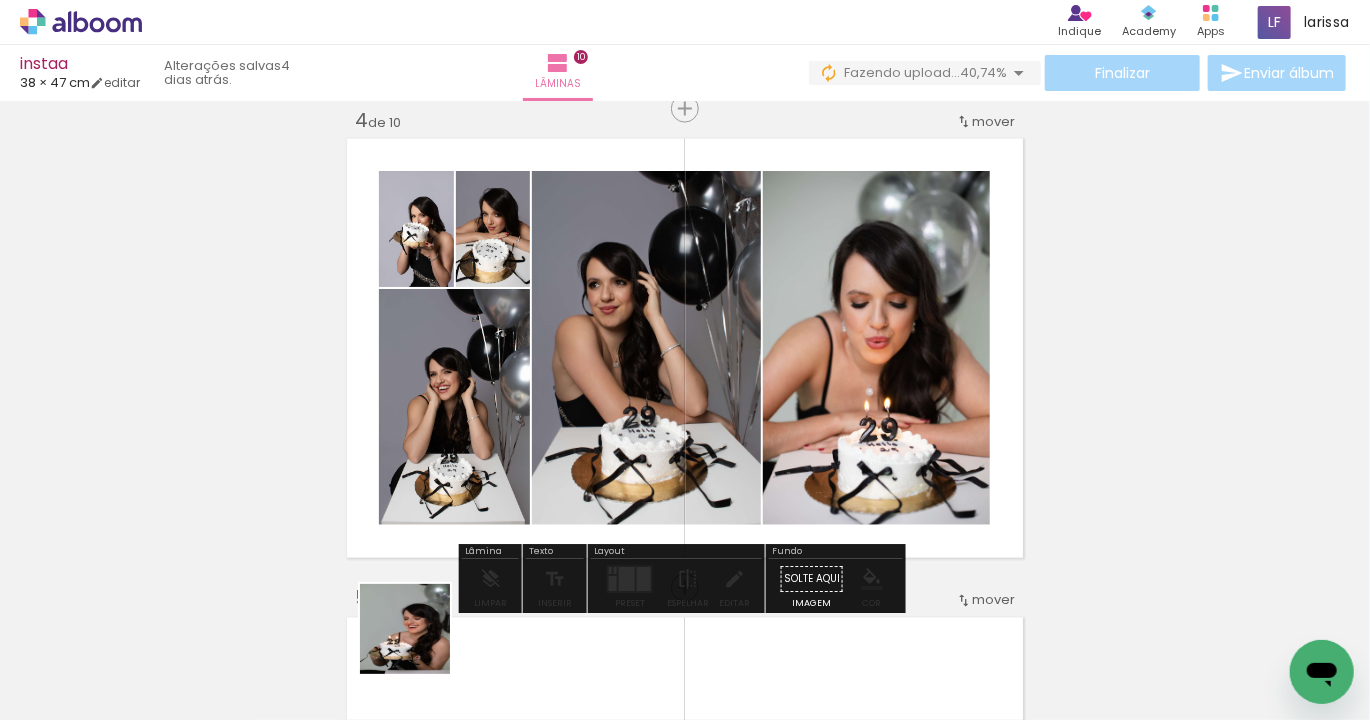 drag, startPoint x: 420, startPoint y: 644, endPoint x: 548, endPoint y: 511, distance: 184.58873 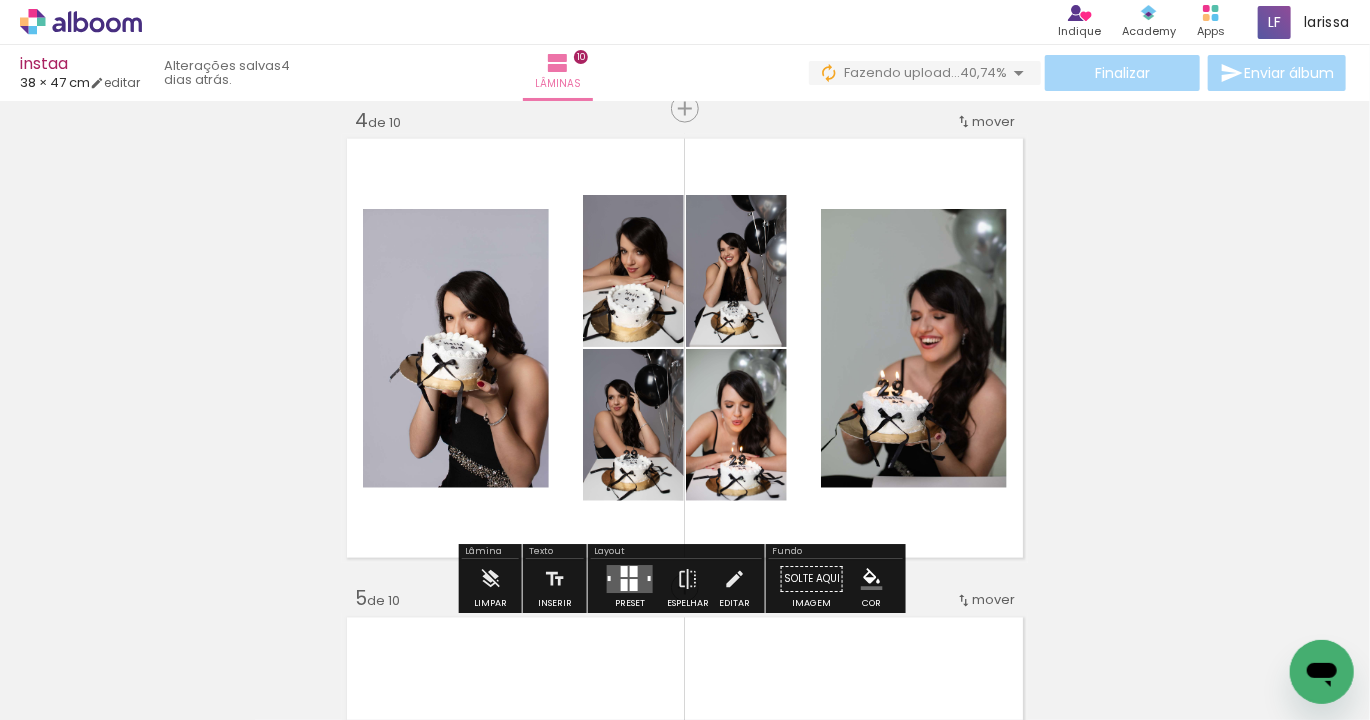 drag, startPoint x: 746, startPoint y: 437, endPoint x: 891, endPoint y: 378, distance: 156.54393 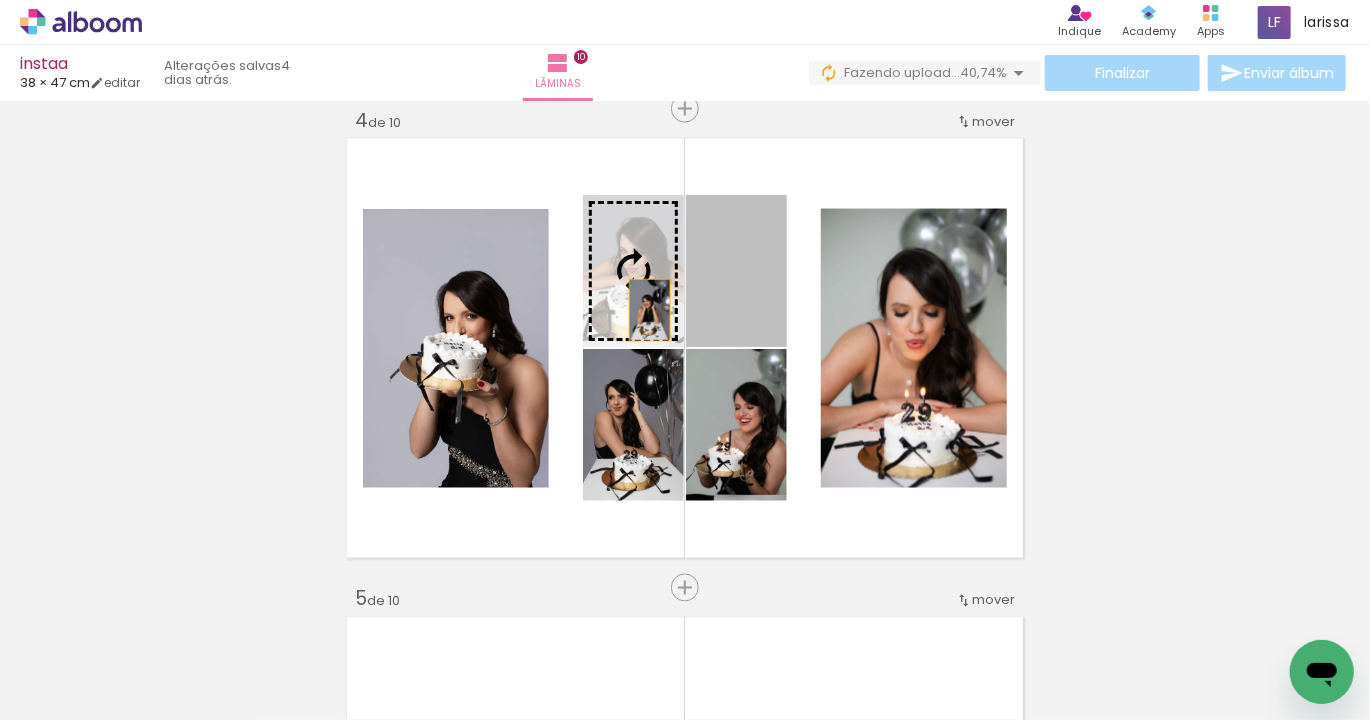 drag, startPoint x: 670, startPoint y: 307, endPoint x: 455, endPoint y: 329, distance: 216.12265 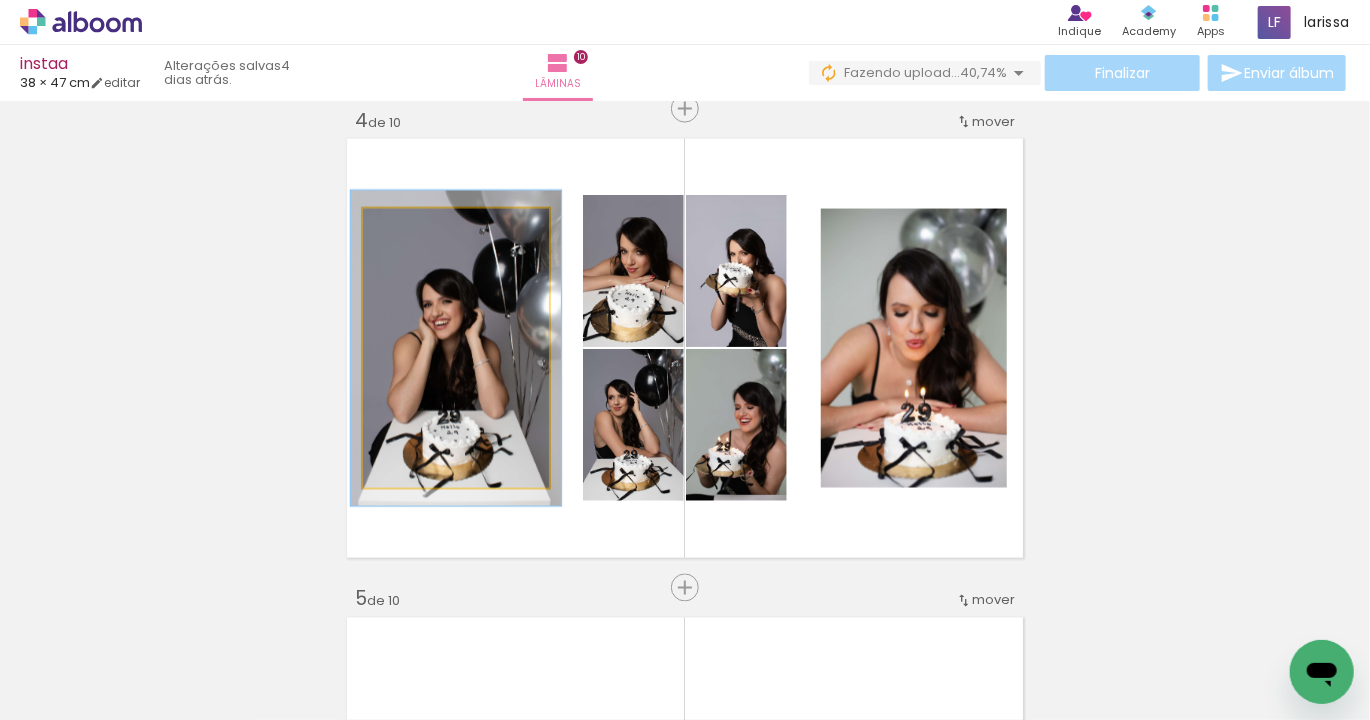 type on "113" 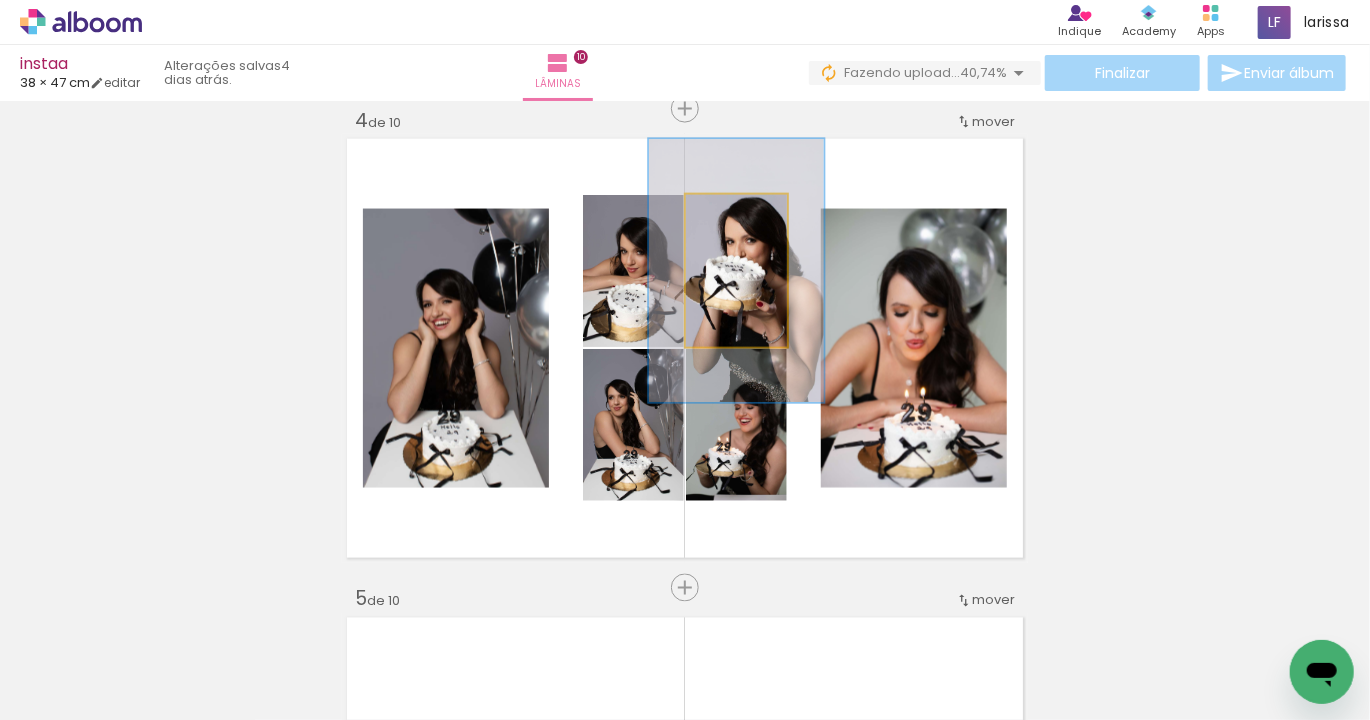 drag, startPoint x: 717, startPoint y: 215, endPoint x: 739, endPoint y: 214, distance: 22.022715 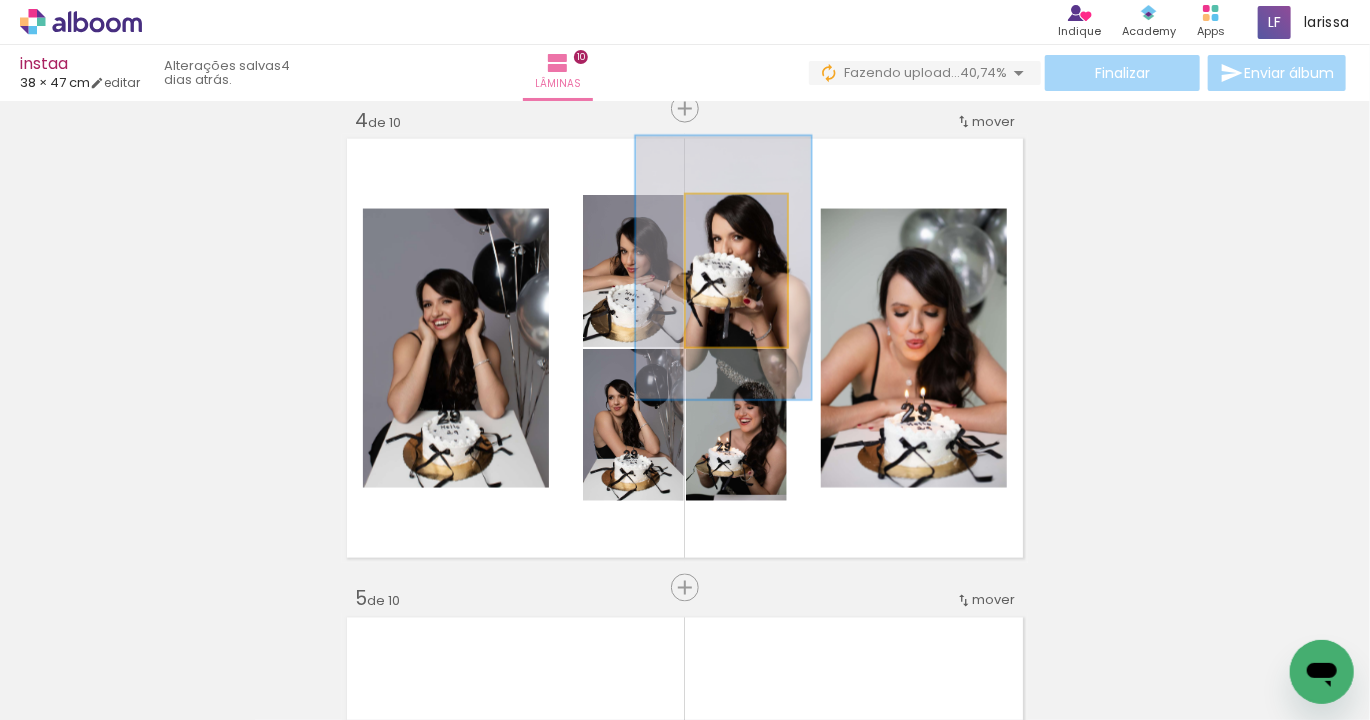 drag, startPoint x: 750, startPoint y: 284, endPoint x: 738, endPoint y: 281, distance: 12.369317 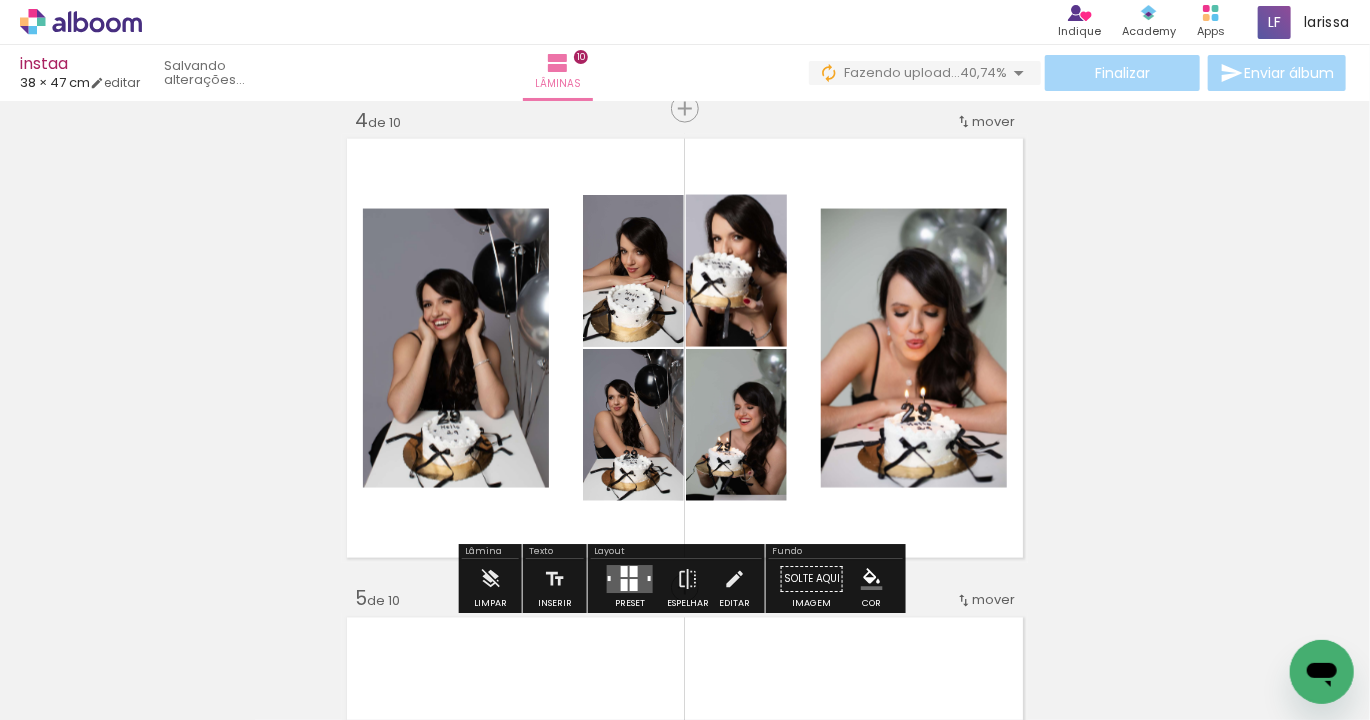 click 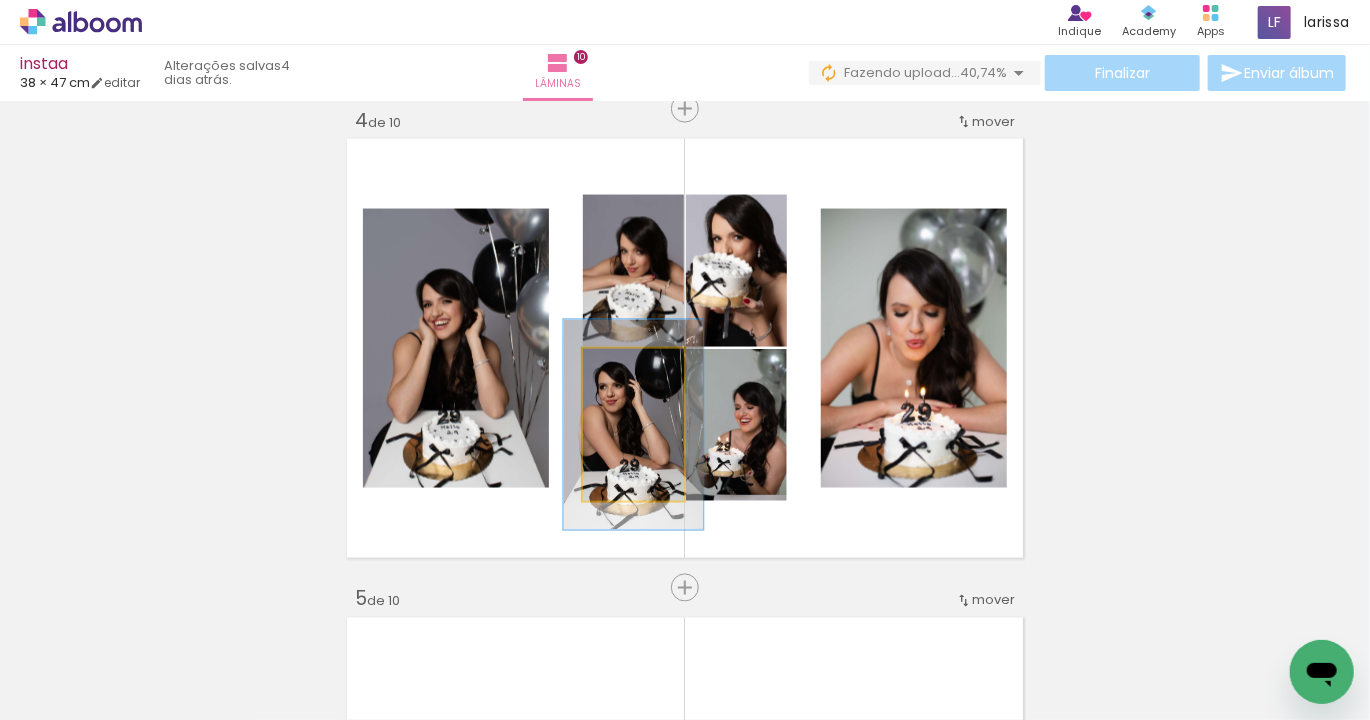 drag, startPoint x: 623, startPoint y: 374, endPoint x: 634, endPoint y: 376, distance: 11.18034 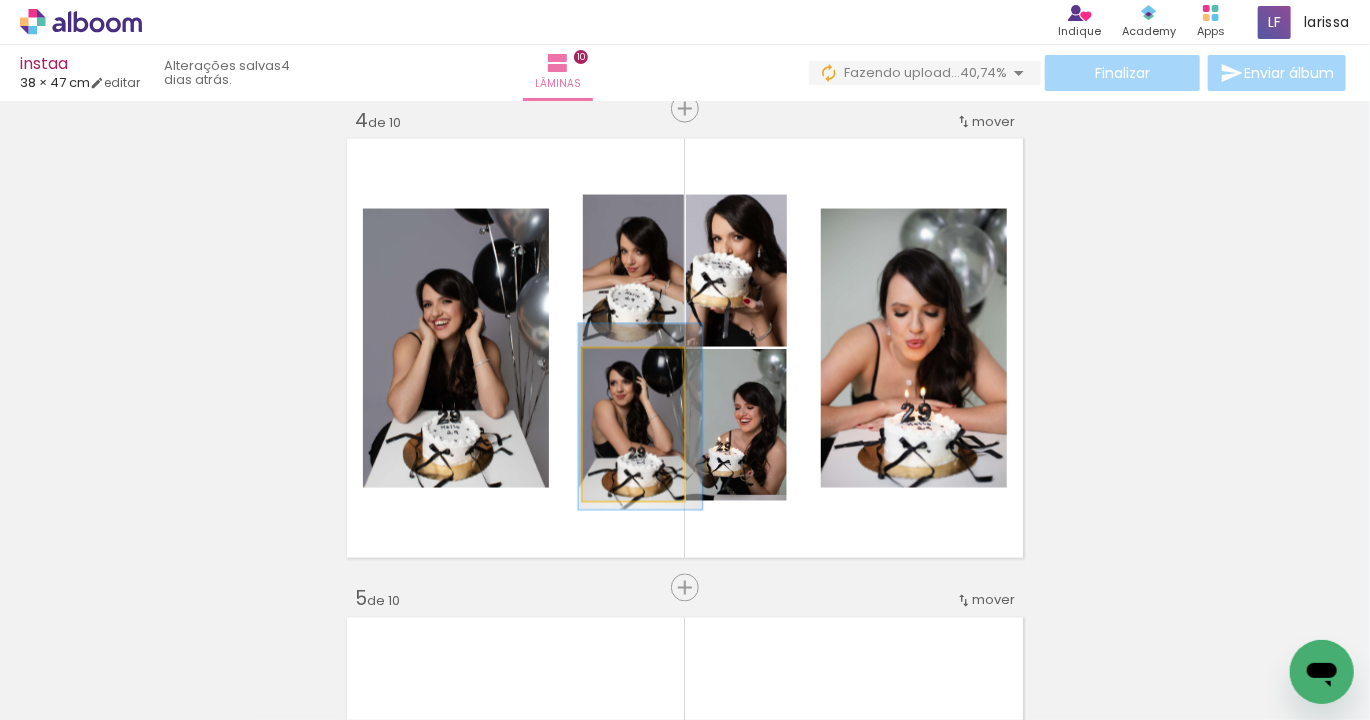 type on "119" 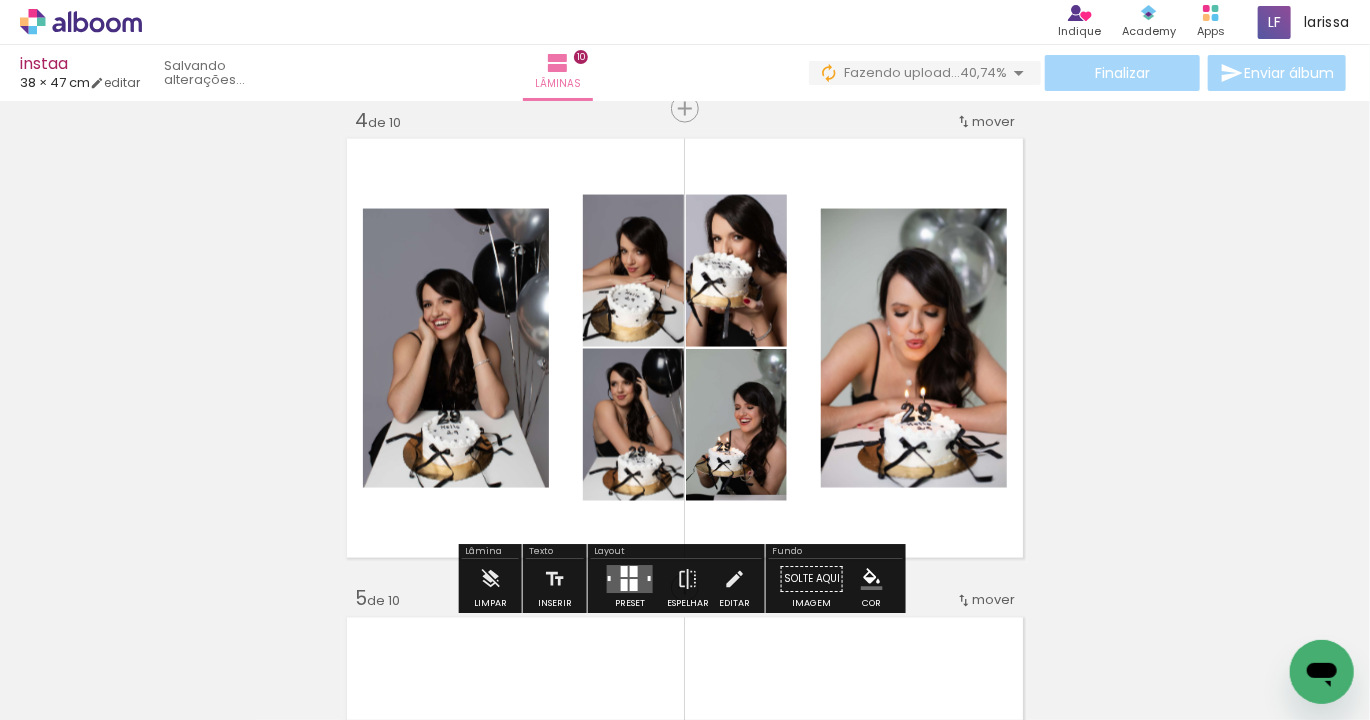 click on "Largura Cor" at bounding box center (845, 261) 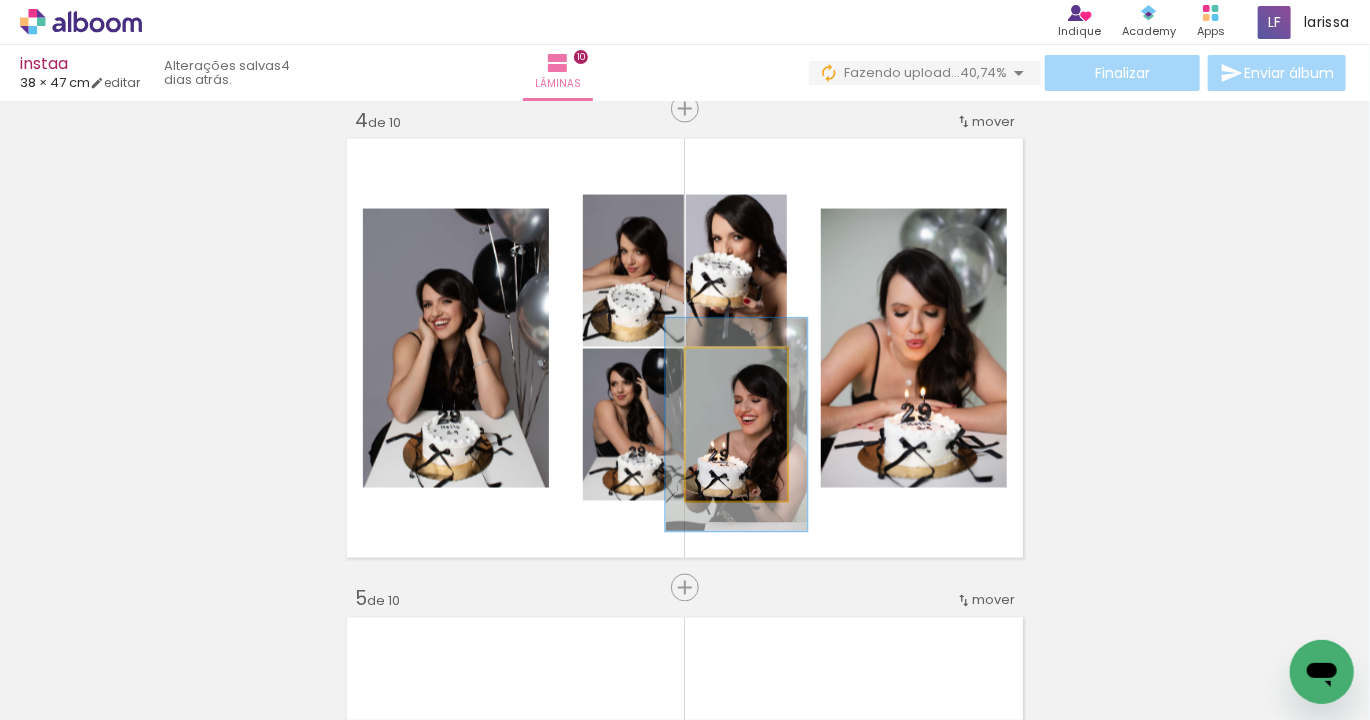 click at bounding box center (738, 370) 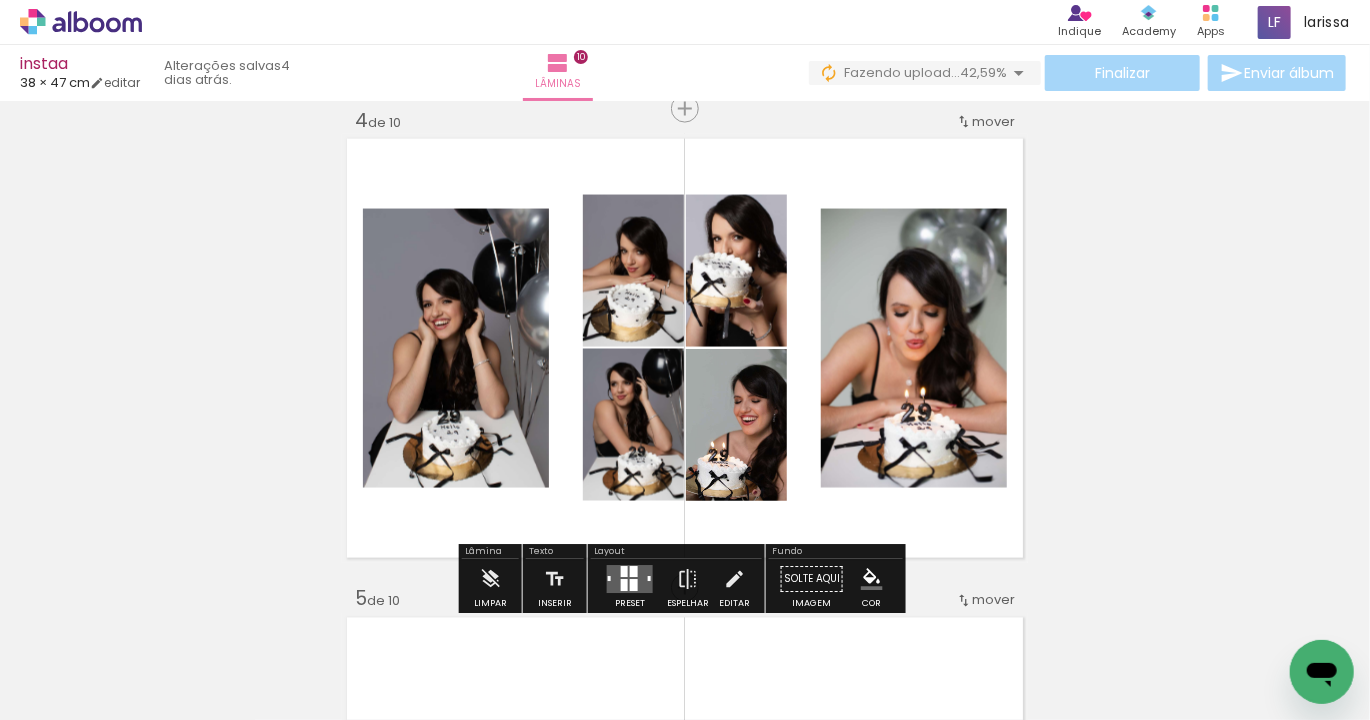 drag, startPoint x: 759, startPoint y: 441, endPoint x: 742, endPoint y: 442, distance: 17.029387 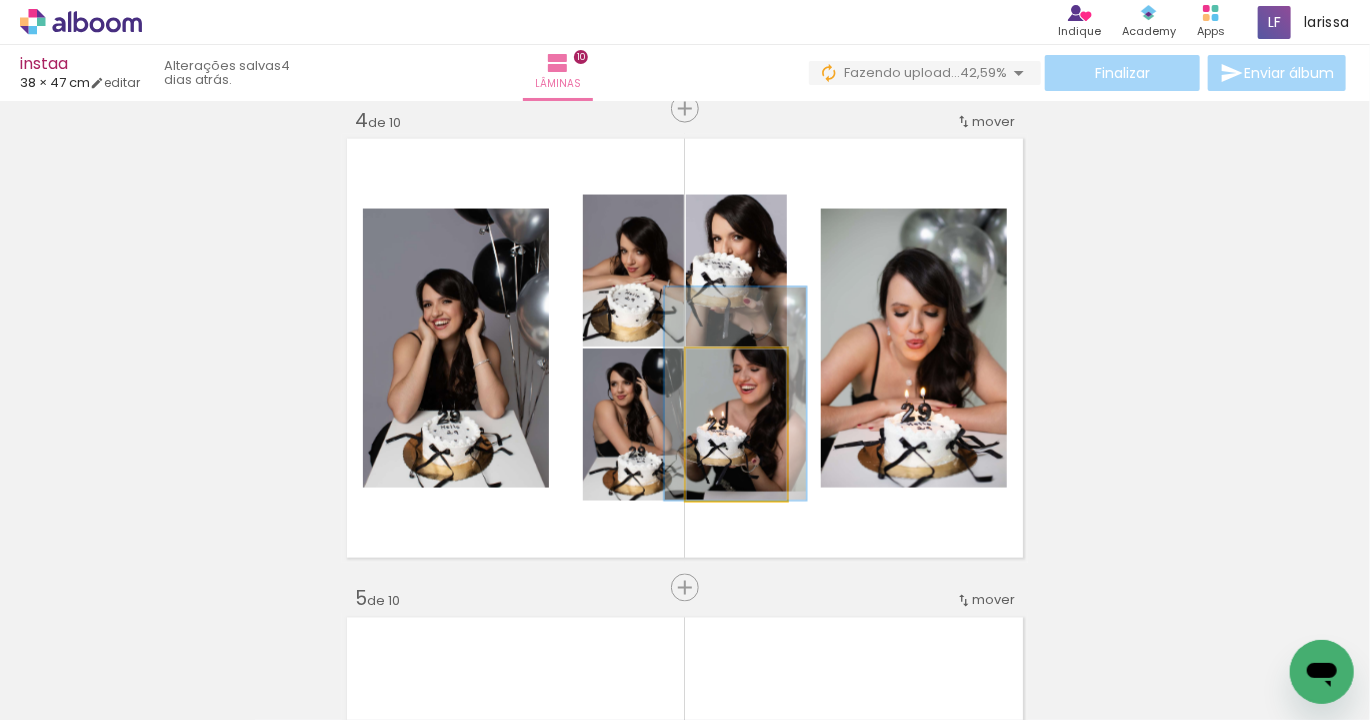 drag, startPoint x: 730, startPoint y: 446, endPoint x: 729, endPoint y: 411, distance: 35.014282 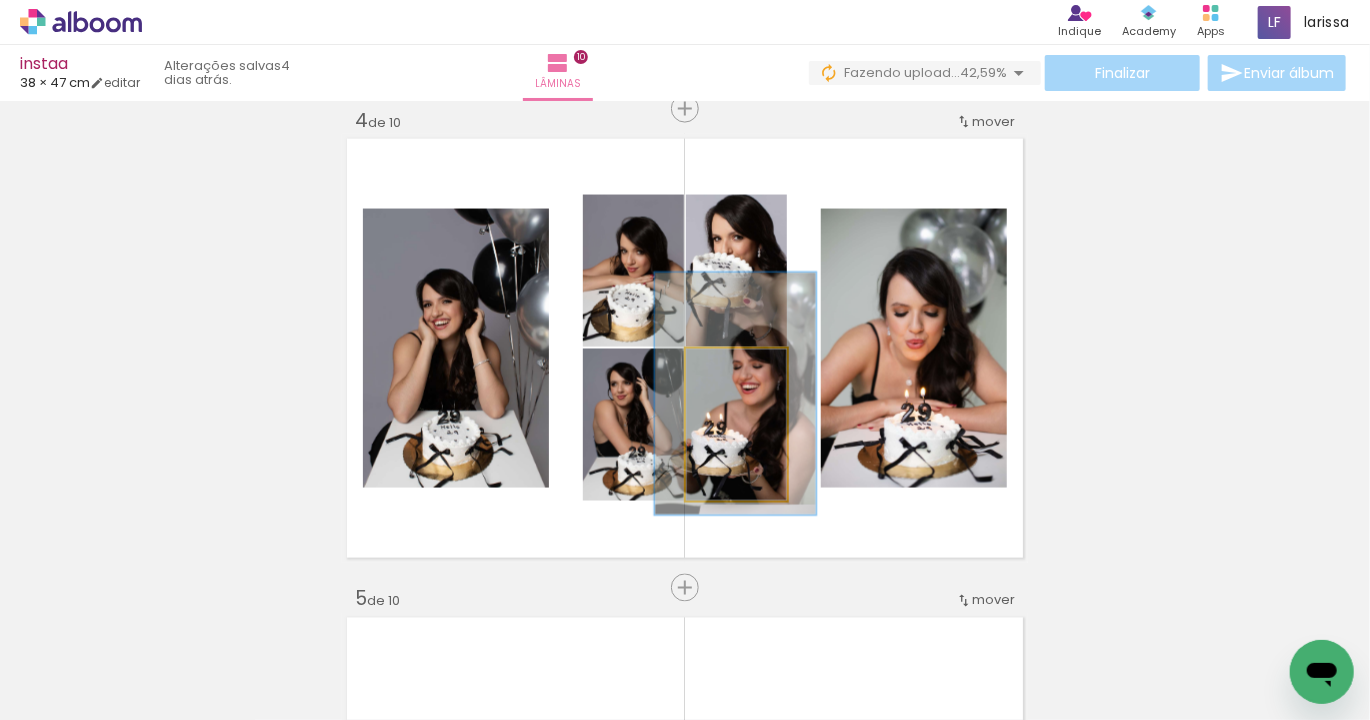 type on "159" 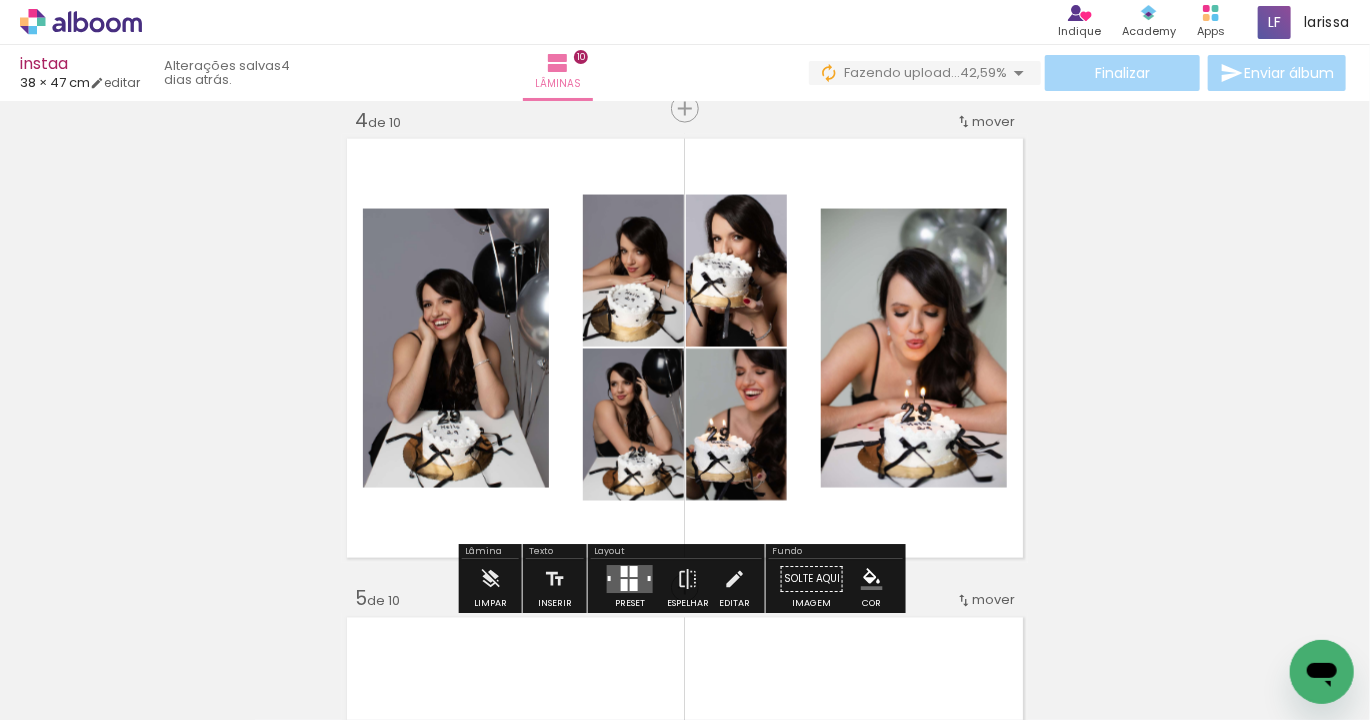 click on "Inserir lâmina 1  de 10  Inserir lâmina 2  de 10  Inserir lâmina 3  de 10  Inserir lâmina 4  de 10  Inserir lâmina 5  de 10  Inserir lâmina 6  de 10  Inserir lâmina 7  de 10  Inserir lâmina 8  de 10  Inserir lâmina 9  de 10  Inserir lâmina 10  de 10" at bounding box center [685, 1281] 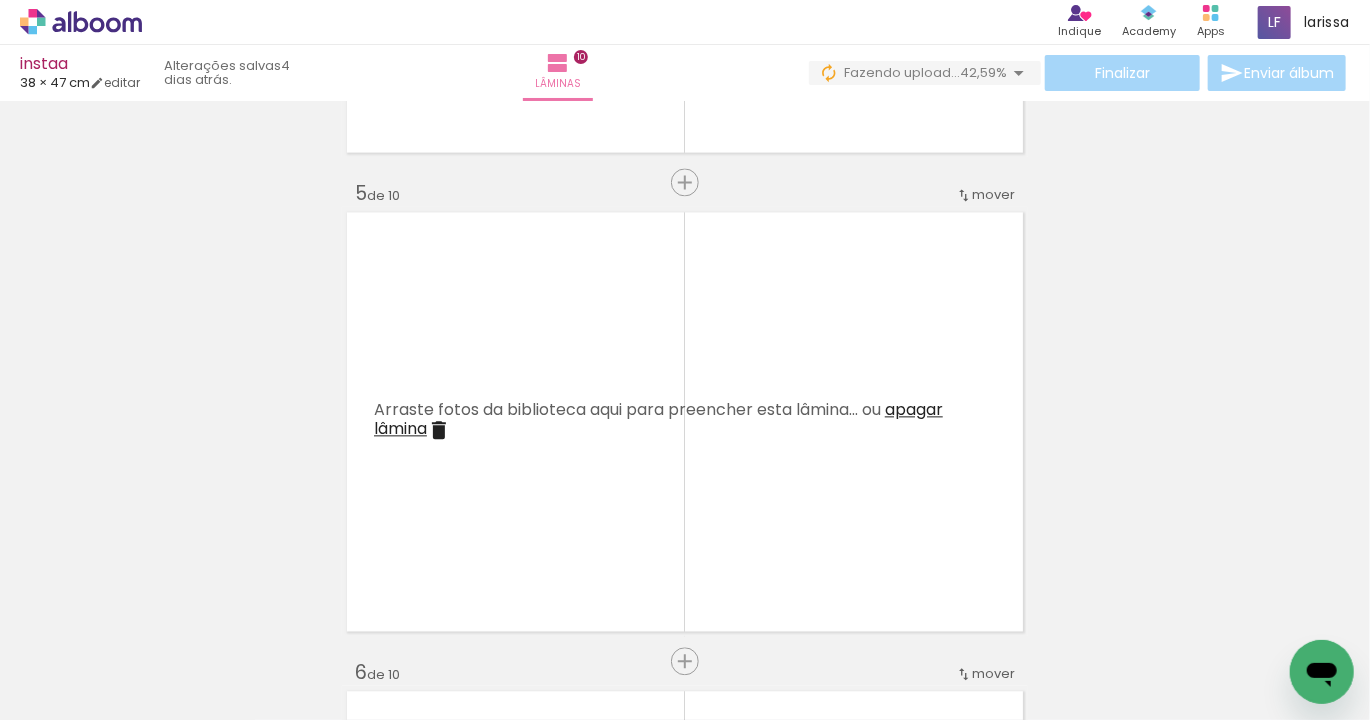 scroll, scrollTop: 1876, scrollLeft: 0, axis: vertical 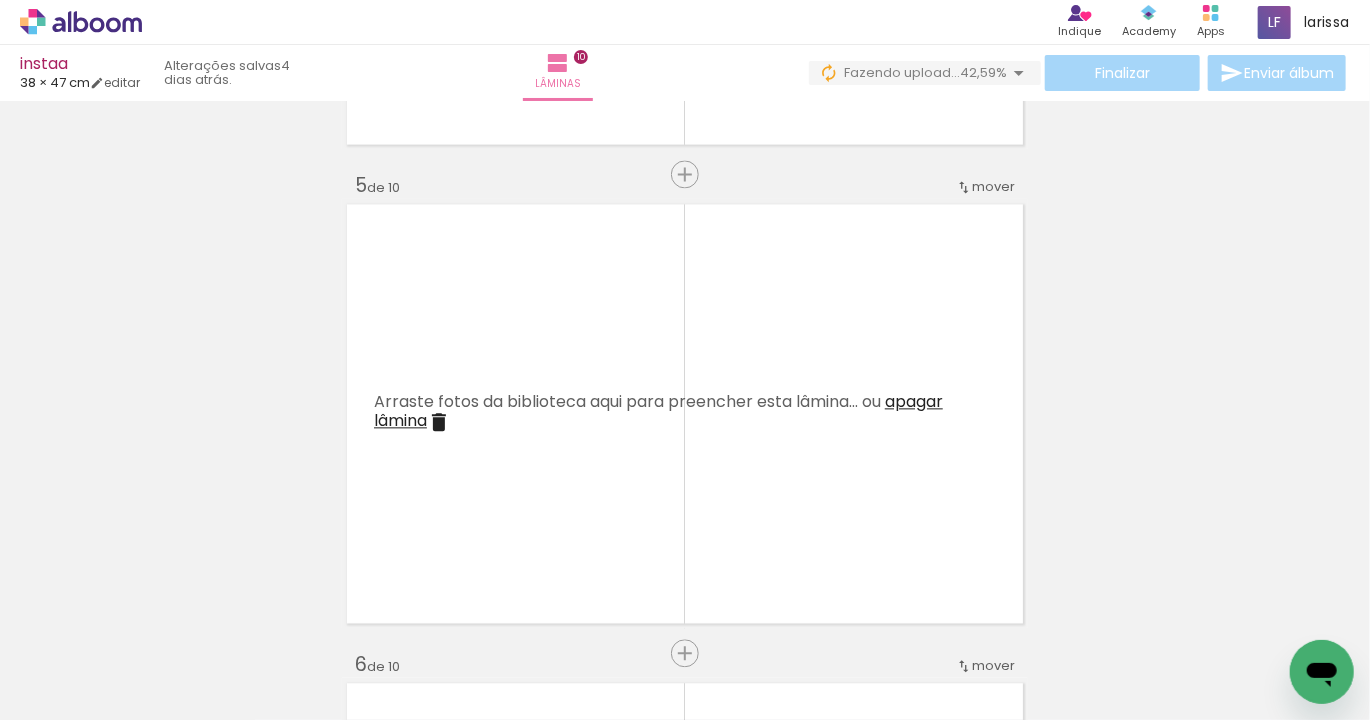 drag, startPoint x: 605, startPoint y: 656, endPoint x: 664, endPoint y: 569, distance: 105.11898 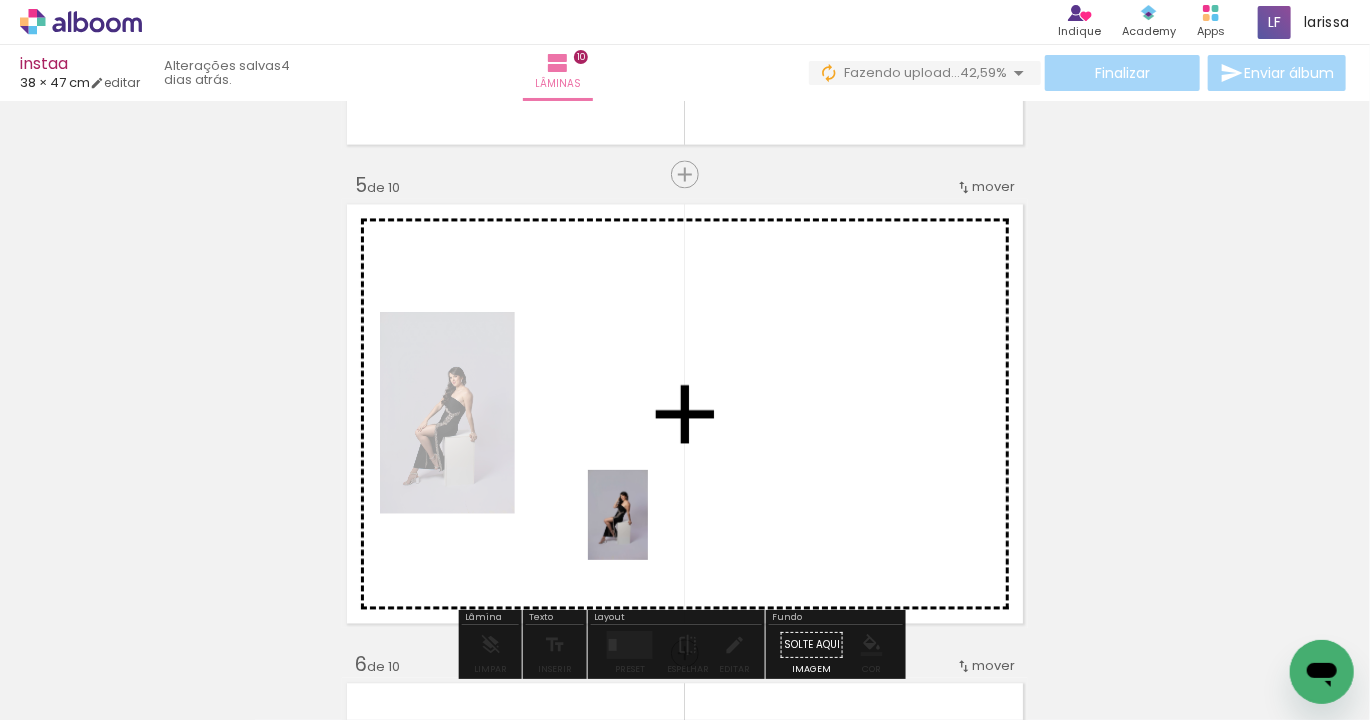 drag, startPoint x: 621, startPoint y: 649, endPoint x: 648, endPoint y: 530, distance: 122.02459 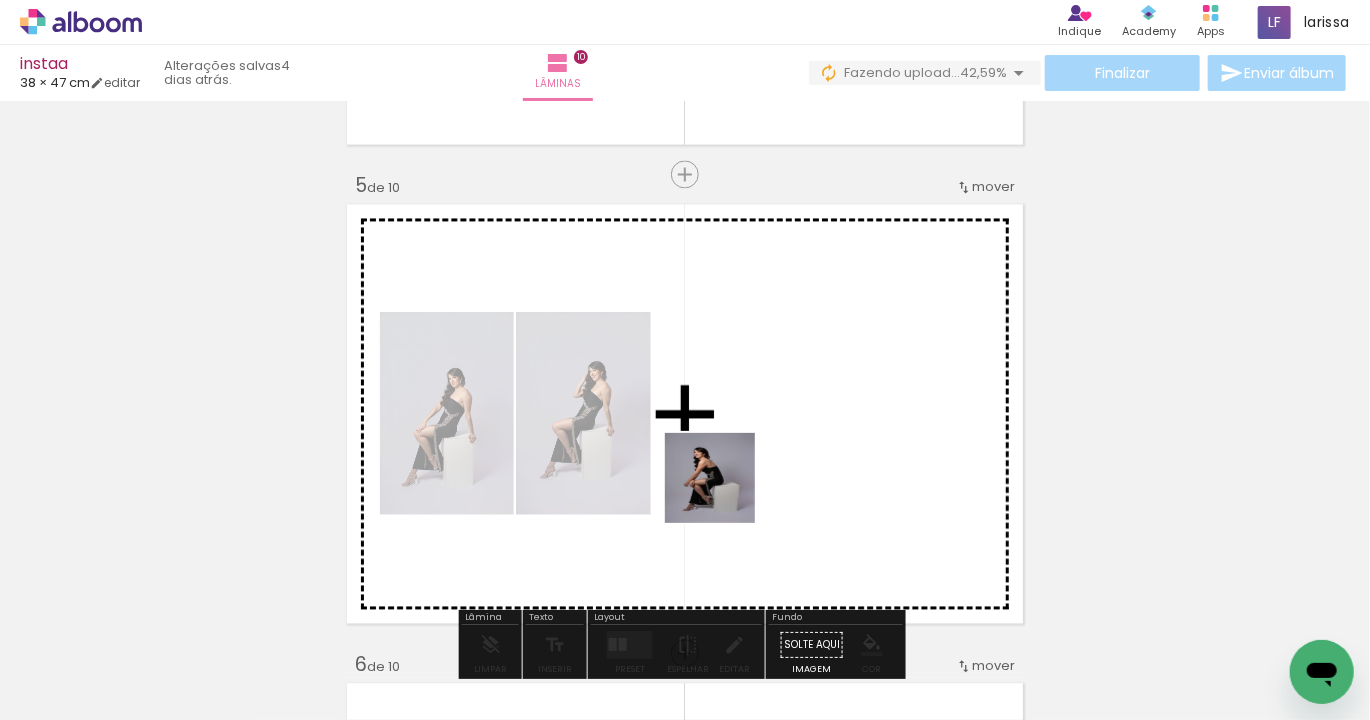 drag, startPoint x: 607, startPoint y: 660, endPoint x: 725, endPoint y: 493, distance: 204.48227 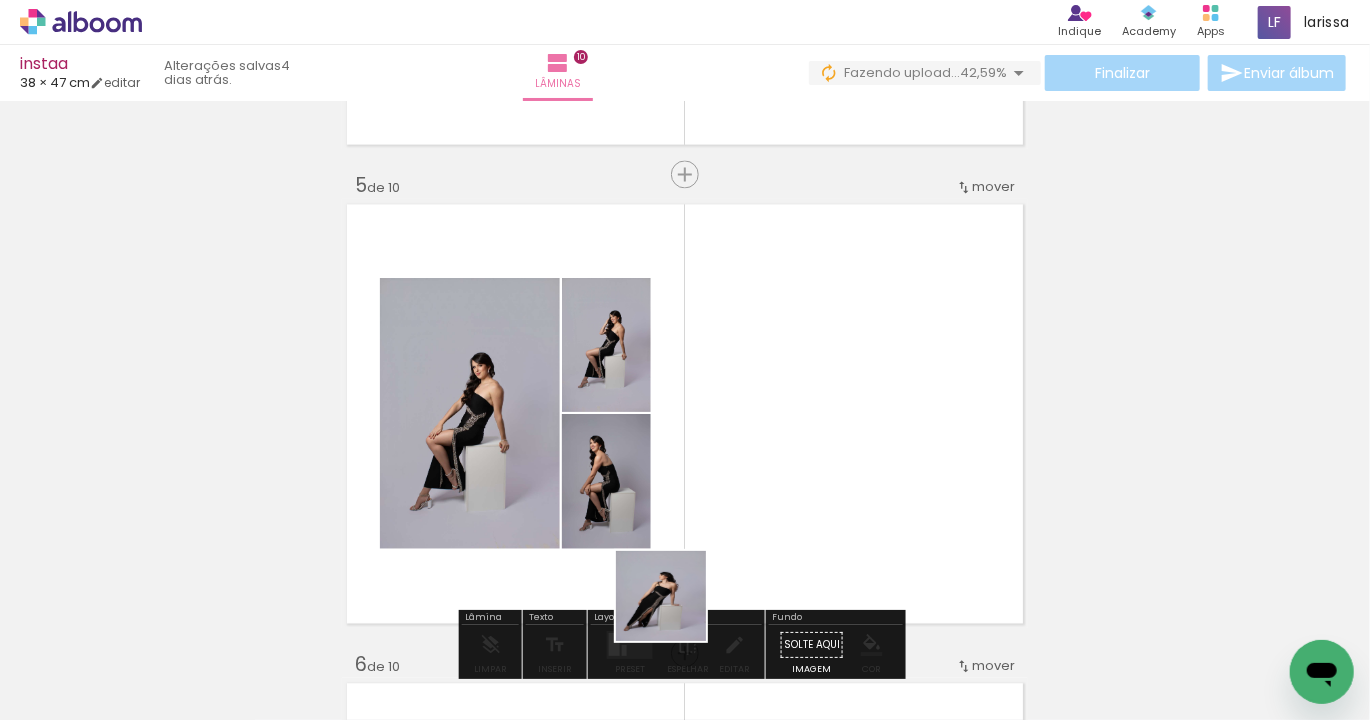drag, startPoint x: 623, startPoint y: 657, endPoint x: 852, endPoint y: 480, distance: 289.43048 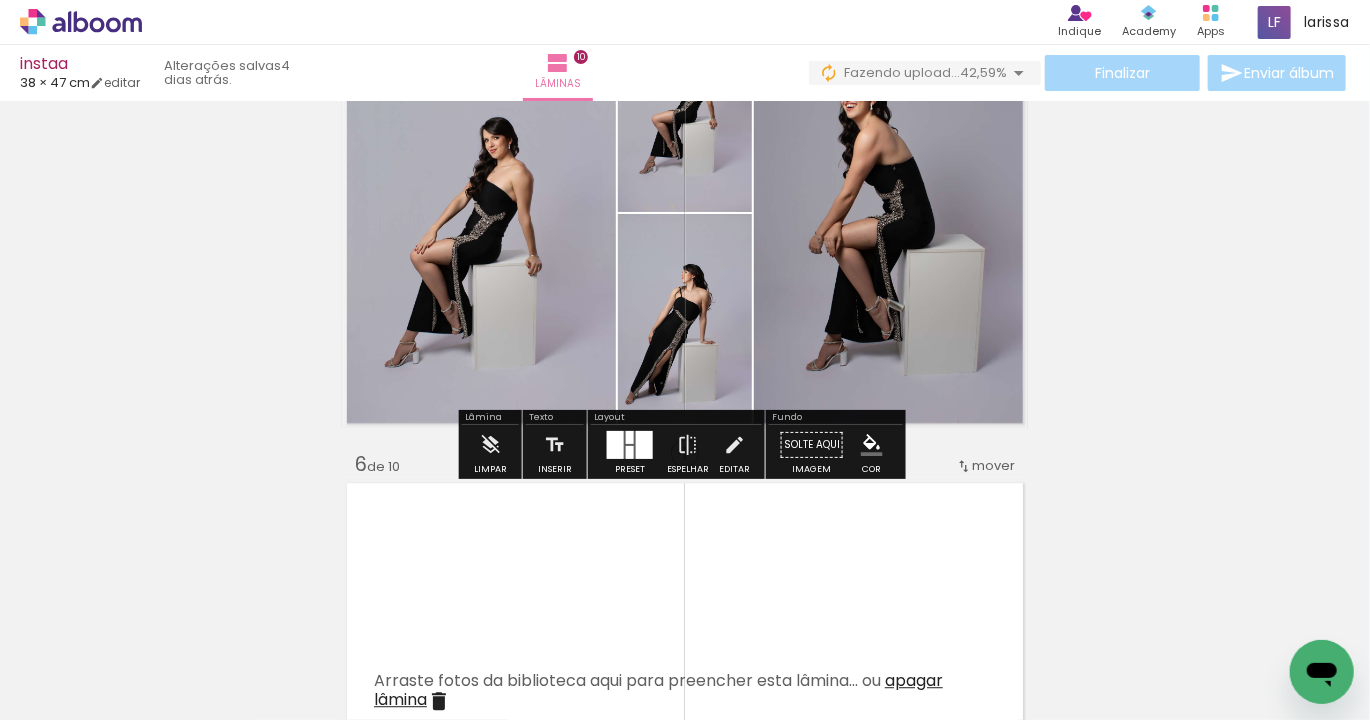 scroll, scrollTop: 2070, scrollLeft: 0, axis: vertical 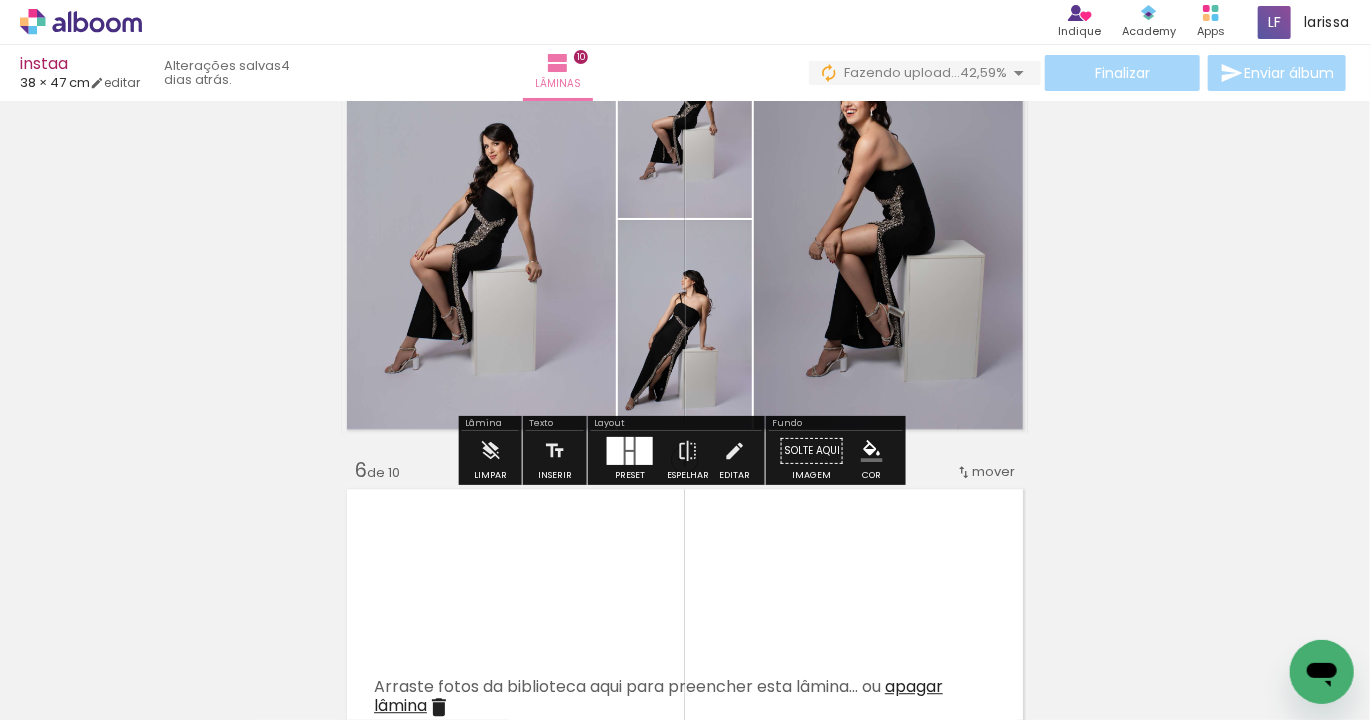 click at bounding box center [644, 451] 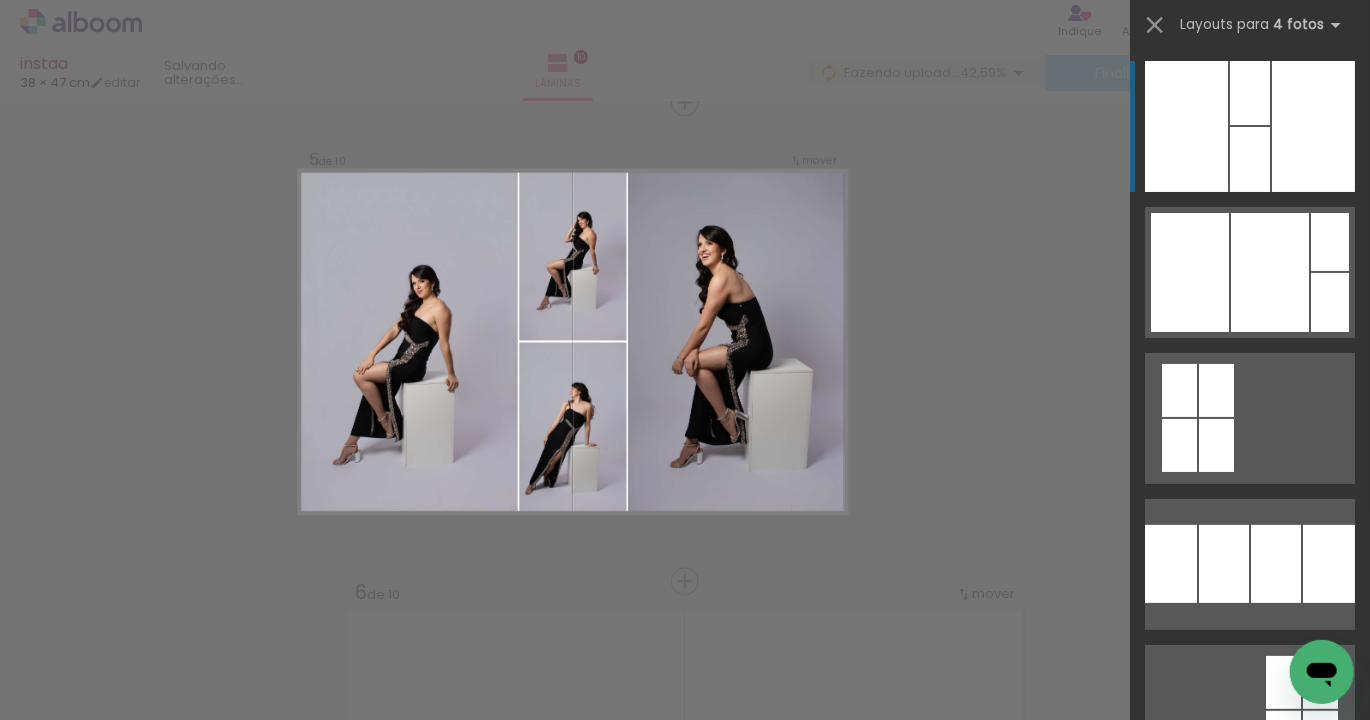 scroll, scrollTop: 1941, scrollLeft: 0, axis: vertical 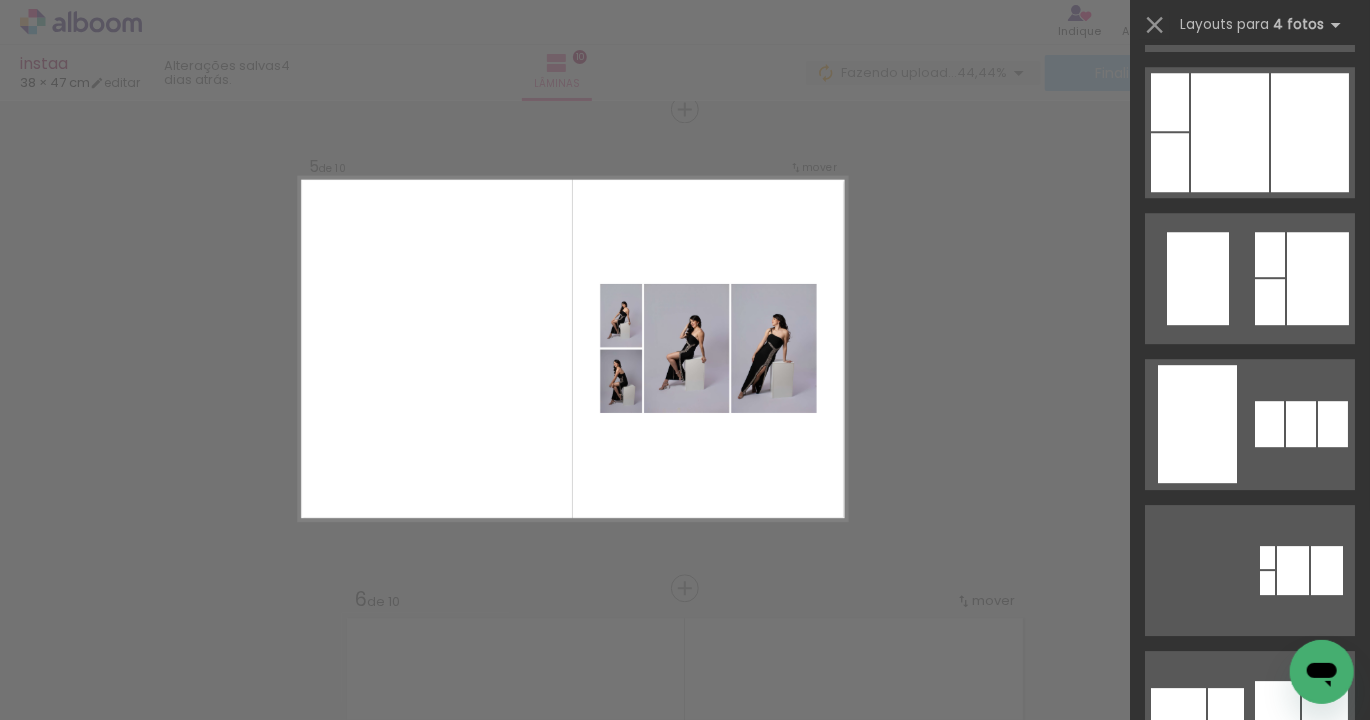 click on "Confirmar Cancelar" at bounding box center [685, 818] 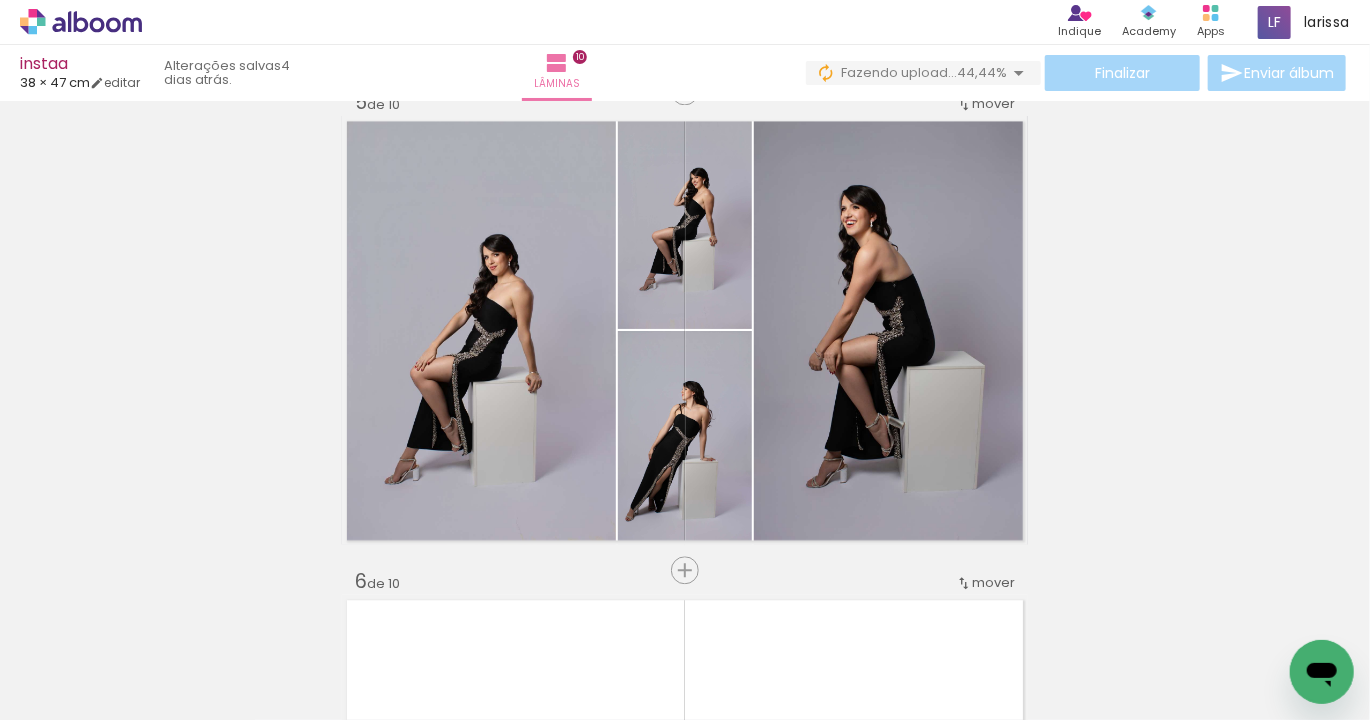 scroll, scrollTop: 1961, scrollLeft: 0, axis: vertical 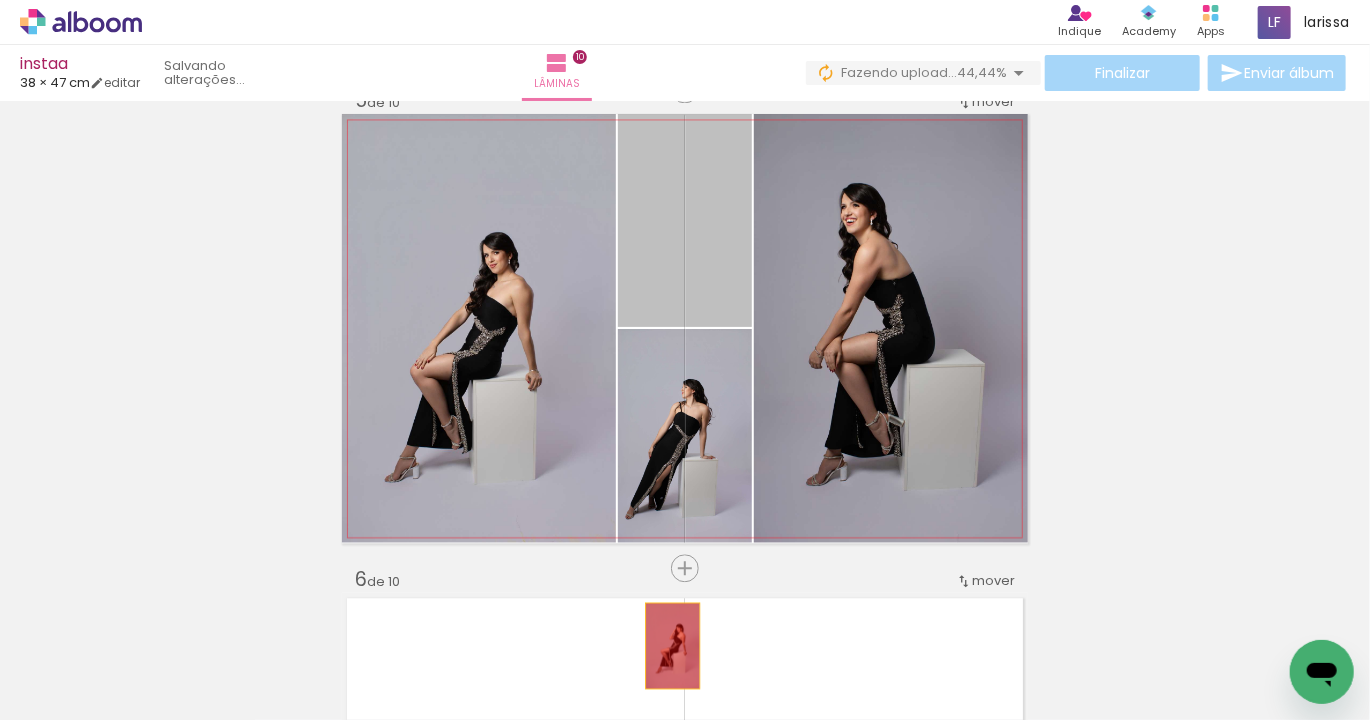 drag, startPoint x: 702, startPoint y: 273, endPoint x: 667, endPoint y: 645, distance: 373.64288 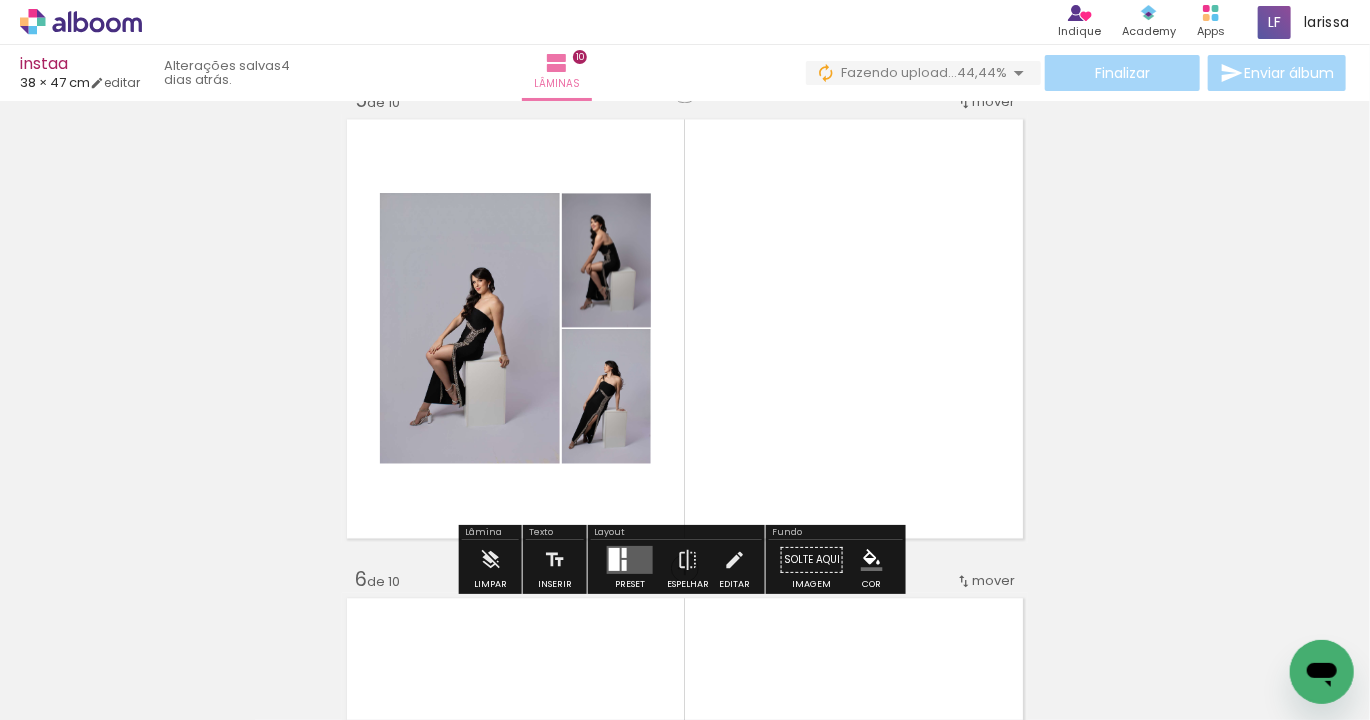 click at bounding box center [630, 560] 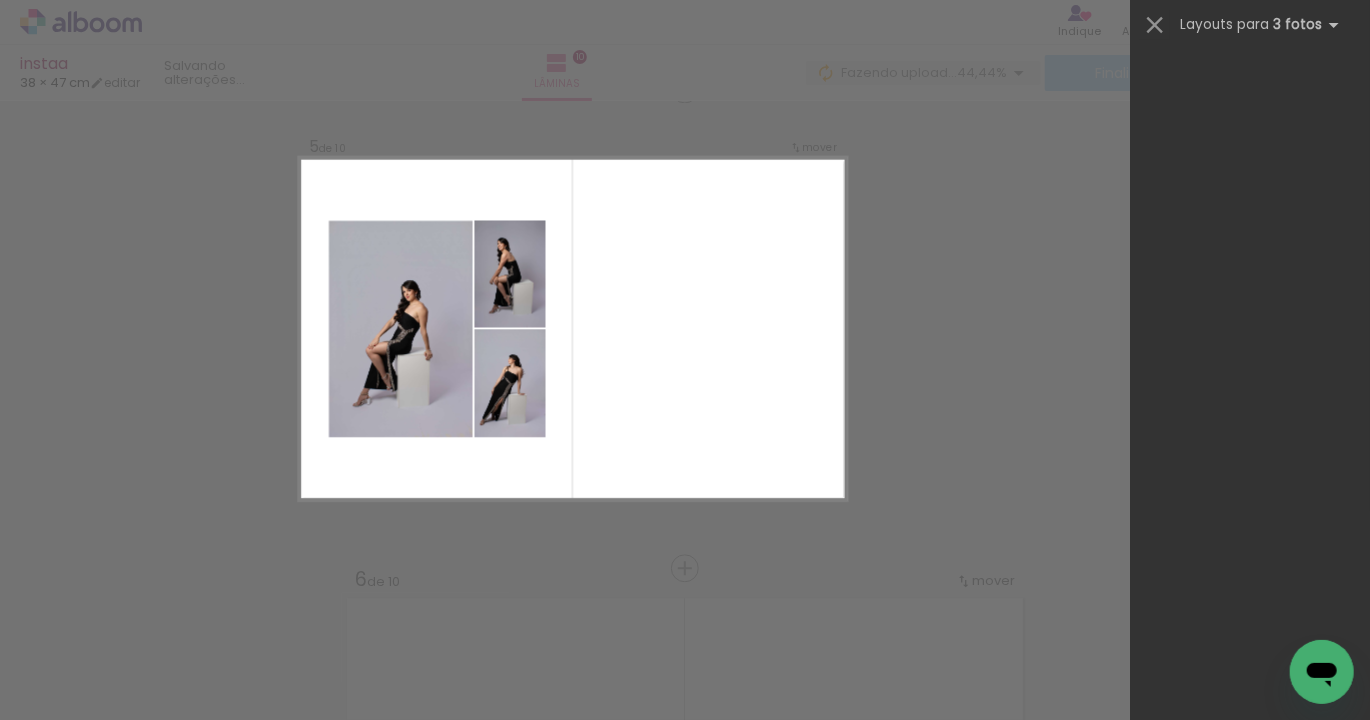 scroll, scrollTop: 0, scrollLeft: 0, axis: both 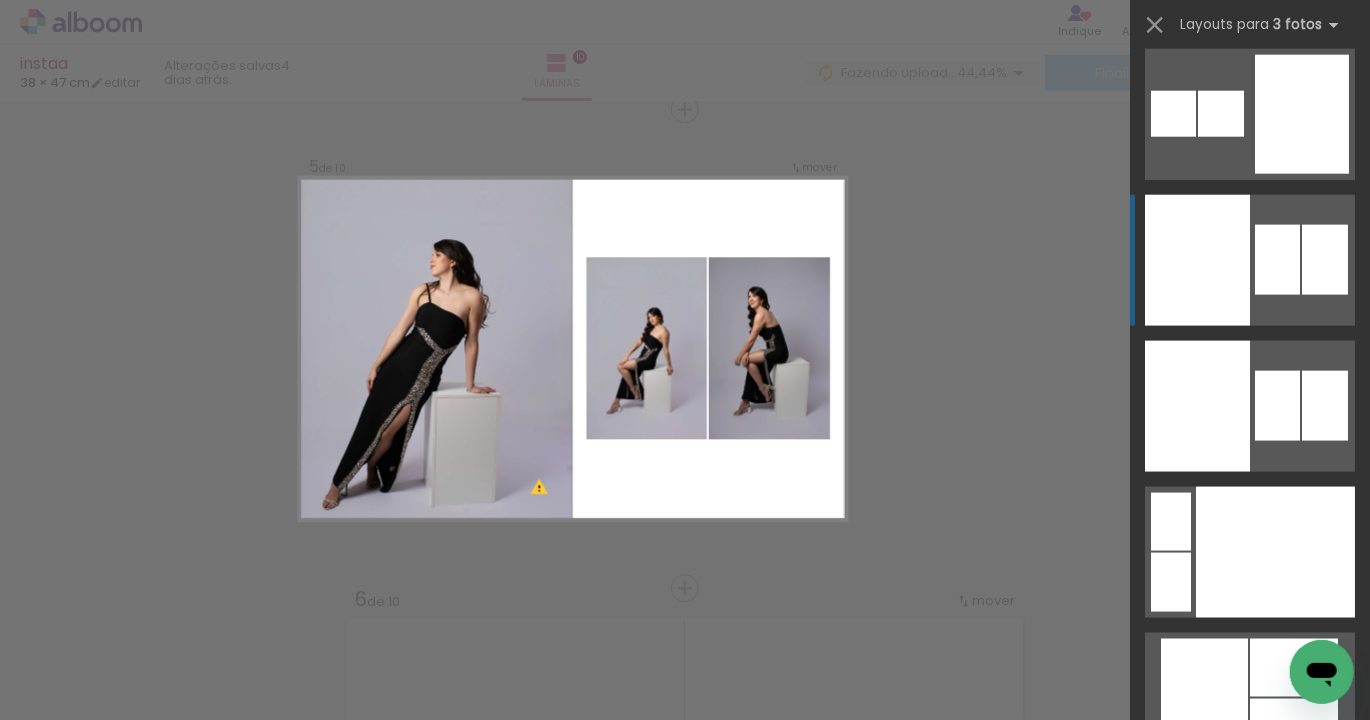 click at bounding box center [1301, 1312] 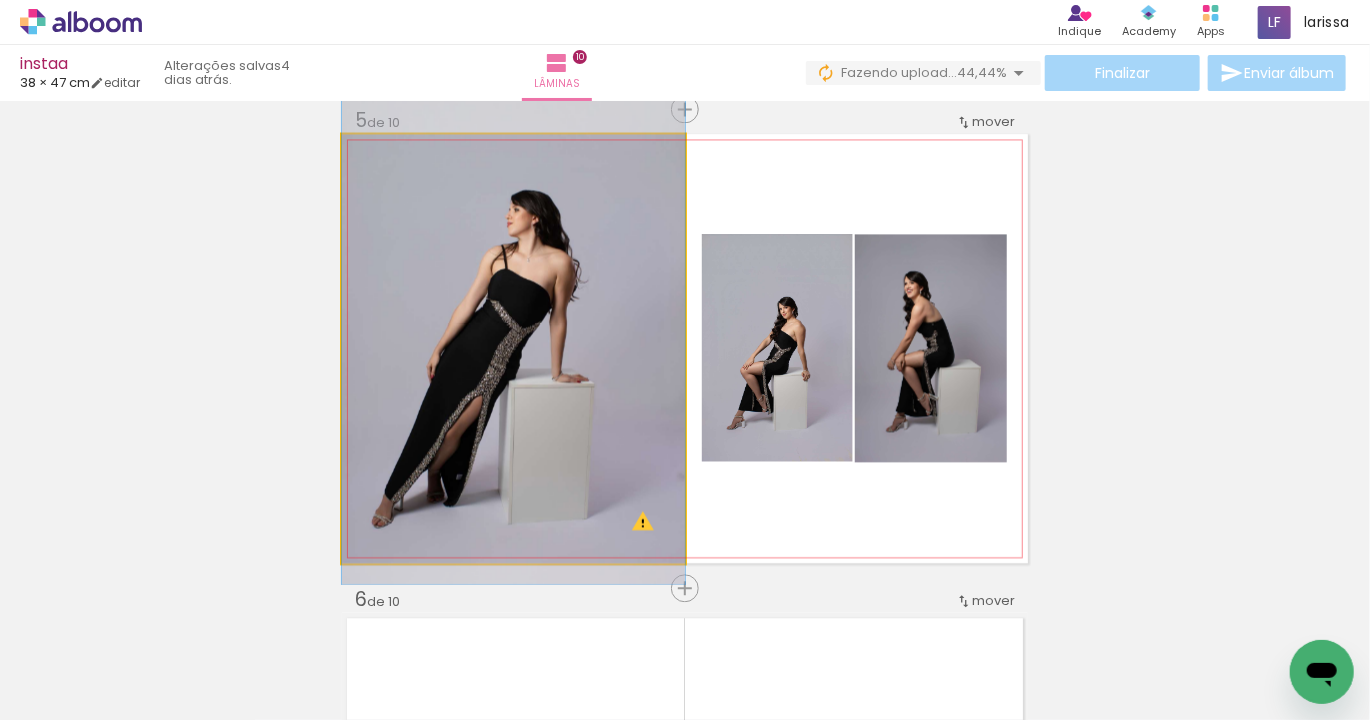drag, startPoint x: 591, startPoint y: 323, endPoint x: 598, endPoint y: 301, distance: 23.086792 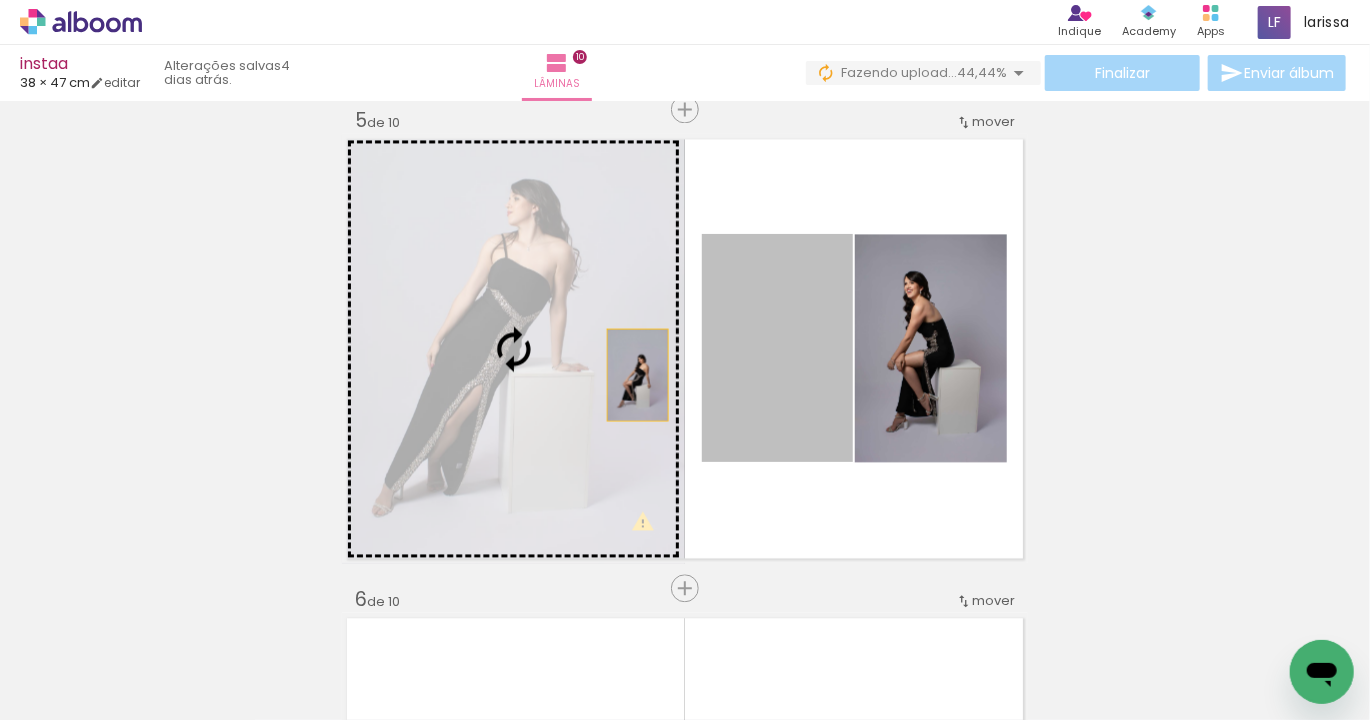 drag, startPoint x: 823, startPoint y: 366, endPoint x: 535, endPoint y: 366, distance: 288 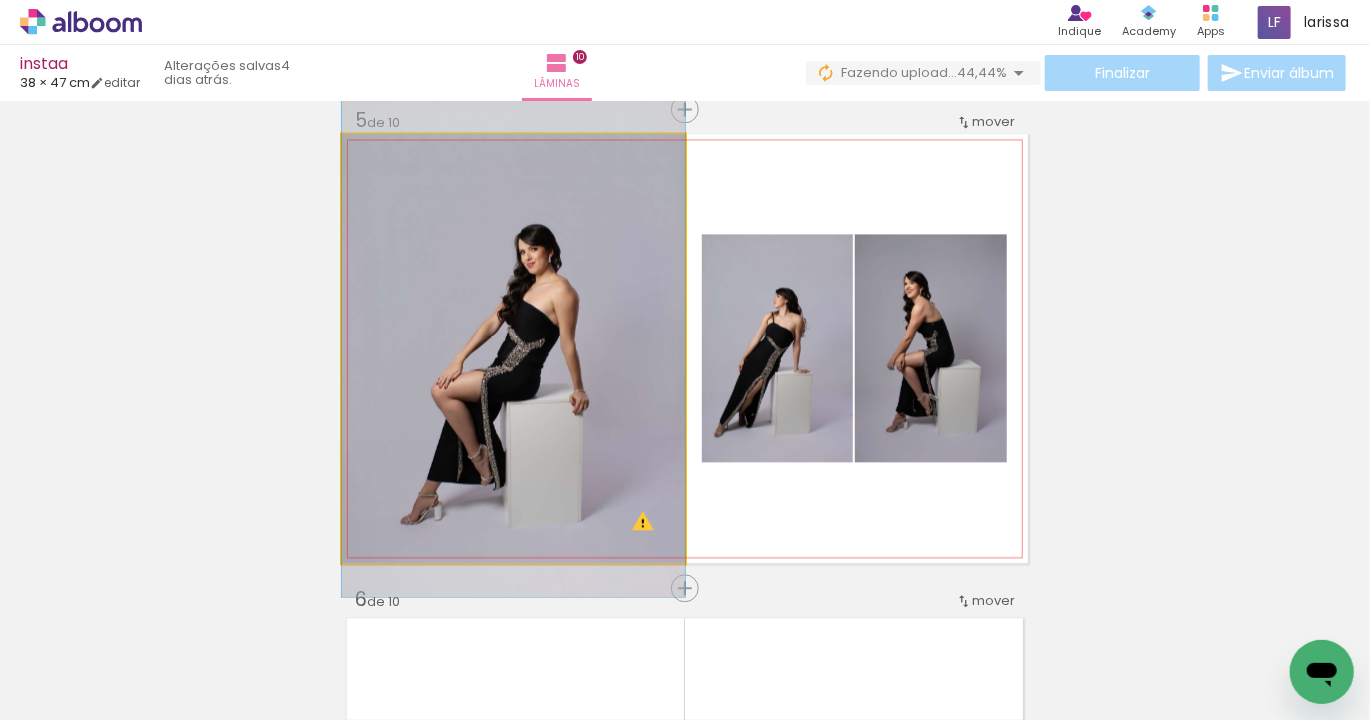 drag, startPoint x: 502, startPoint y: 355, endPoint x: 505, endPoint y: 343, distance: 12.369317 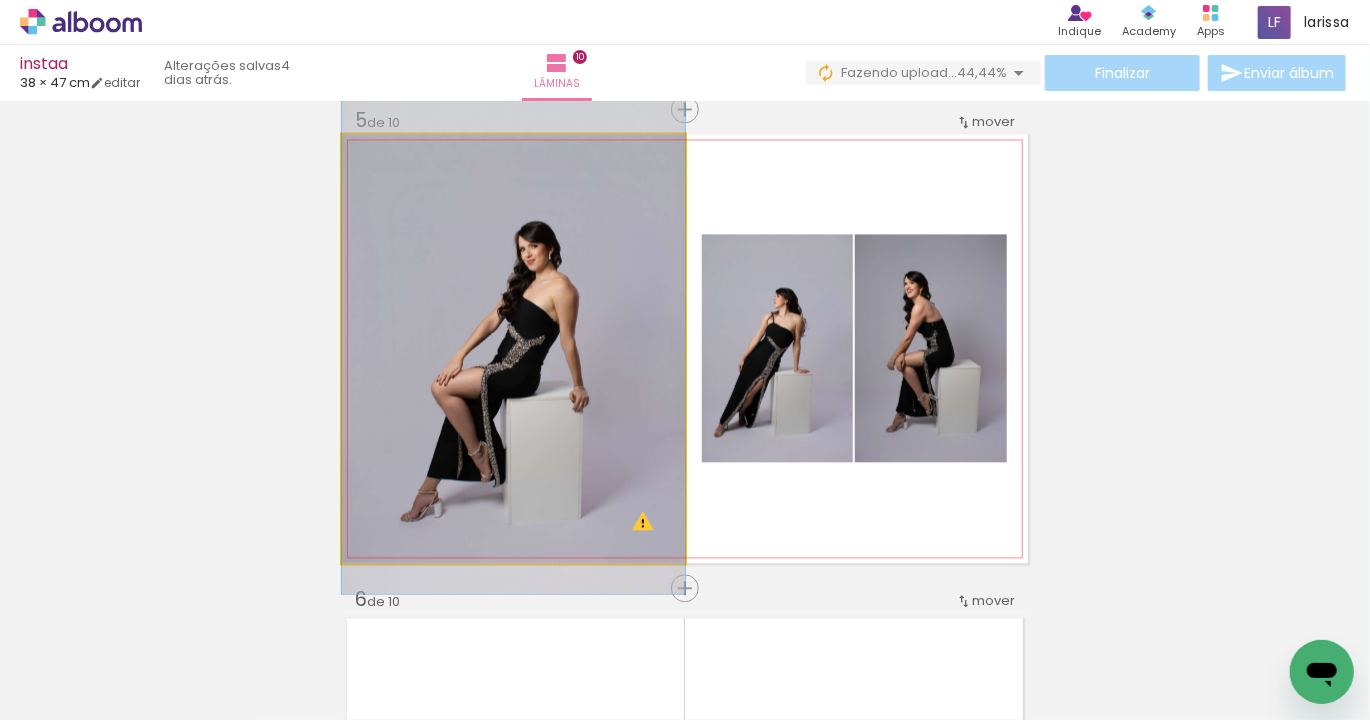 click 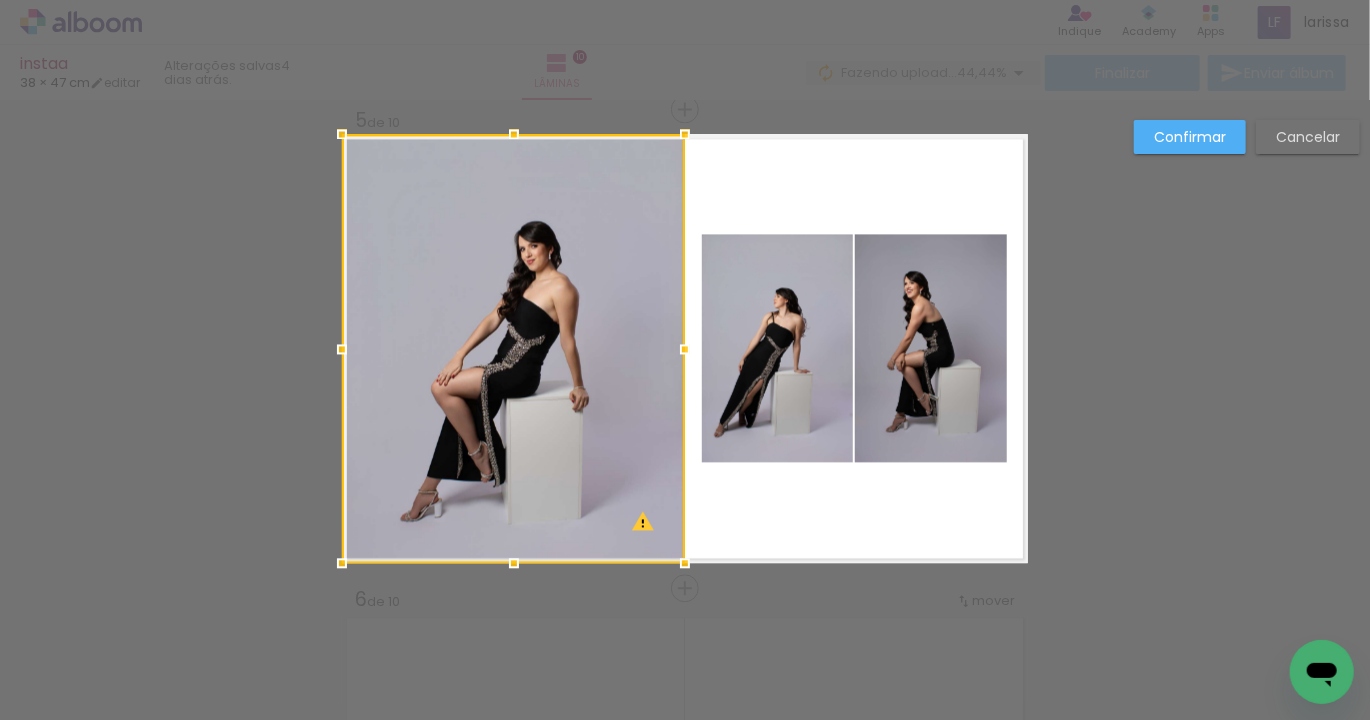 click on "Confirmar Cancelar" at bounding box center (1242, 144) 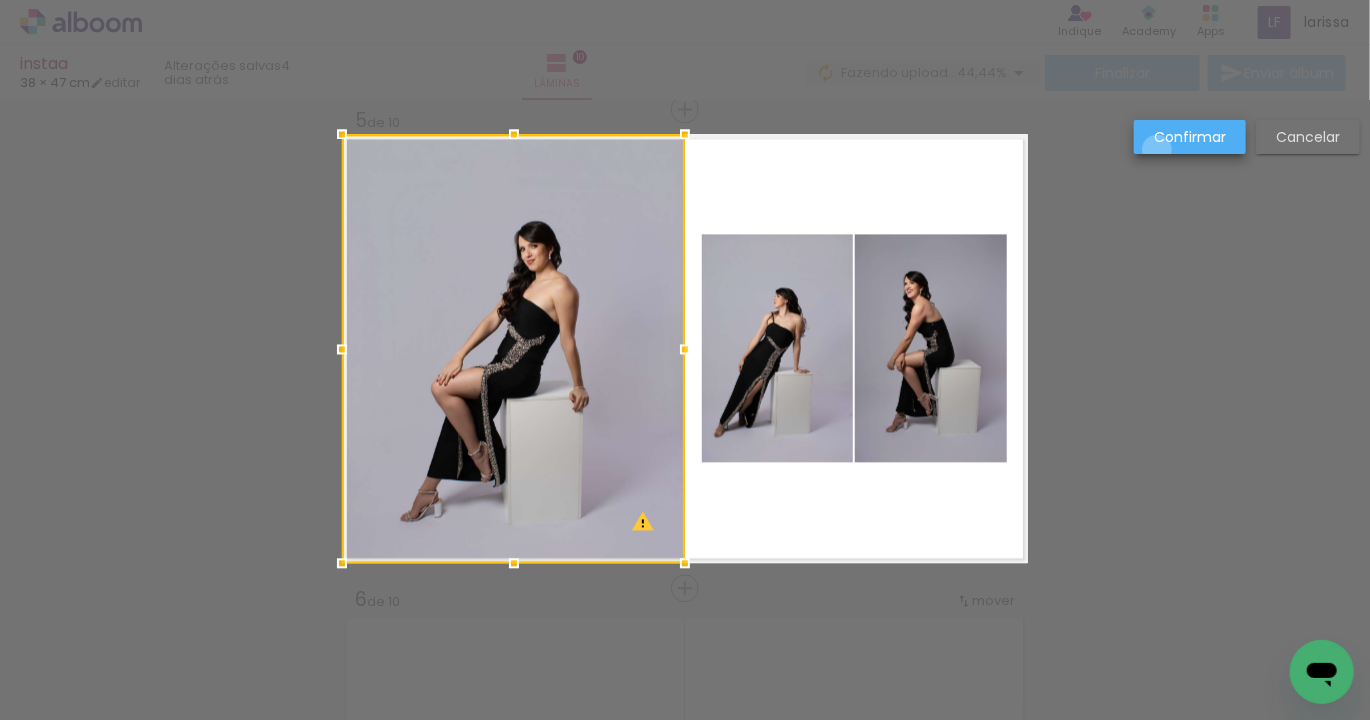 click on "Confirmar" at bounding box center (1190, 137) 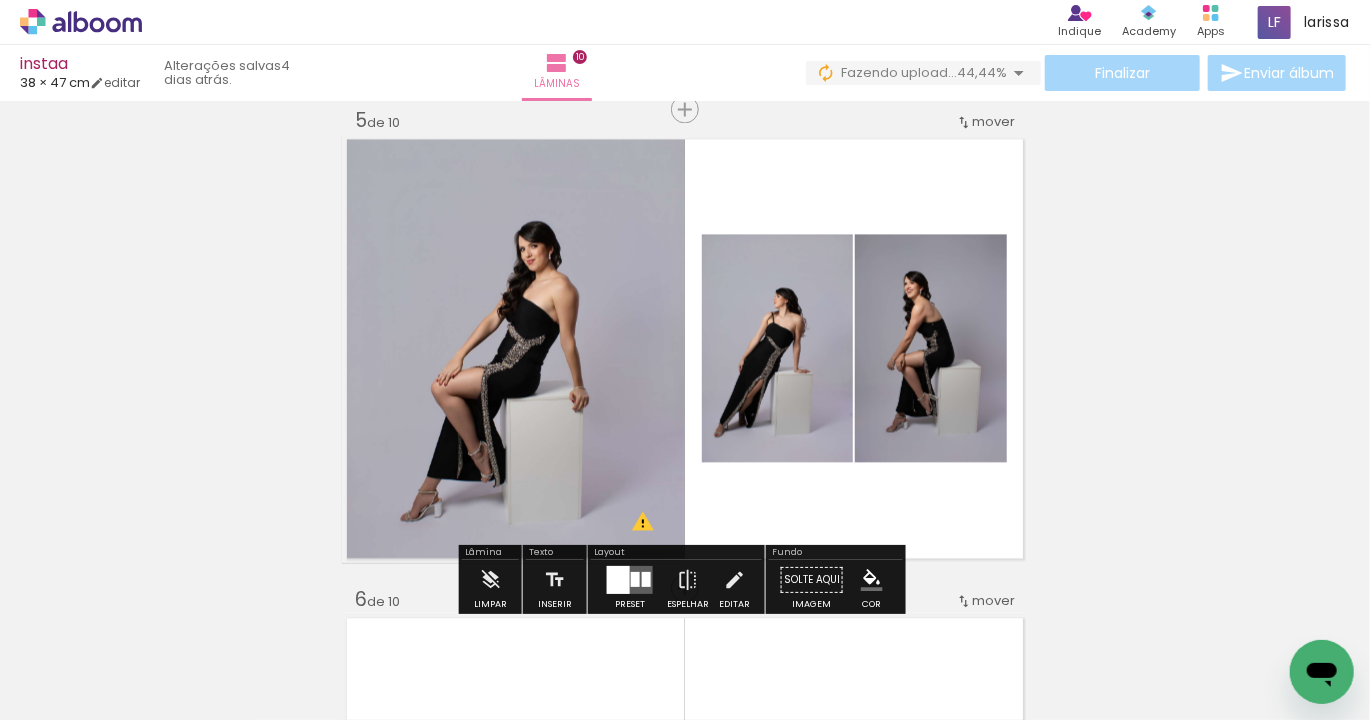 click on "P&B" at bounding box center [0, 0] 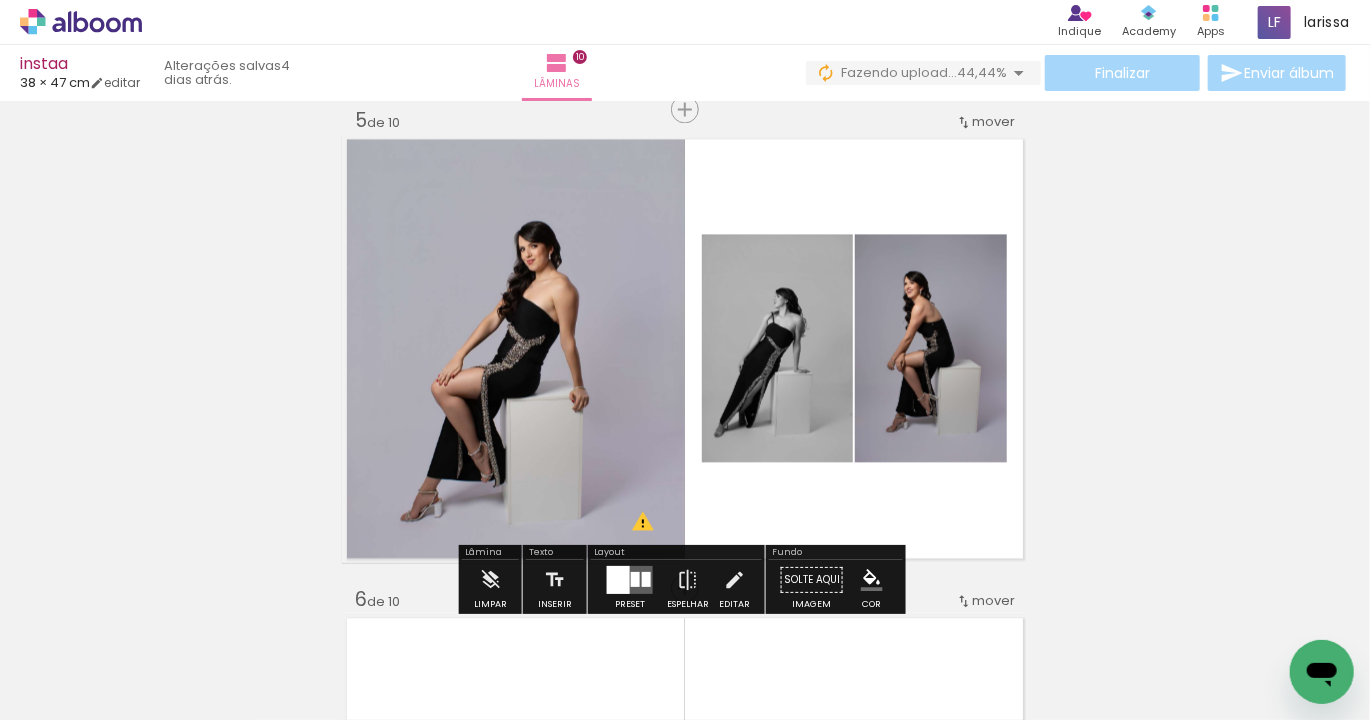click on "P&B" at bounding box center [0, 0] 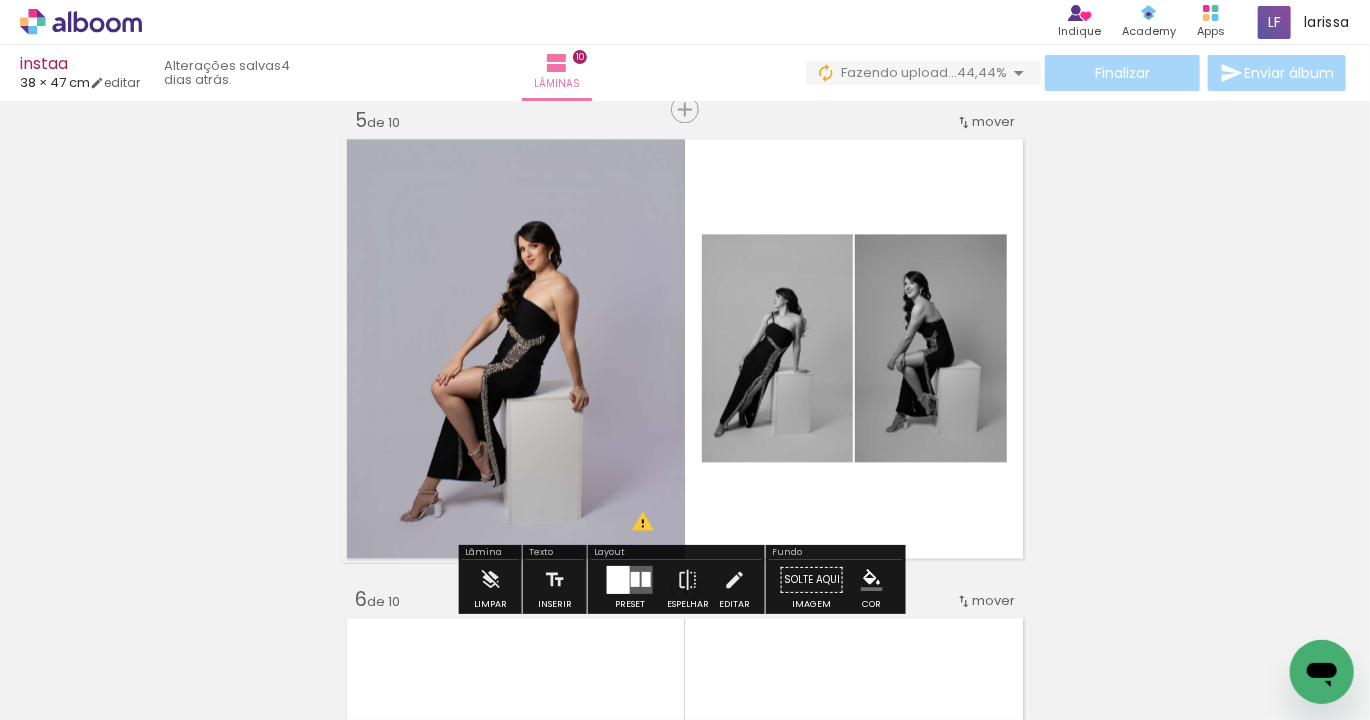 click on "Inserir lâmina 1  de 10  Inserir lâmina 2  de 10  Inserir lâmina 3  de 10  Inserir lâmina 4  de 10  Inserir lâmina 5  de 10  Inserir lâmina 6  de 10  Inserir lâmina 7  de 10  Inserir lâmina 8  de 10  Inserir lâmina 9  de 10  Inserir lâmina 10  de 10 O Designbox precisará aumentar a sua imagem em 174% para exportar para impressão." at bounding box center [685, 802] 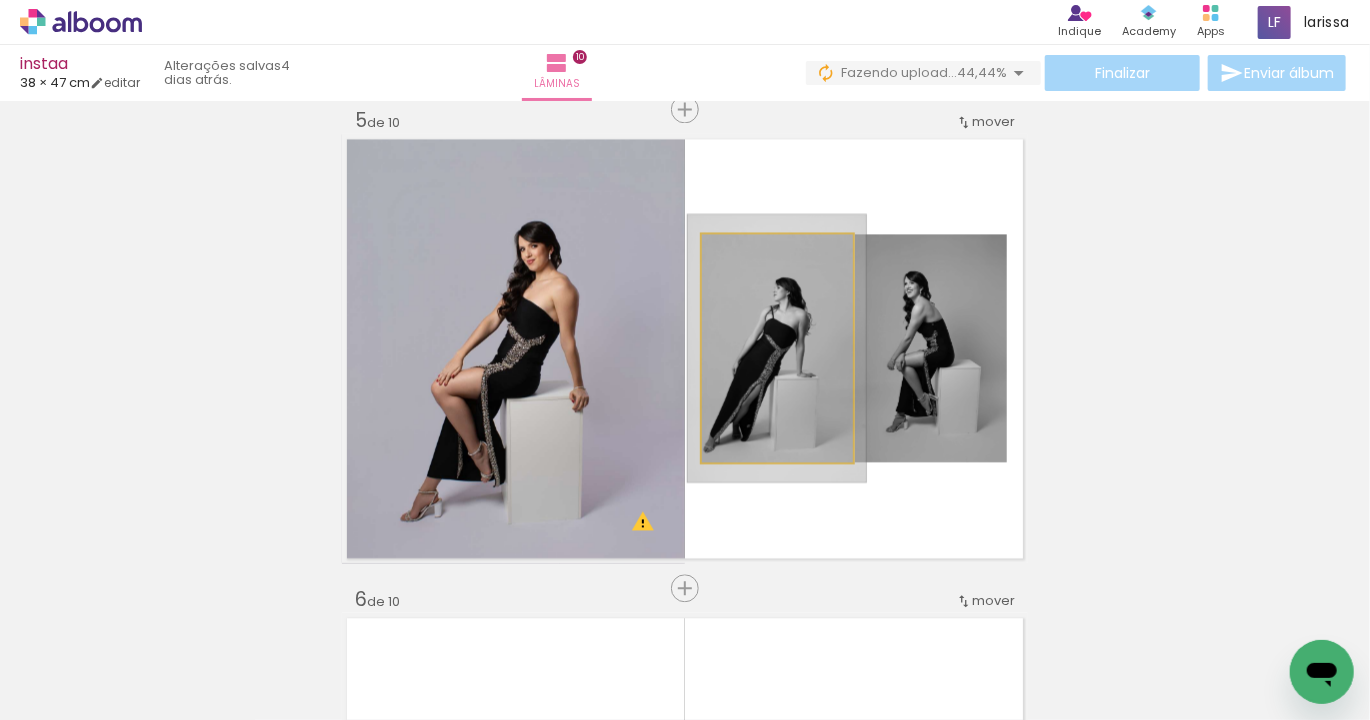 drag, startPoint x: 755, startPoint y: 254, endPoint x: 767, endPoint y: 255, distance: 12.0415945 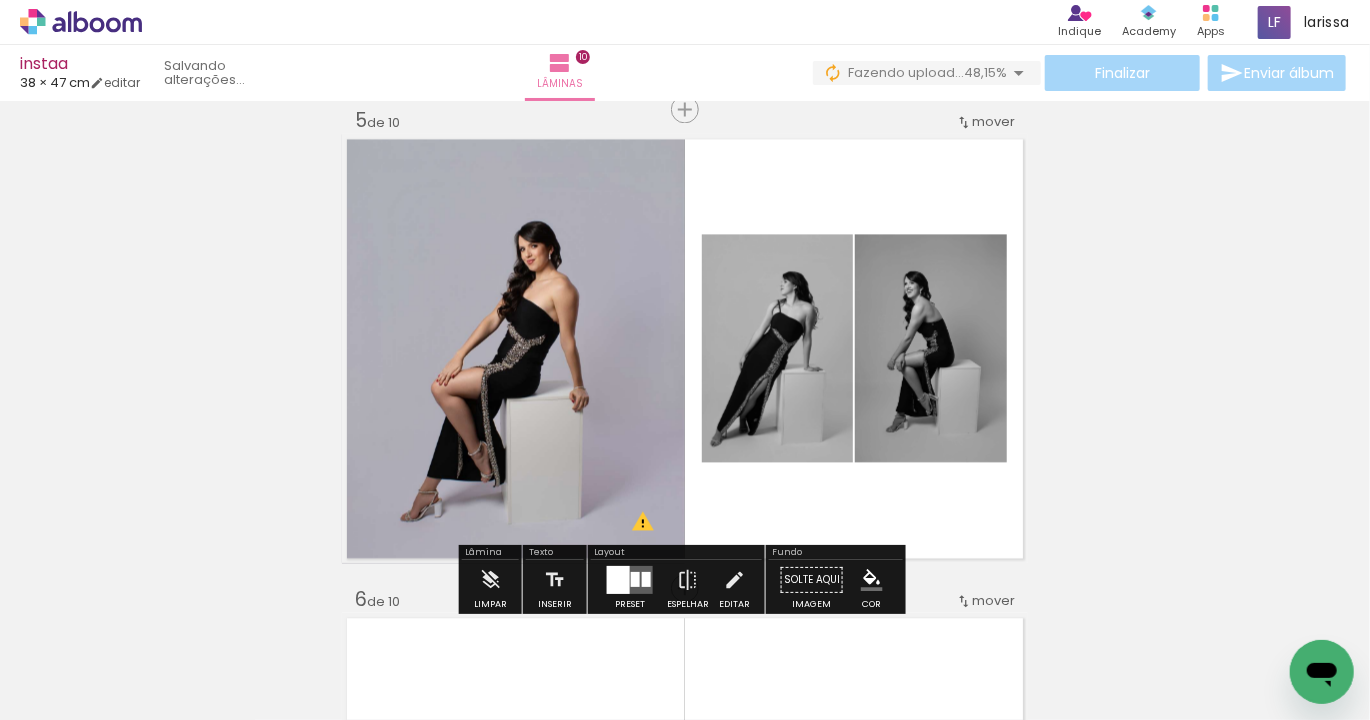 click on "Inserir lâmina 1  de 10  Inserir lâmina 2  de 10  Inserir lâmina 3  de 10  Inserir lâmina 4  de 10  Inserir lâmina 5  de 10  Inserir lâmina 6  de 10  Inserir lâmina 7  de 10  Inserir lâmina 8  de 10  Inserir lâmina 9  de 10  Inserir lâmina 10  de 10 O Designbox precisará aumentar a sua imagem em 174% para exportar para impressão." at bounding box center [685, 802] 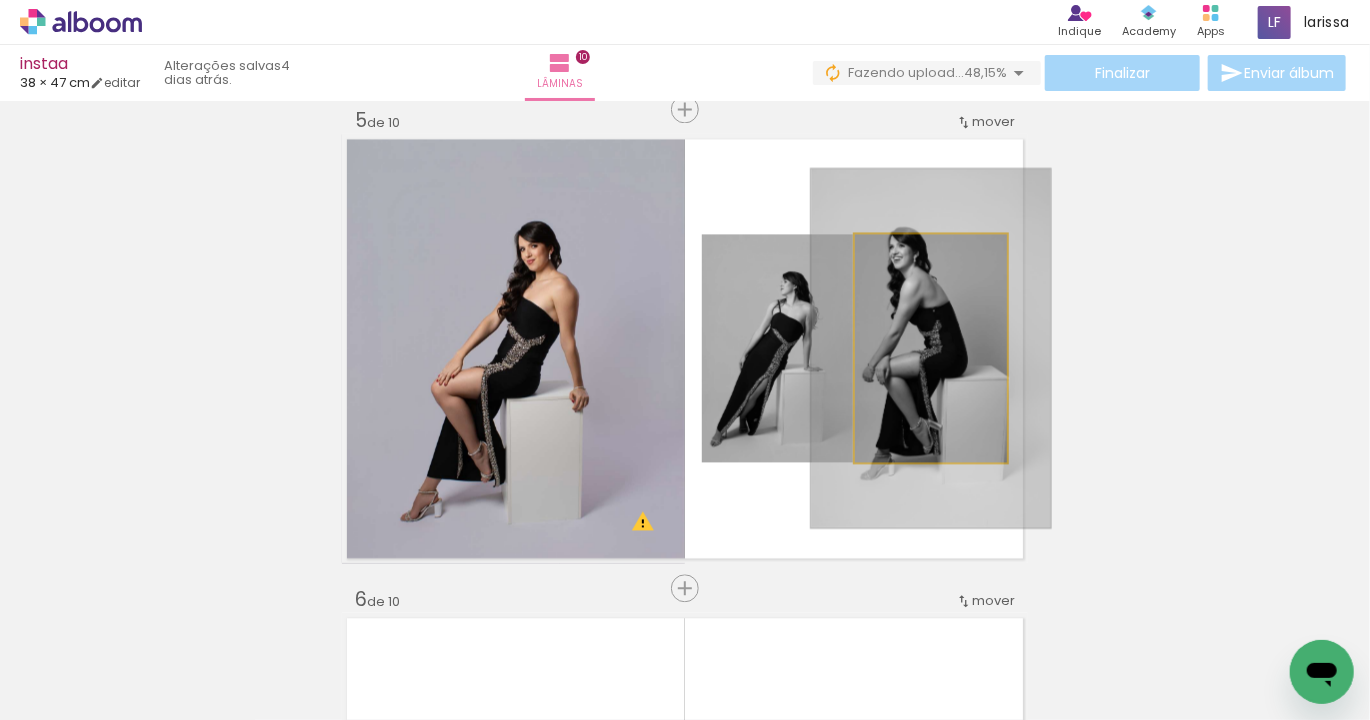 drag, startPoint x: 907, startPoint y: 256, endPoint x: 946, endPoint y: 258, distance: 39.051247 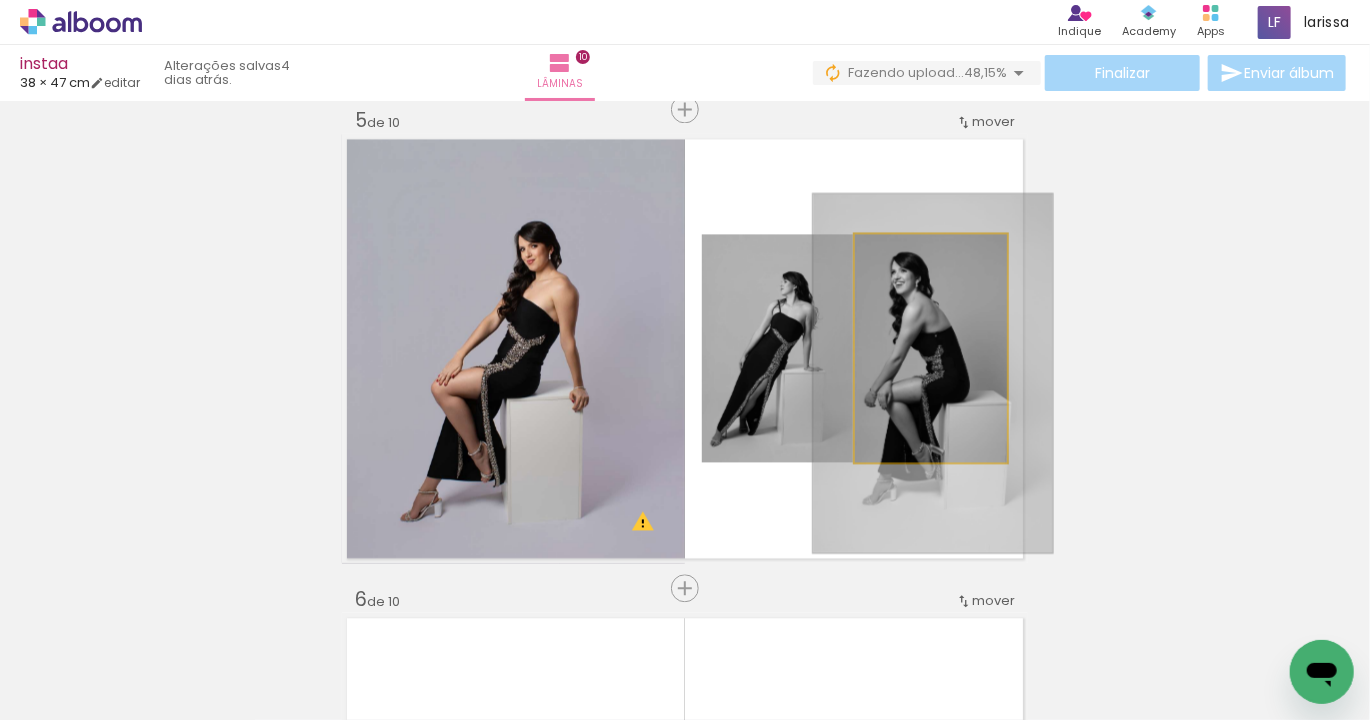 drag, startPoint x: 957, startPoint y: 348, endPoint x: 960, endPoint y: 366, distance: 18.248287 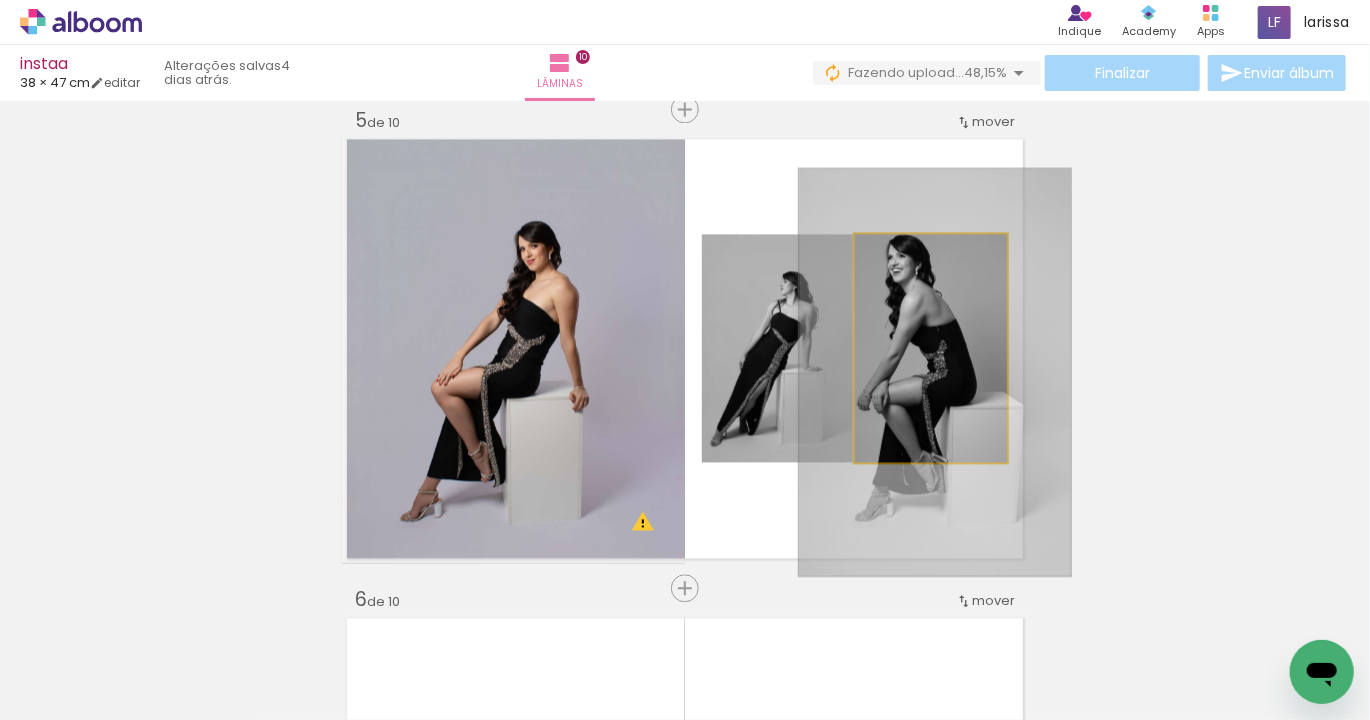 drag, startPoint x: 939, startPoint y: 258, endPoint x: 959, endPoint y: 265, distance: 21.189621 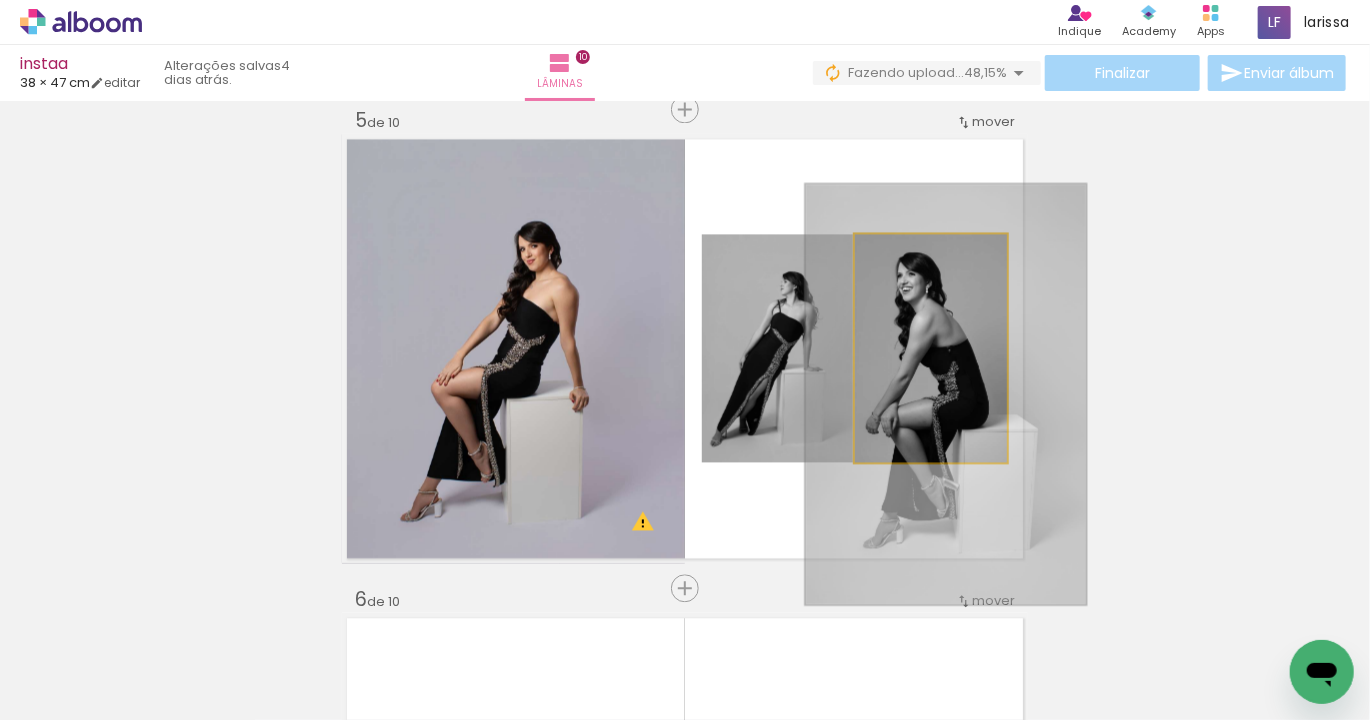 drag, startPoint x: 962, startPoint y: 339, endPoint x: 971, endPoint y: 355, distance: 18.35756 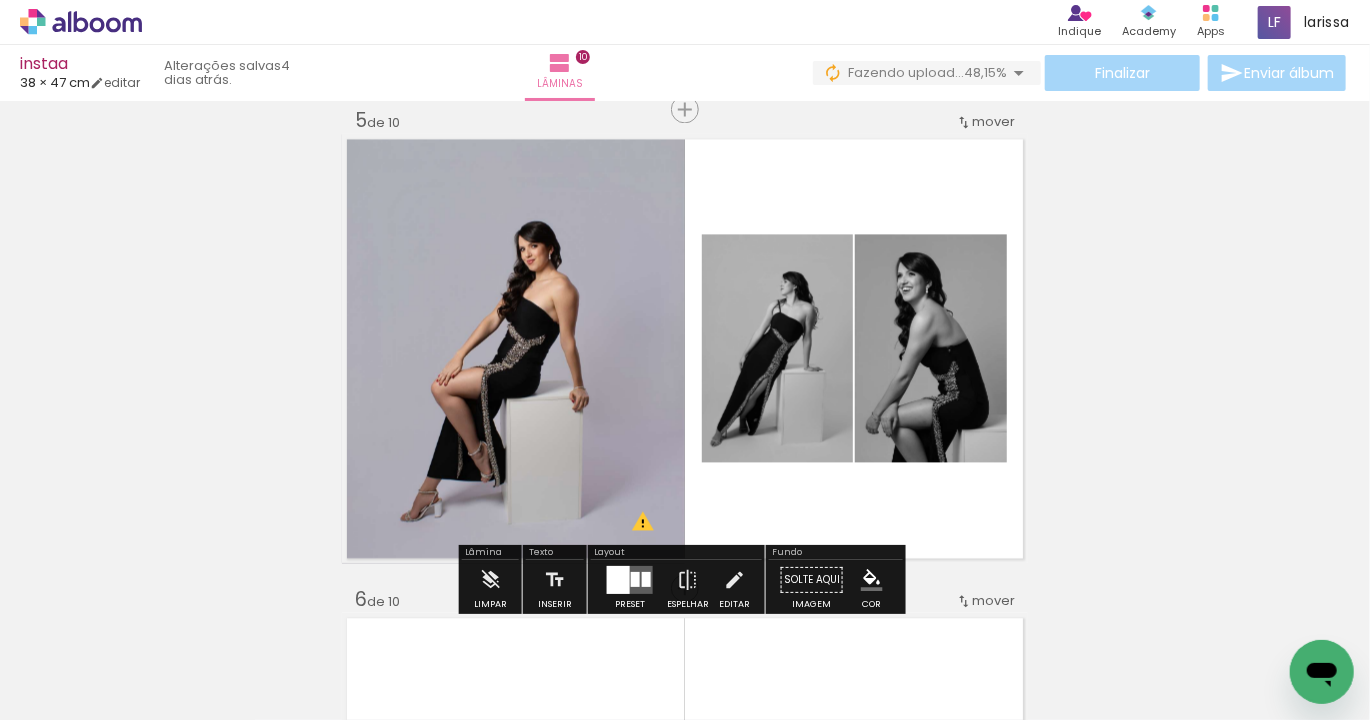 click on "Inserir lâmina 1  de 10  Inserir lâmina 2  de 10  Inserir lâmina 3  de 10  Inserir lâmina 4  de 10  Inserir lâmina 5  de 10  Inserir lâmina 6  de 10  Inserir lâmina 7  de 10  Inserir lâmina 8  de 10  Inserir lâmina 9  de 10  Inserir lâmina 10  de 10 O Designbox precisará aumentar a sua imagem em 174% para exportar para impressão." at bounding box center [685, 802] 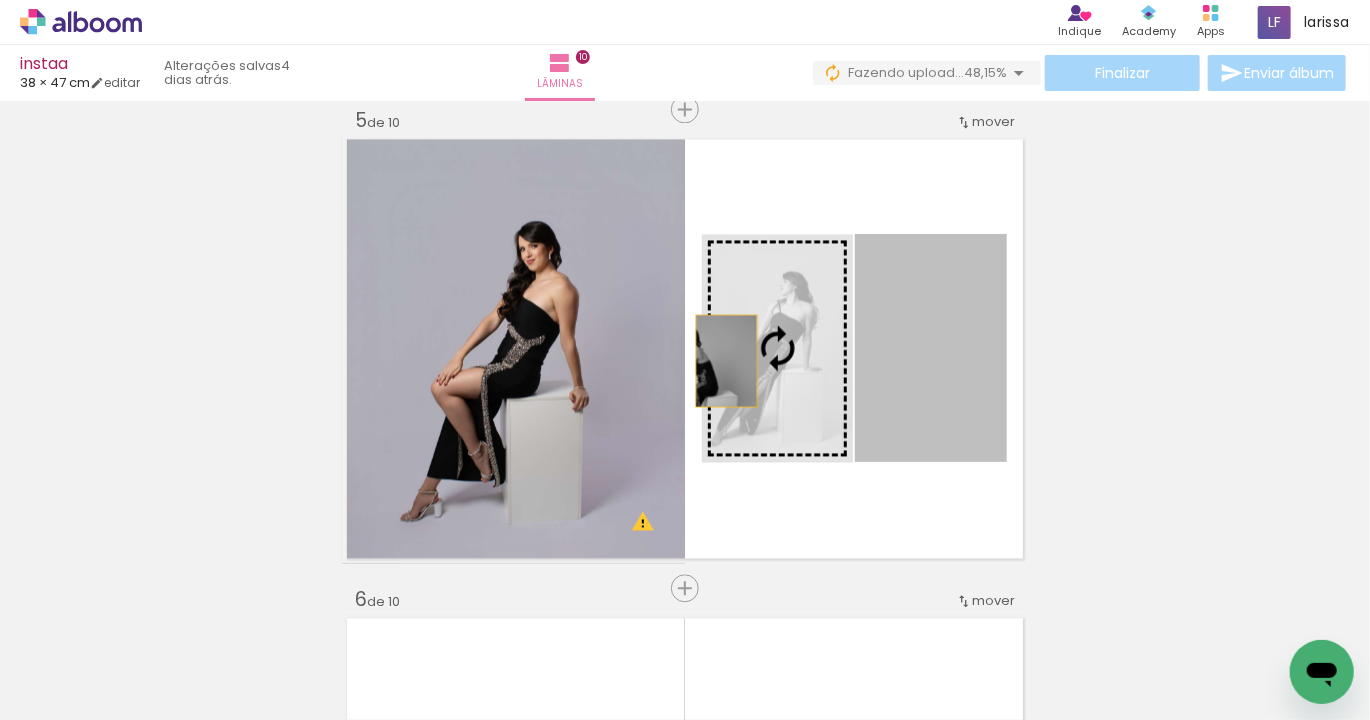 drag, startPoint x: 964, startPoint y: 352, endPoint x: 593, endPoint y: 358, distance: 371.04852 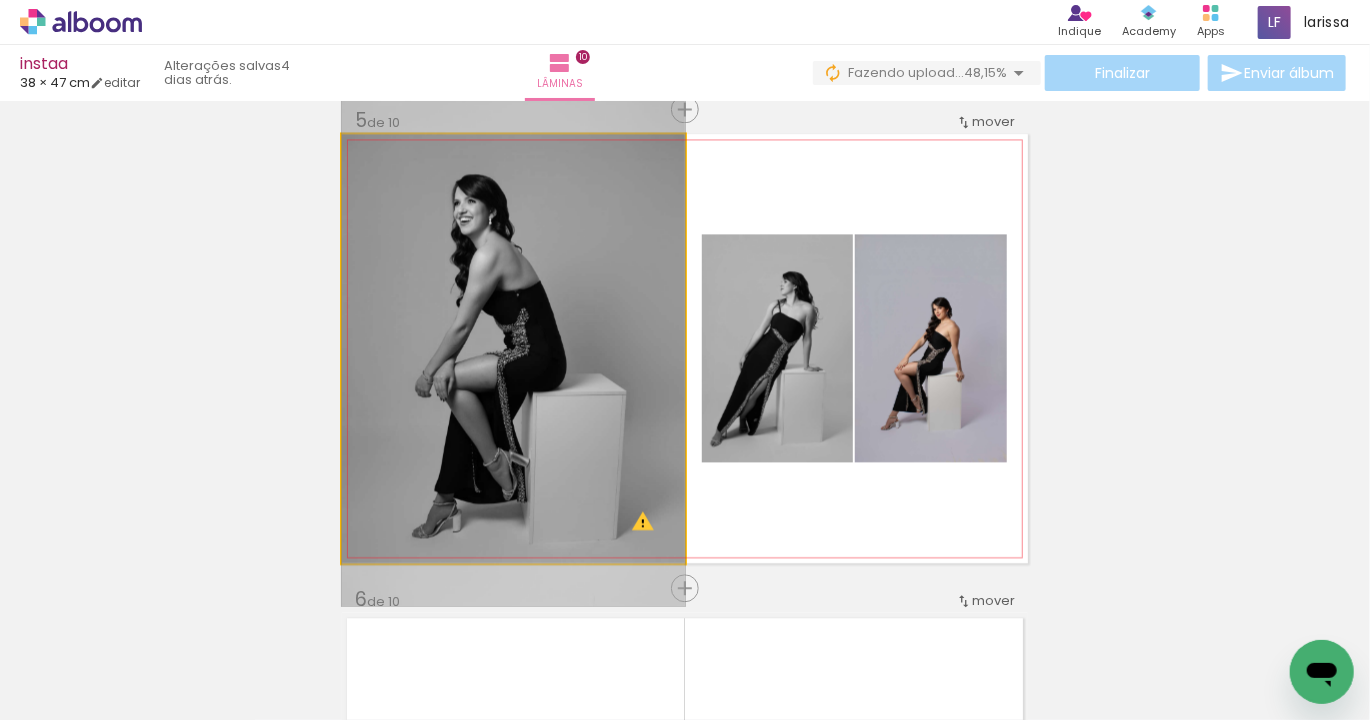 drag, startPoint x: 393, startPoint y: 152, endPoint x: 361, endPoint y: 163, distance: 33.83785 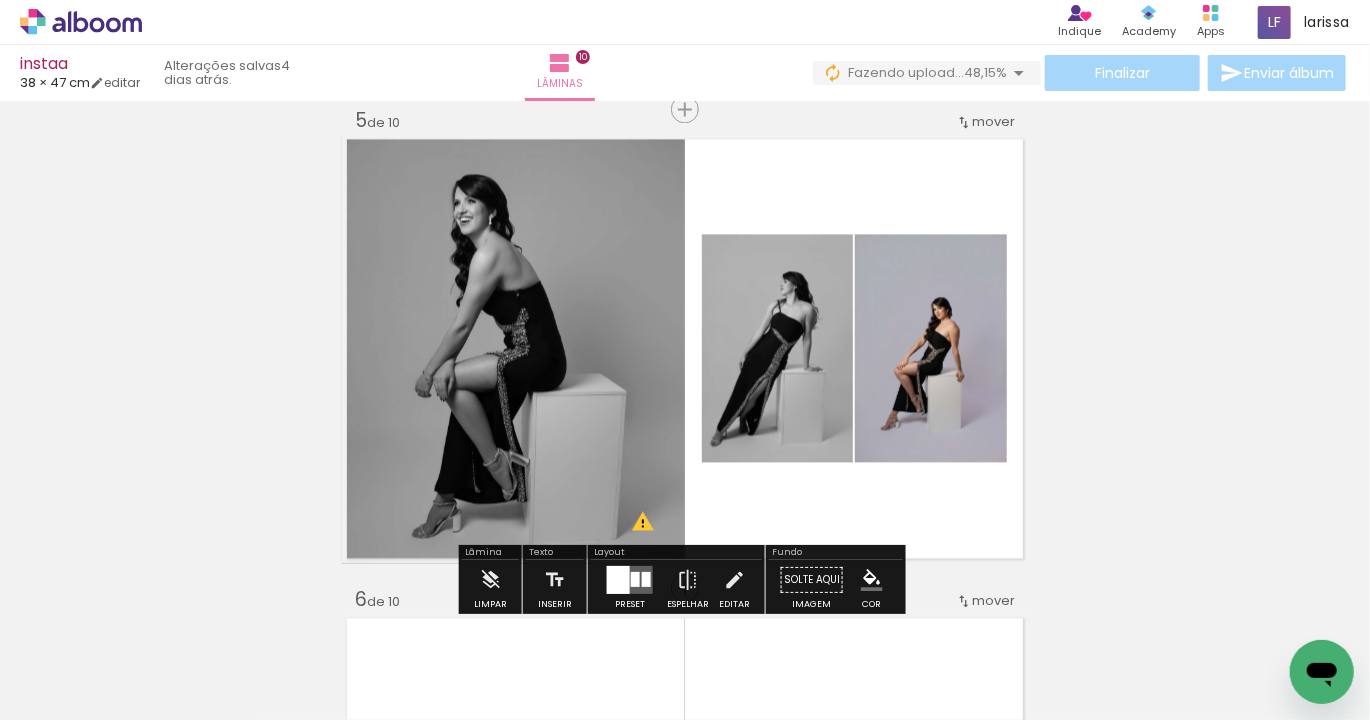 click 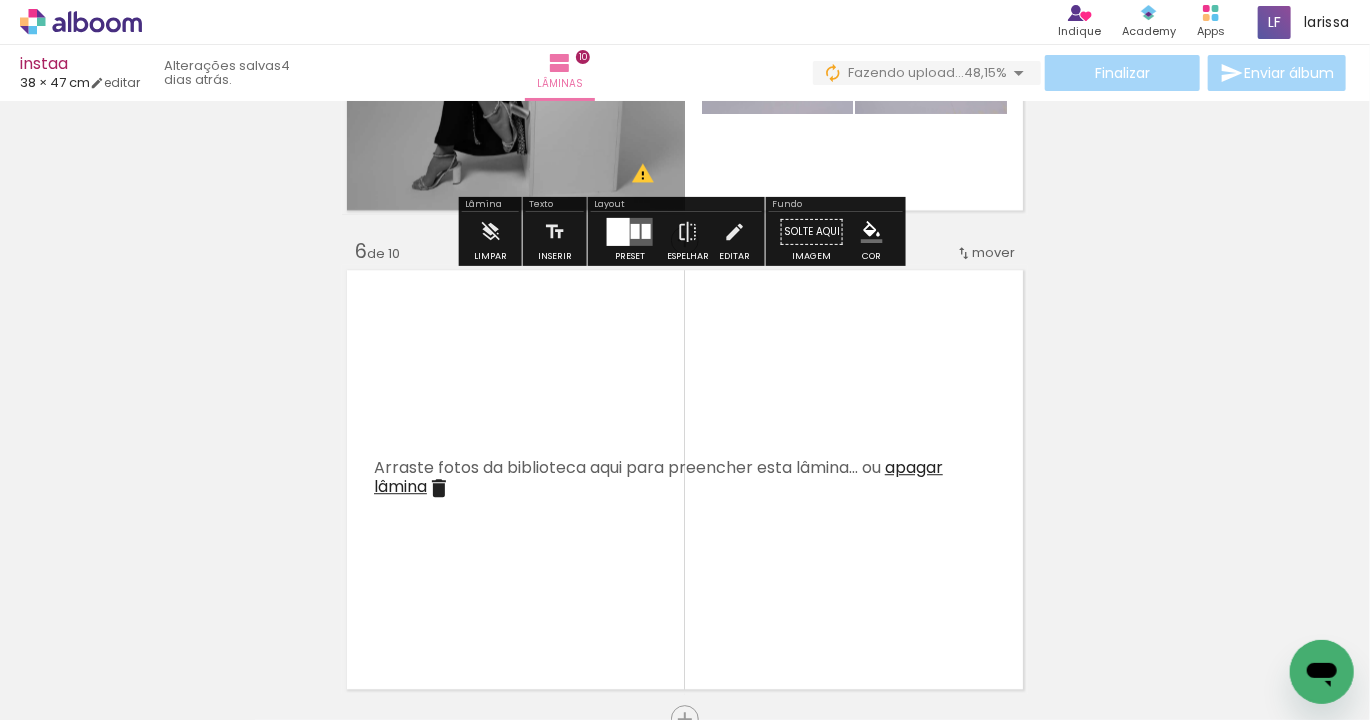 scroll, scrollTop: 2502, scrollLeft: 0, axis: vertical 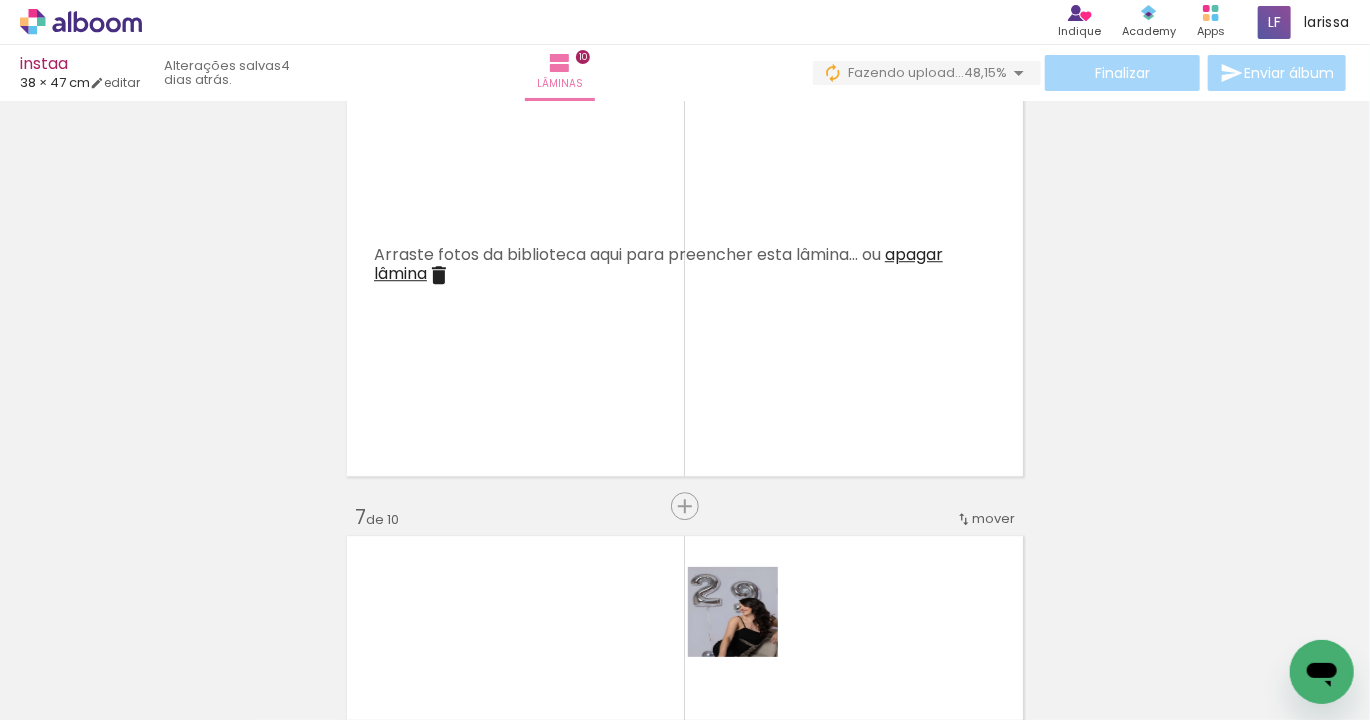 drag, startPoint x: 766, startPoint y: 649, endPoint x: 631, endPoint y: 430, distance: 257.2664 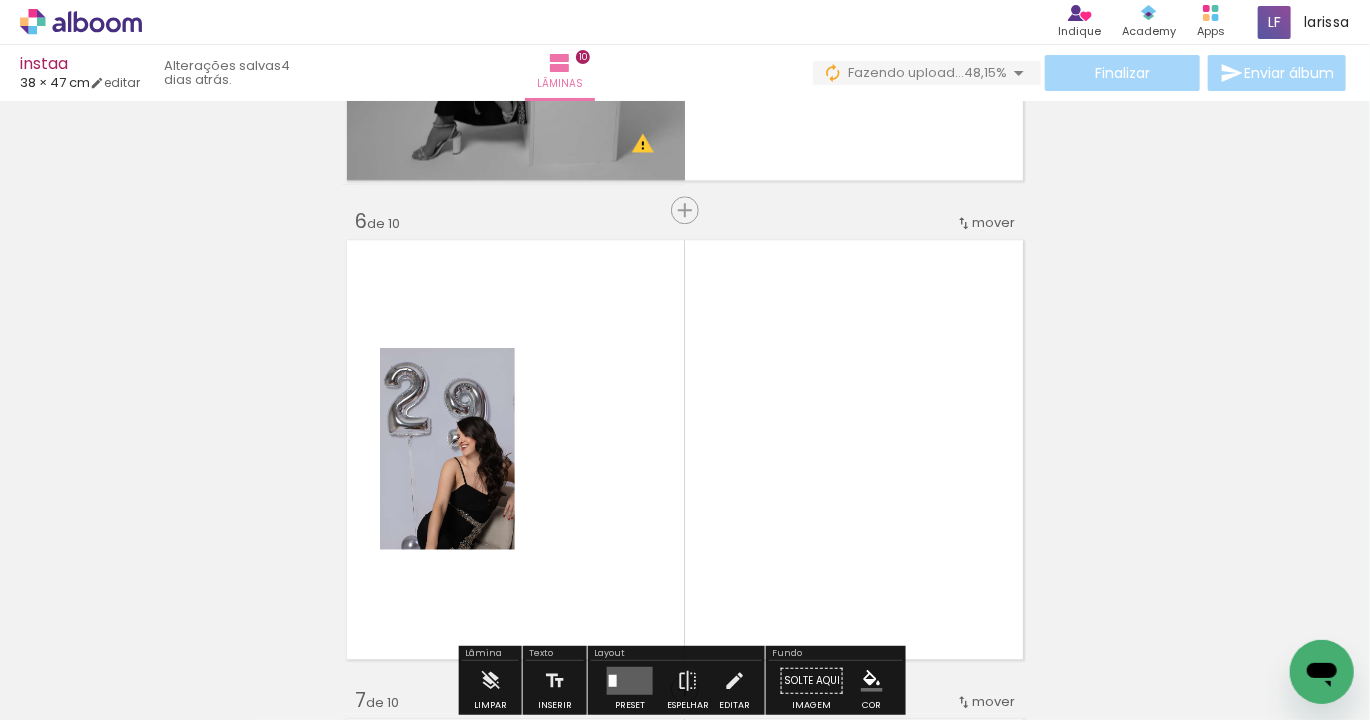 scroll, scrollTop: 2351, scrollLeft: 0, axis: vertical 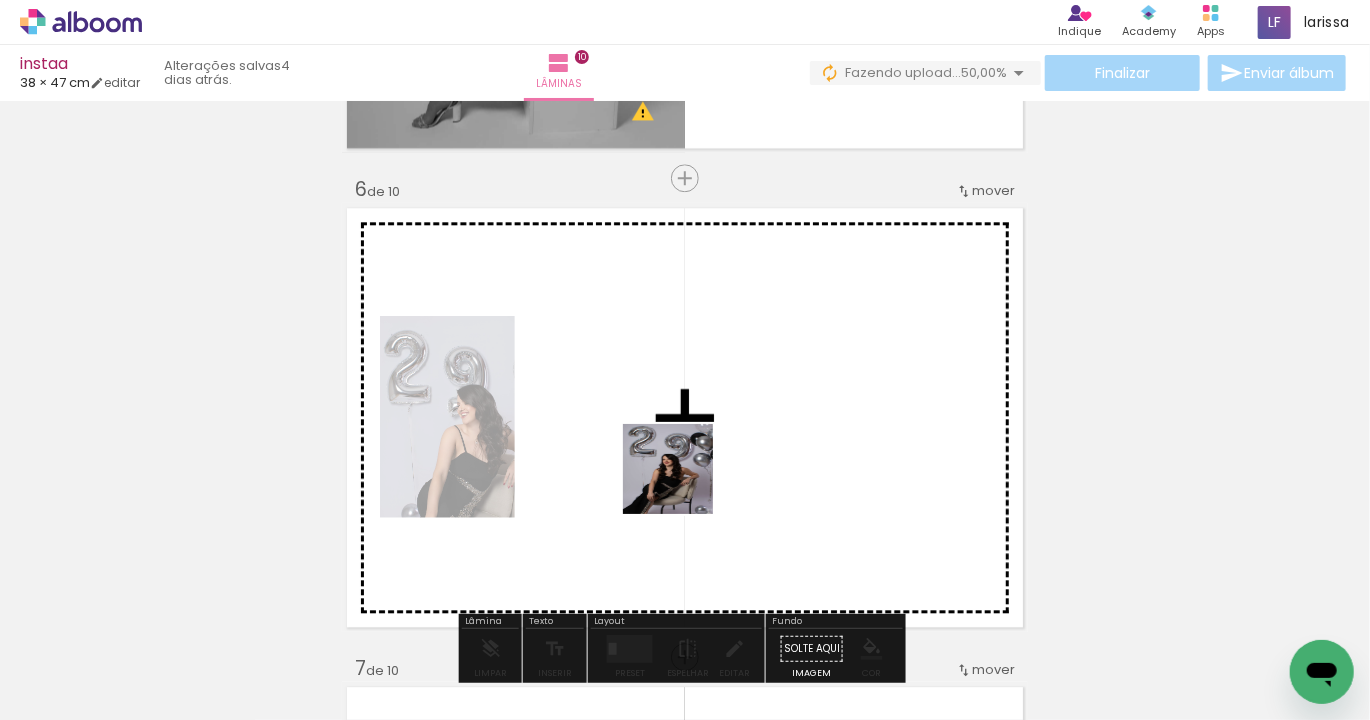 drag, startPoint x: 669, startPoint y: 651, endPoint x: 684, endPoint y: 479, distance: 172.65283 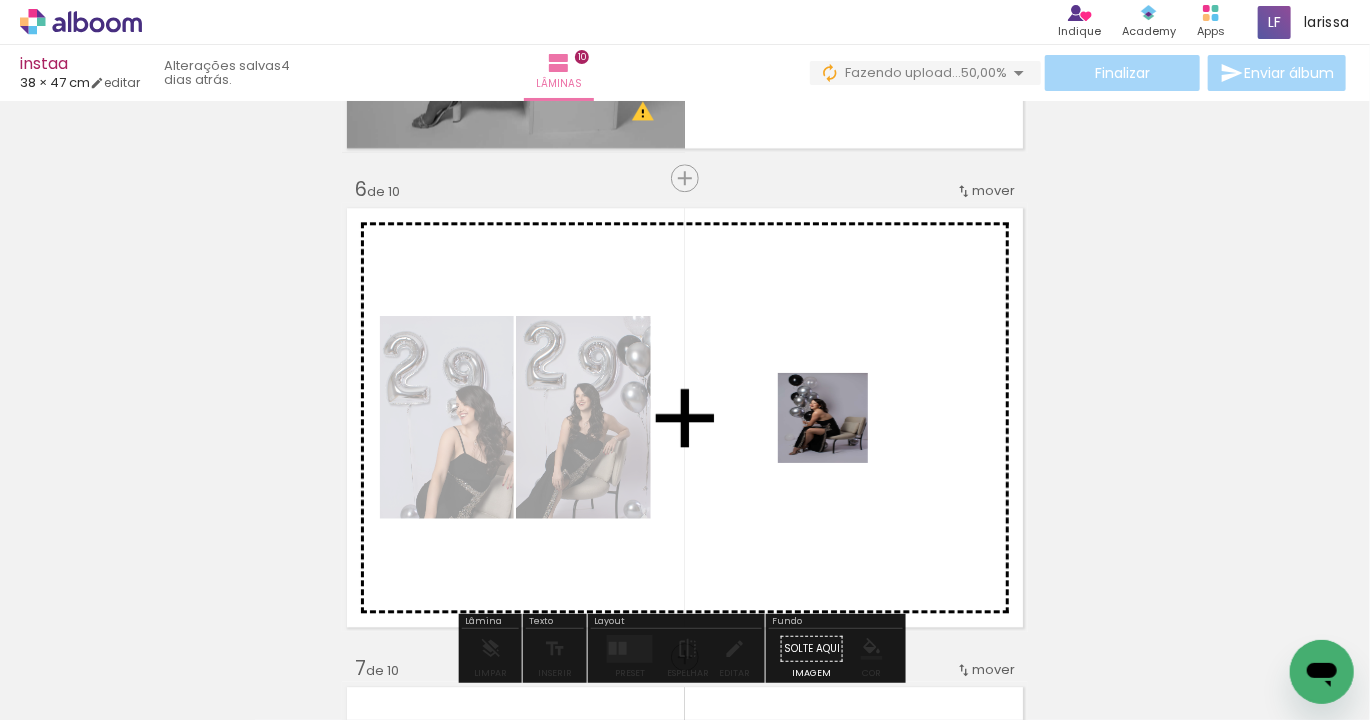drag, startPoint x: 879, startPoint y: 650, endPoint x: 838, endPoint y: 433, distance: 220.83931 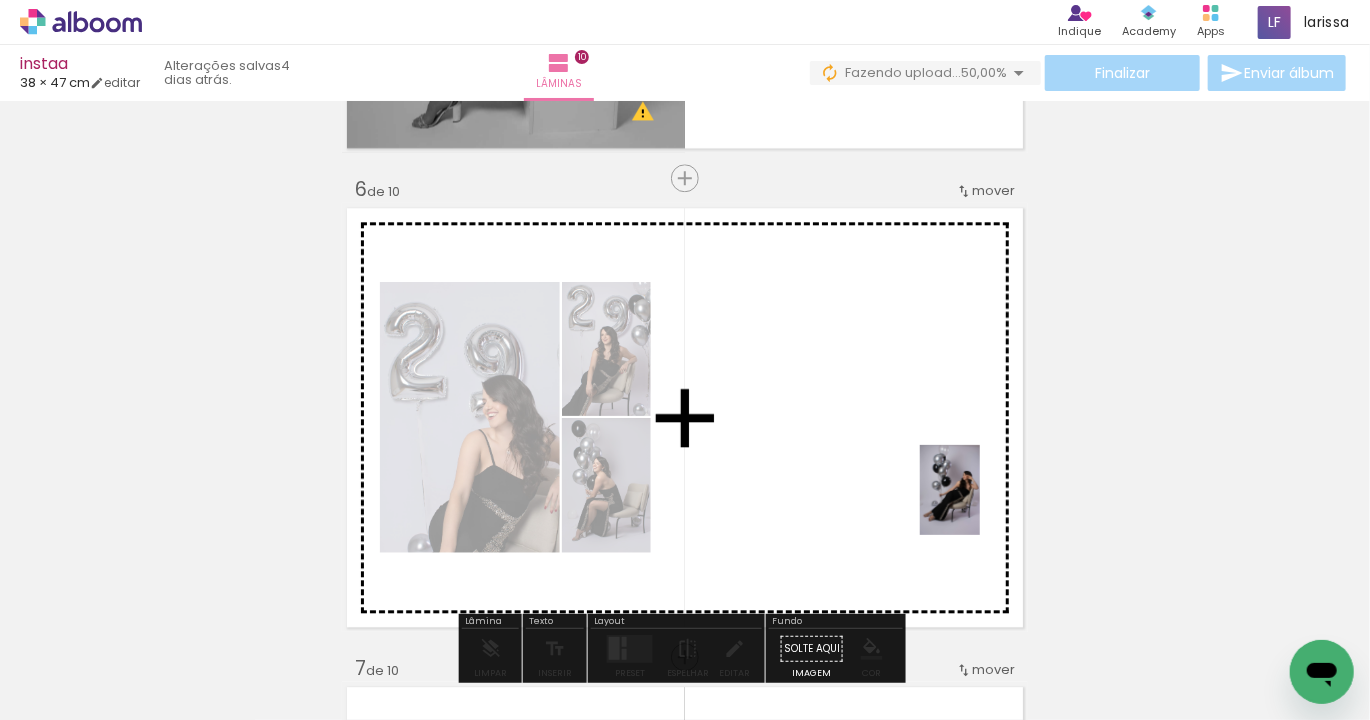 drag, startPoint x: 1104, startPoint y: 586, endPoint x: 974, endPoint y: 499, distance: 156.4257 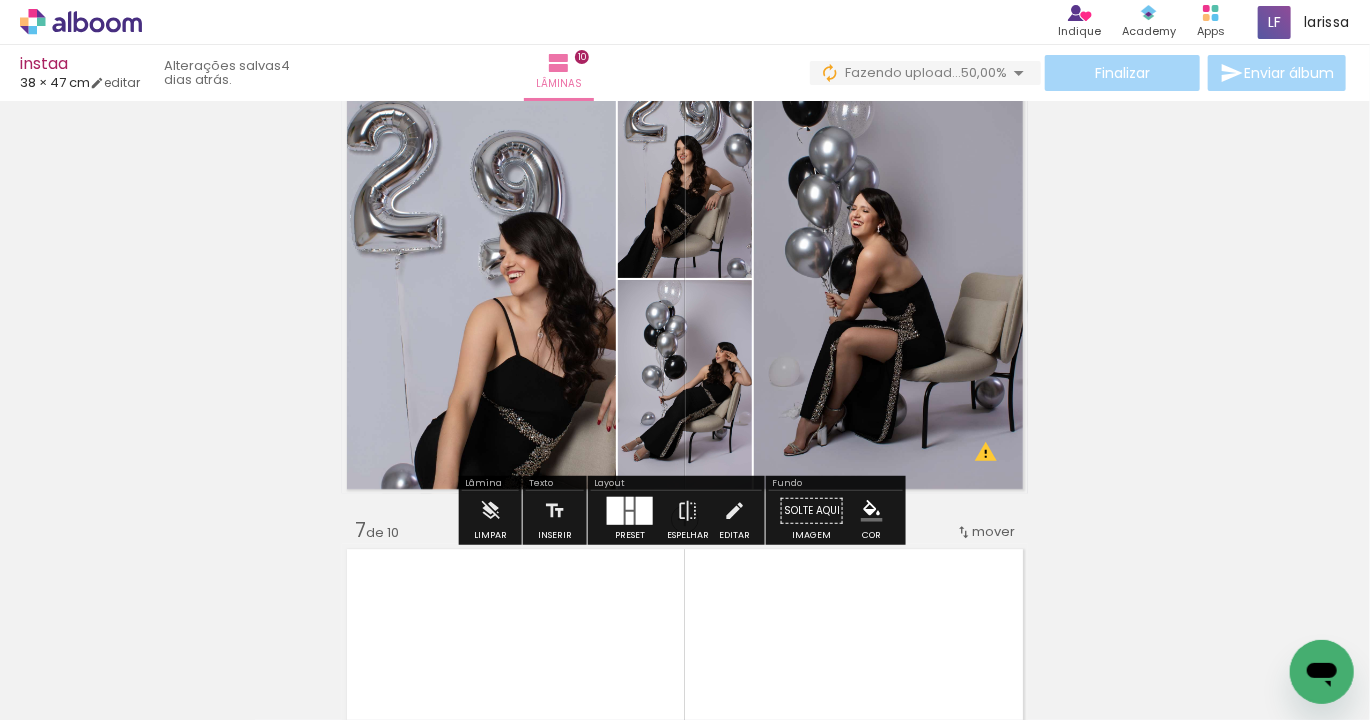 scroll, scrollTop: 2426, scrollLeft: 0, axis: vertical 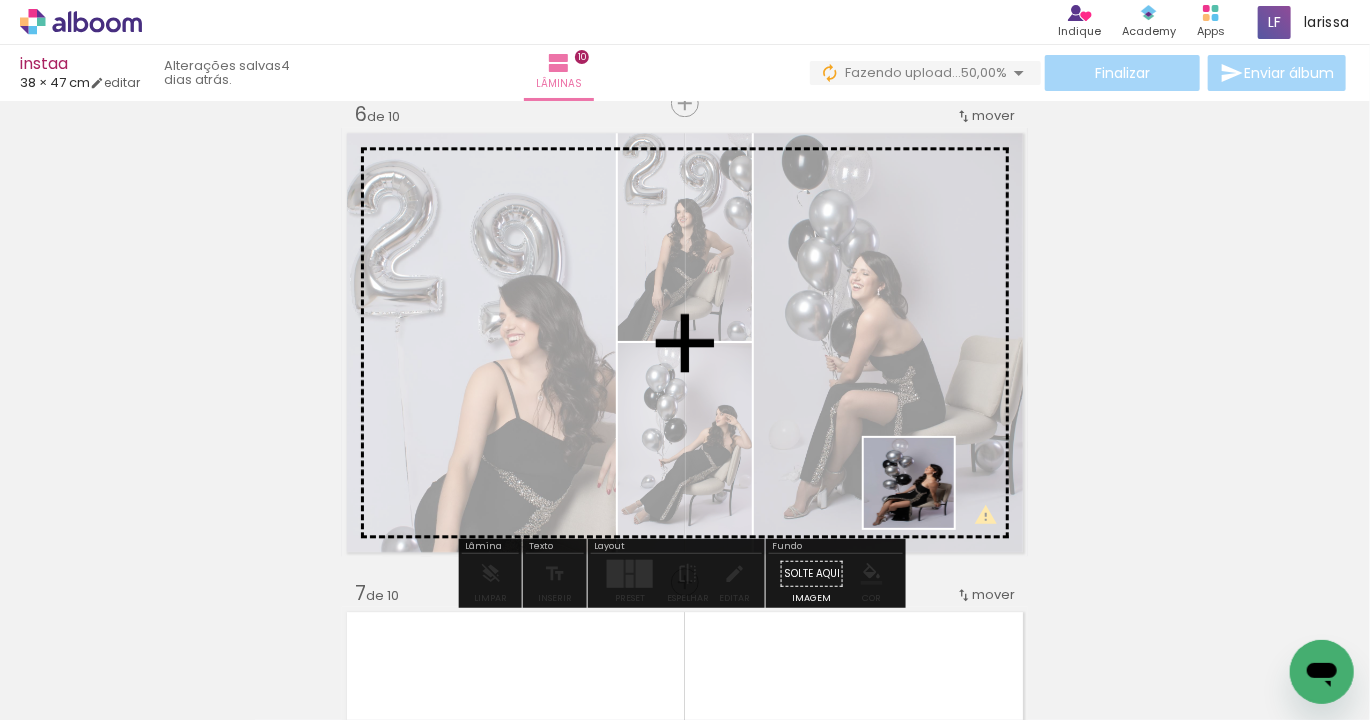 drag, startPoint x: 968, startPoint y: 553, endPoint x: 920, endPoint y: 490, distance: 79.20227 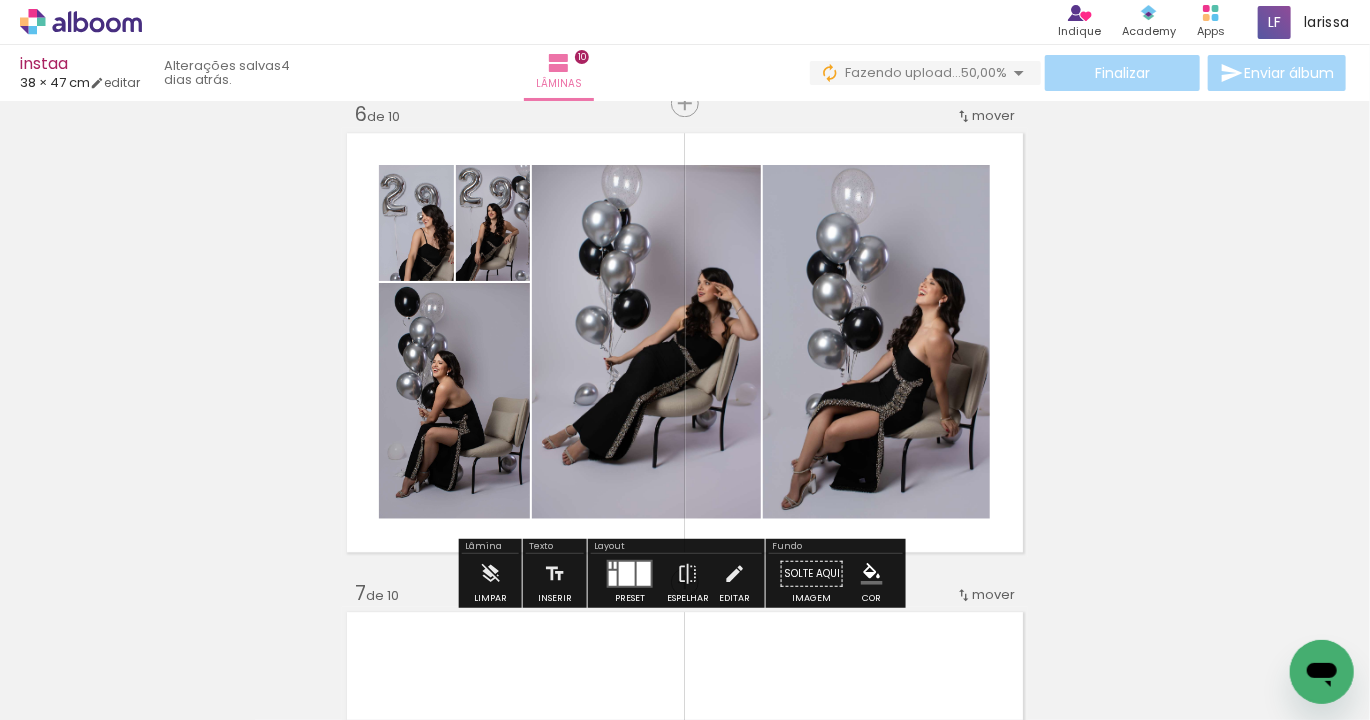 click at bounding box center [627, 574] 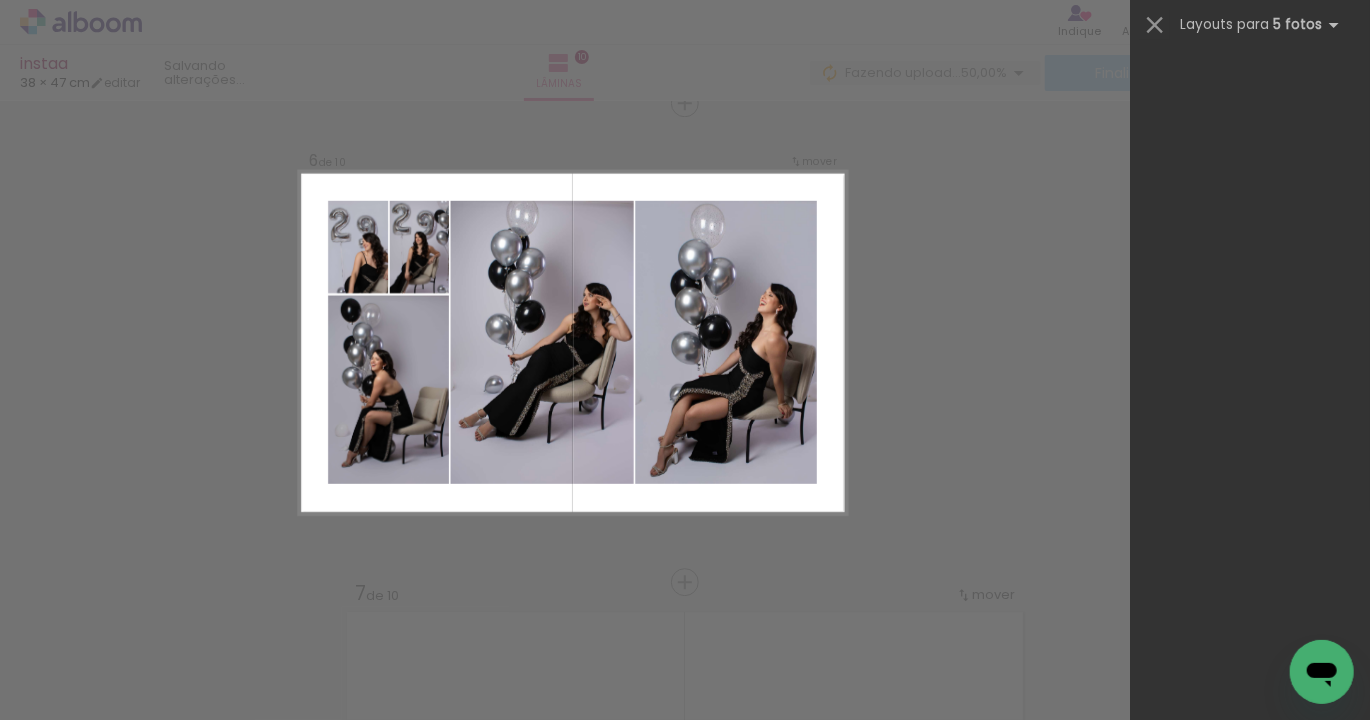 scroll, scrollTop: 0, scrollLeft: 0, axis: both 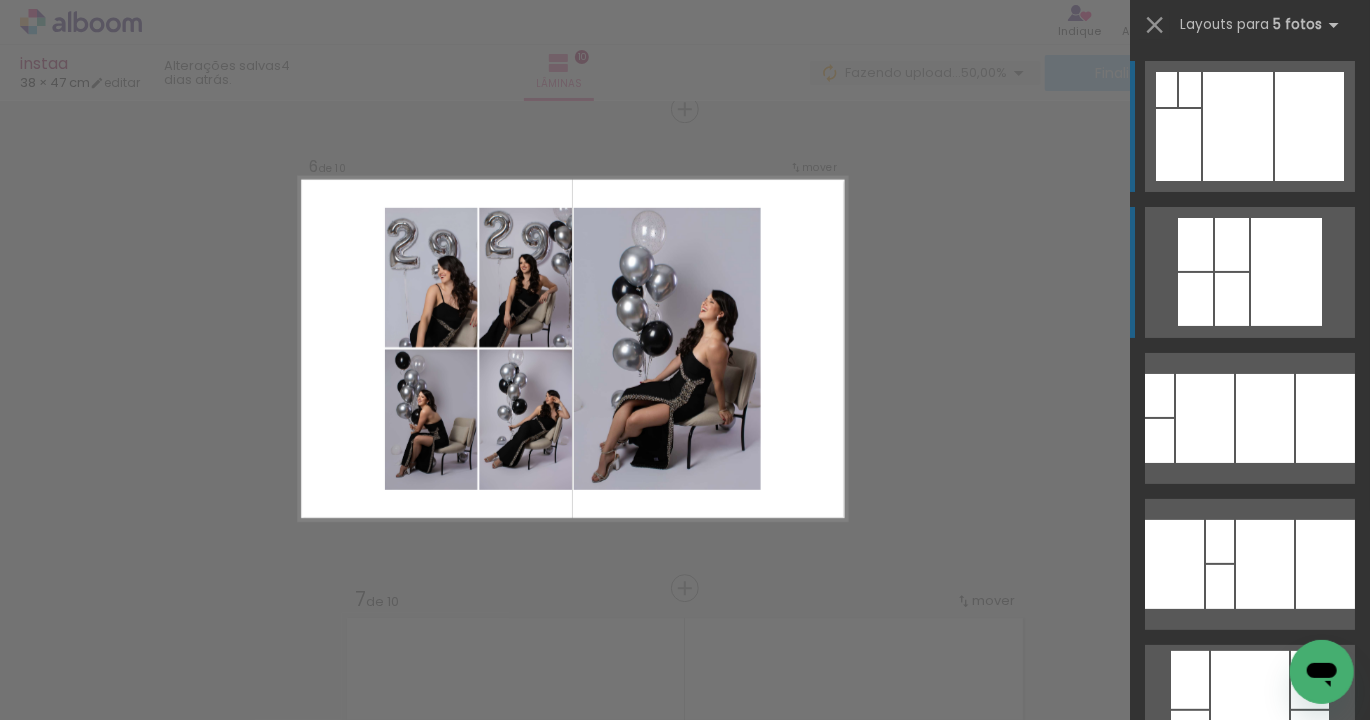 click at bounding box center (1286, 272) 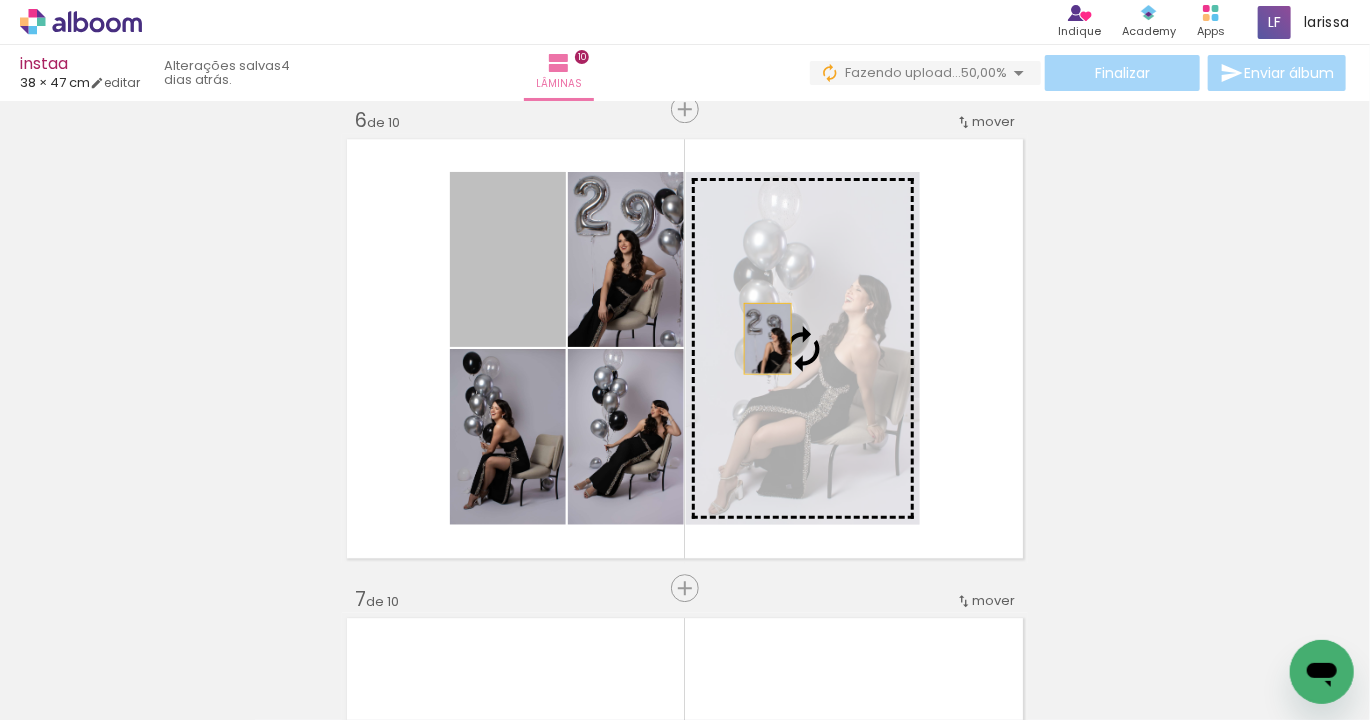 drag, startPoint x: 539, startPoint y: 277, endPoint x: 762, endPoint y: 338, distance: 231.19257 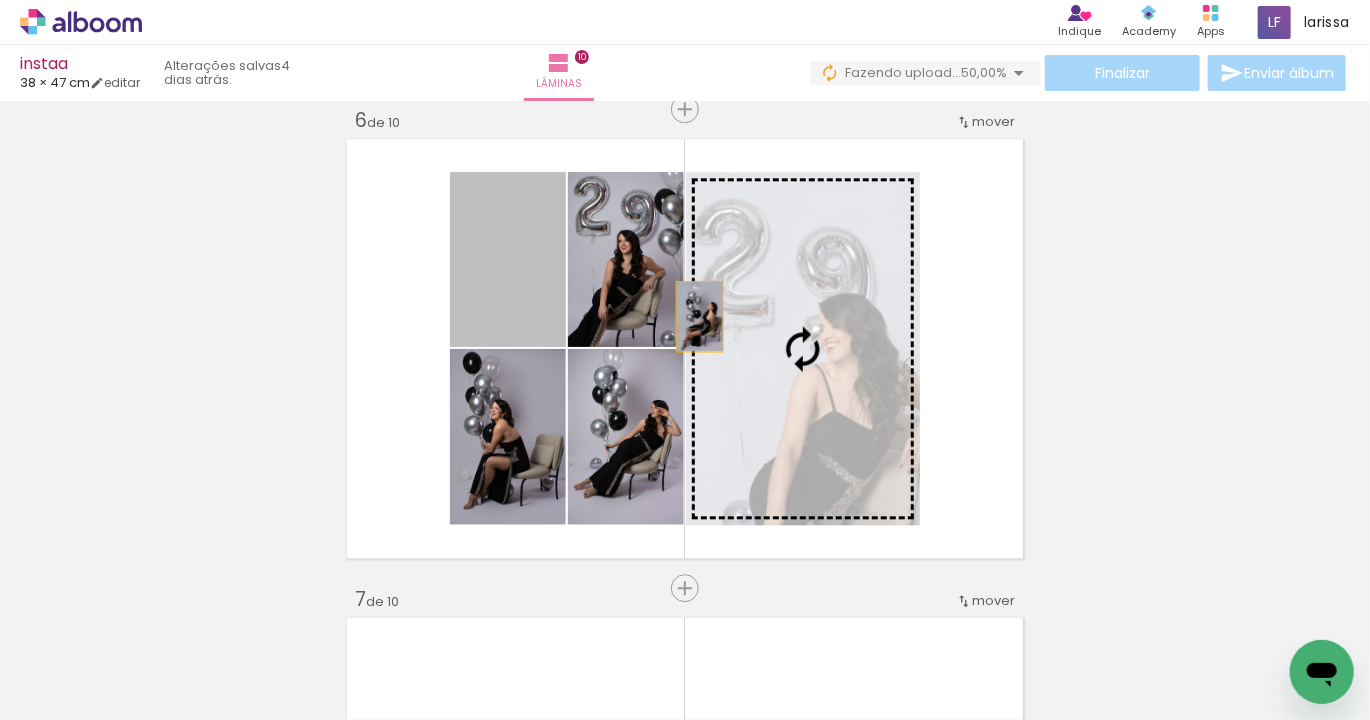 drag, startPoint x: 512, startPoint y: 268, endPoint x: 797, endPoint y: 345, distance: 295.21857 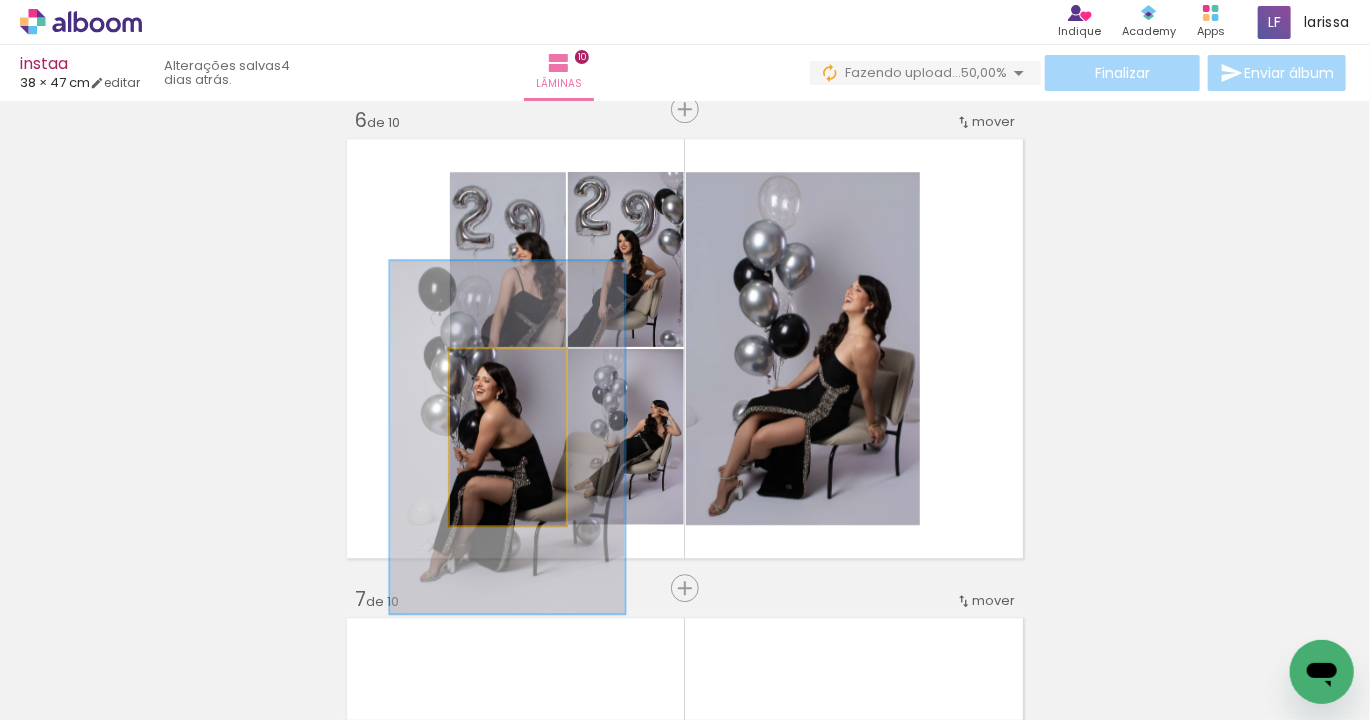 drag, startPoint x: 490, startPoint y: 369, endPoint x: 542, endPoint y: 385, distance: 54.405884 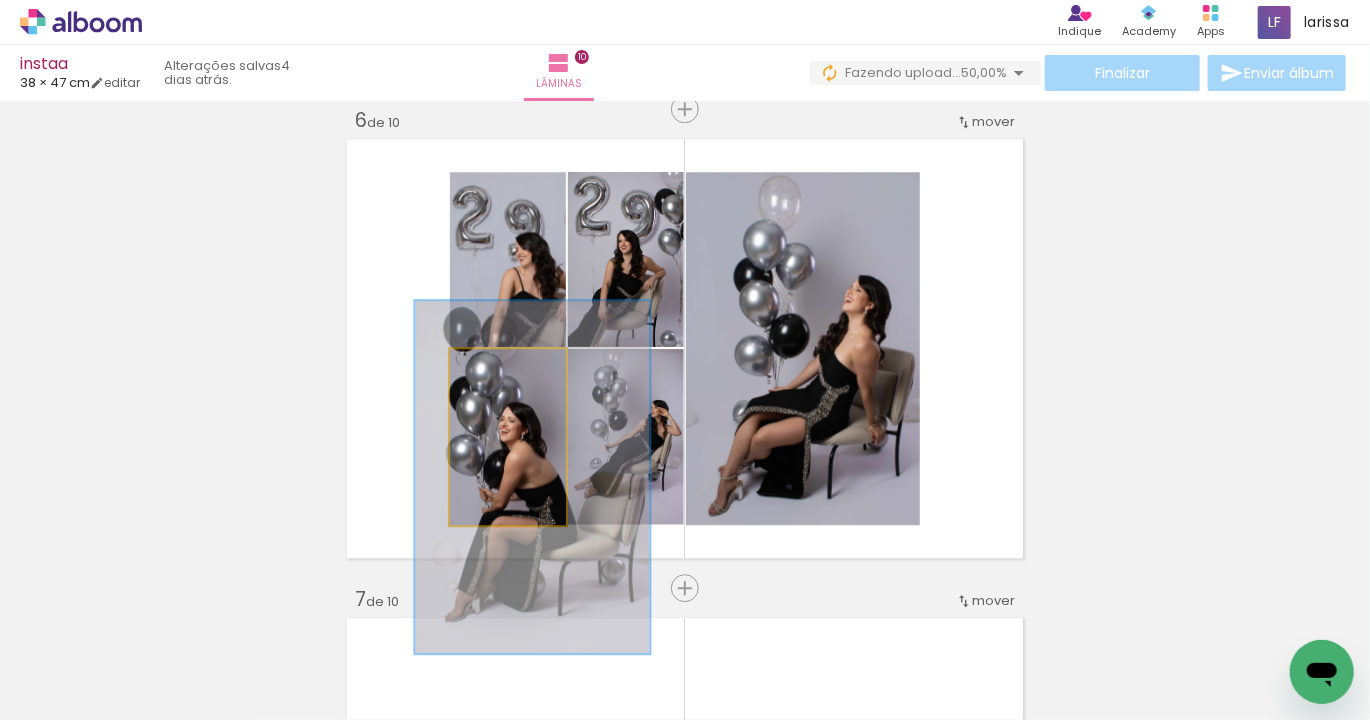 drag, startPoint x: 515, startPoint y: 437, endPoint x: 540, endPoint y: 477, distance: 47.169907 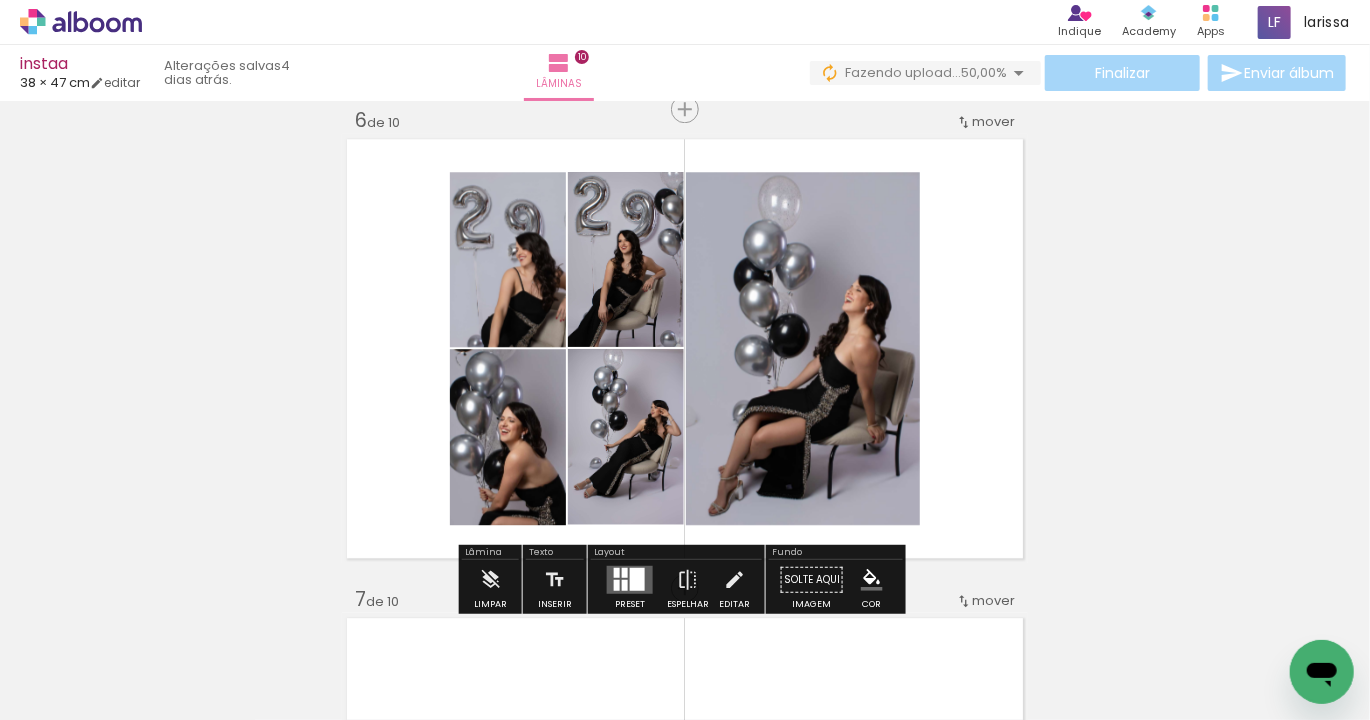 click on "Inserir lâmina 1  de 10  Inserir lâmina 2  de 10  Inserir lâmina 3  de 10  Inserir lâmina 4  de 10  Inserir lâmina 5  de 10  Inserir lâmina 6  de 10  Inserir lâmina 7  de 10  Inserir lâmina 8  de 10  Inserir lâmina 9  de 10  Inserir lâmina 10  de 10 O Designbox precisará aumentar a sua imagem em 174% para exportar para impressão." at bounding box center (685, 323) 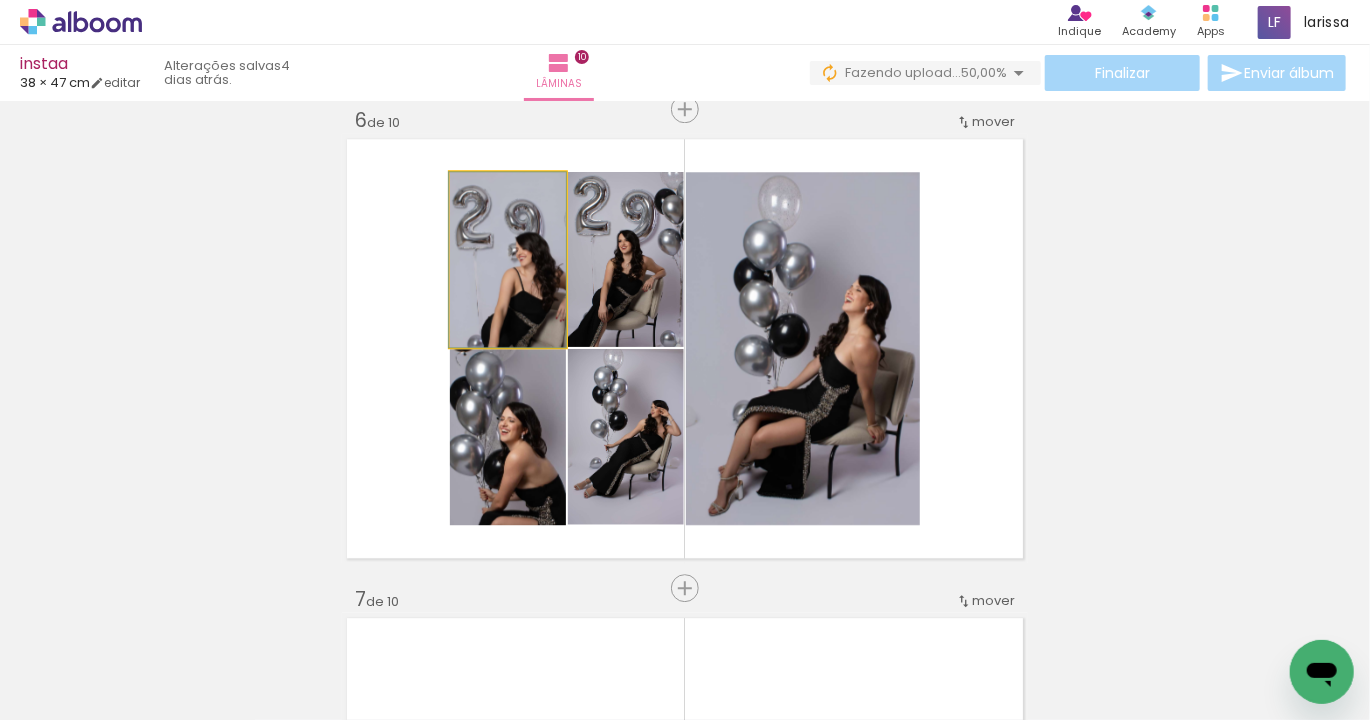 click 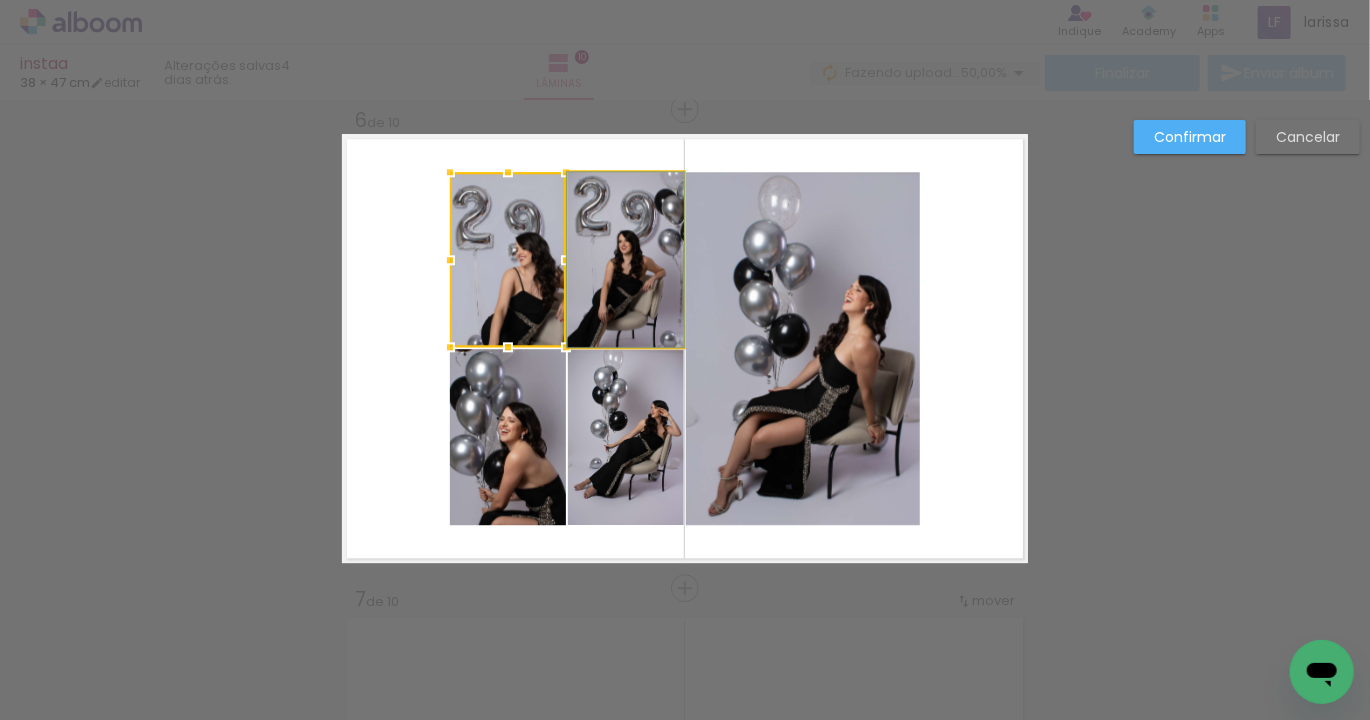 click 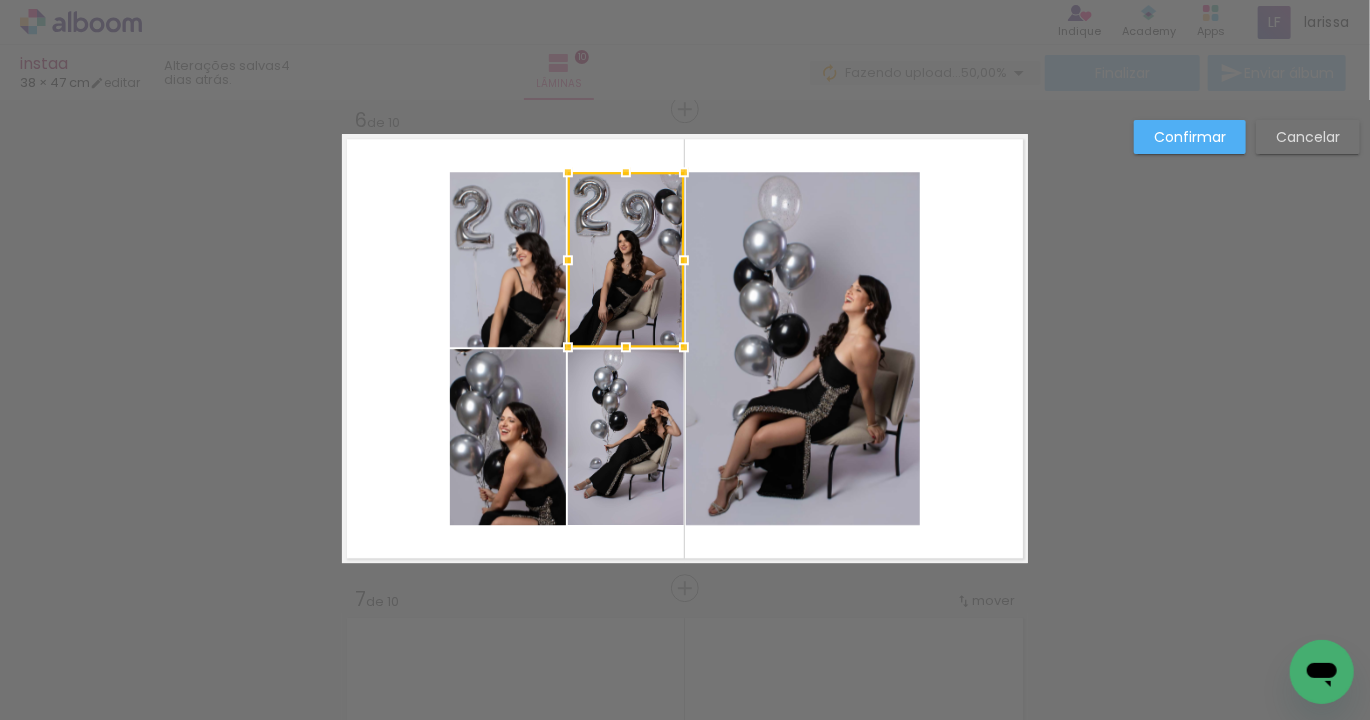 click 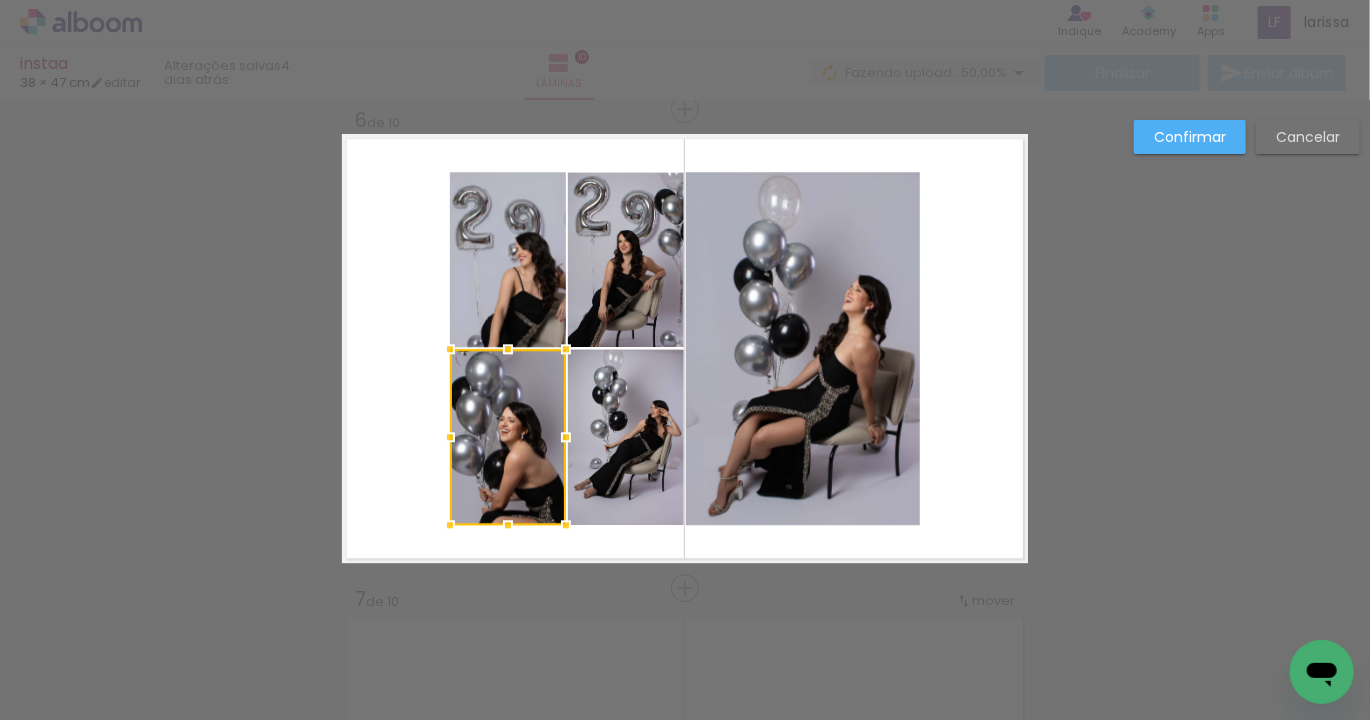 click 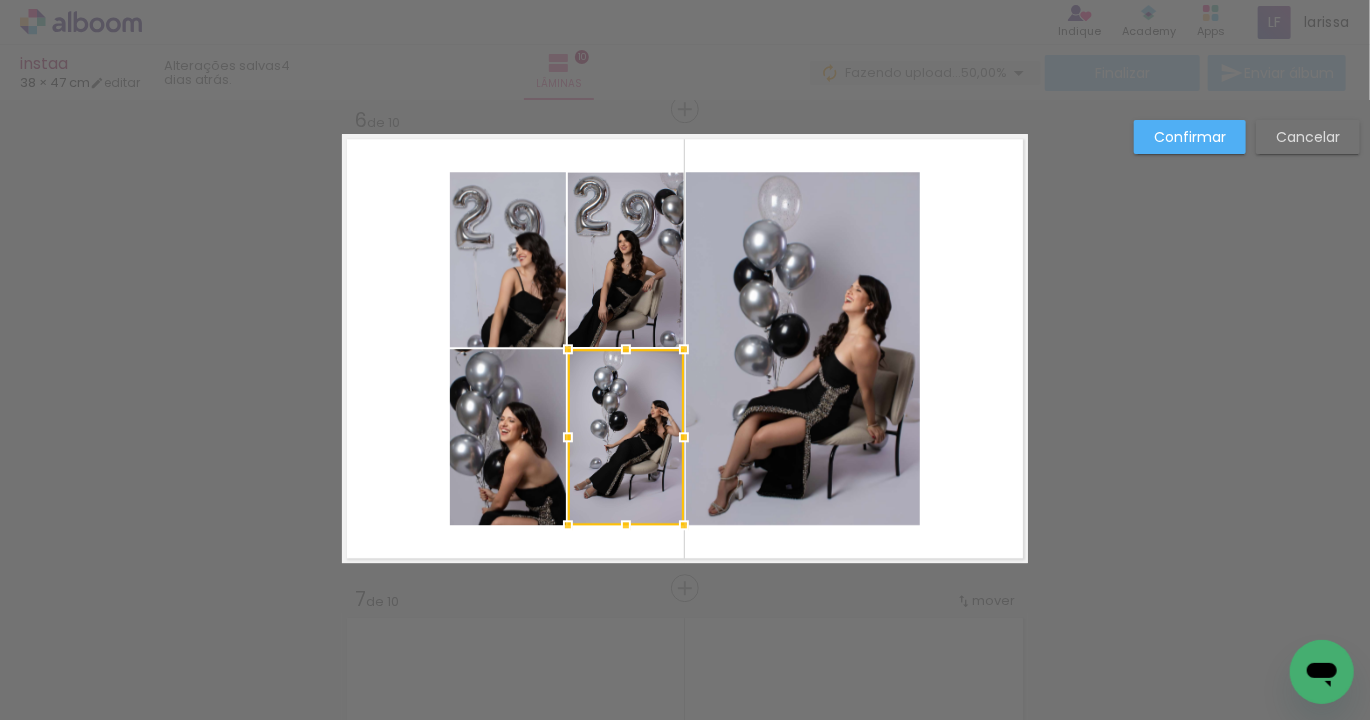 click 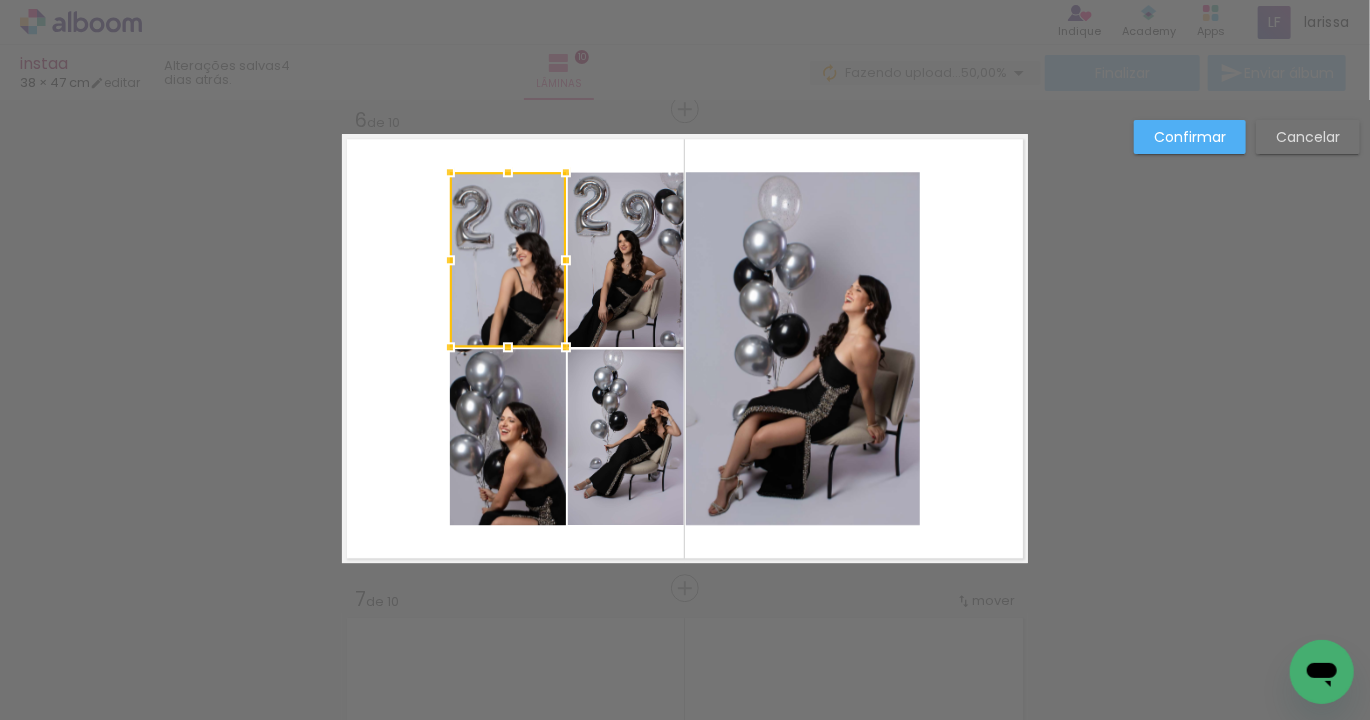 click 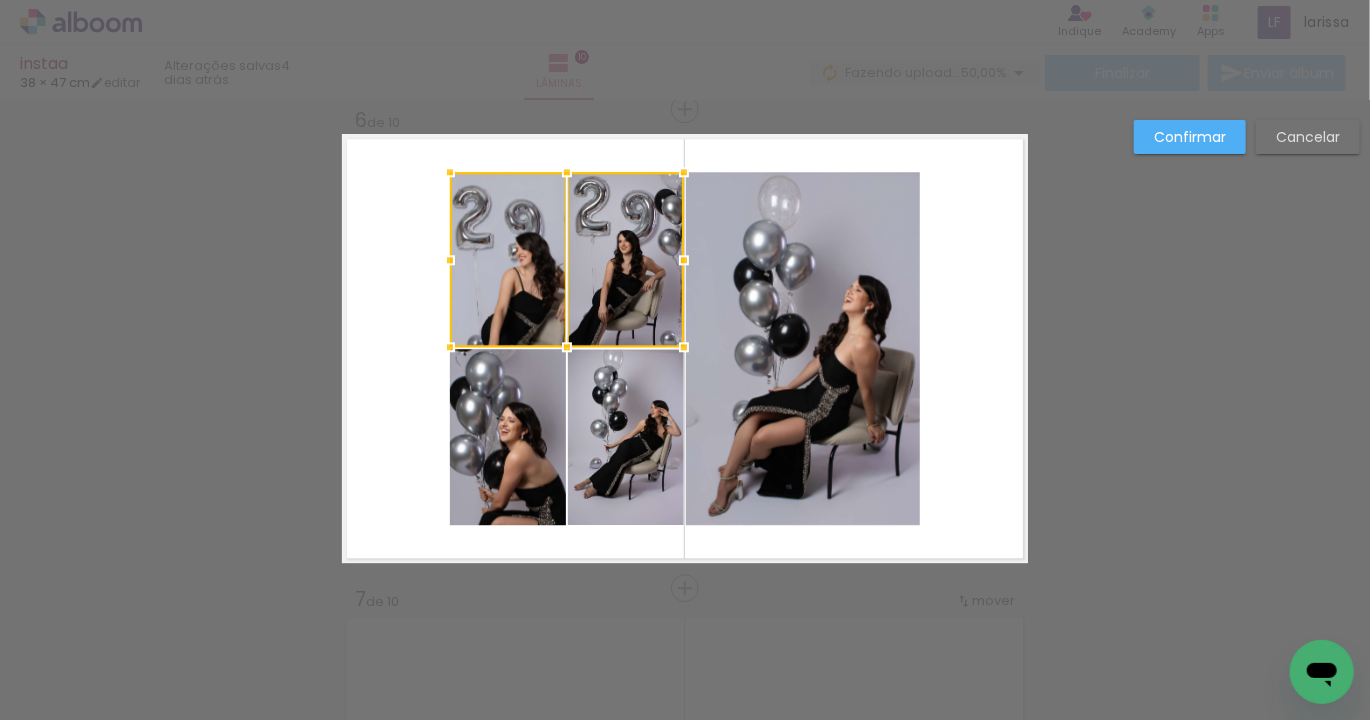 click 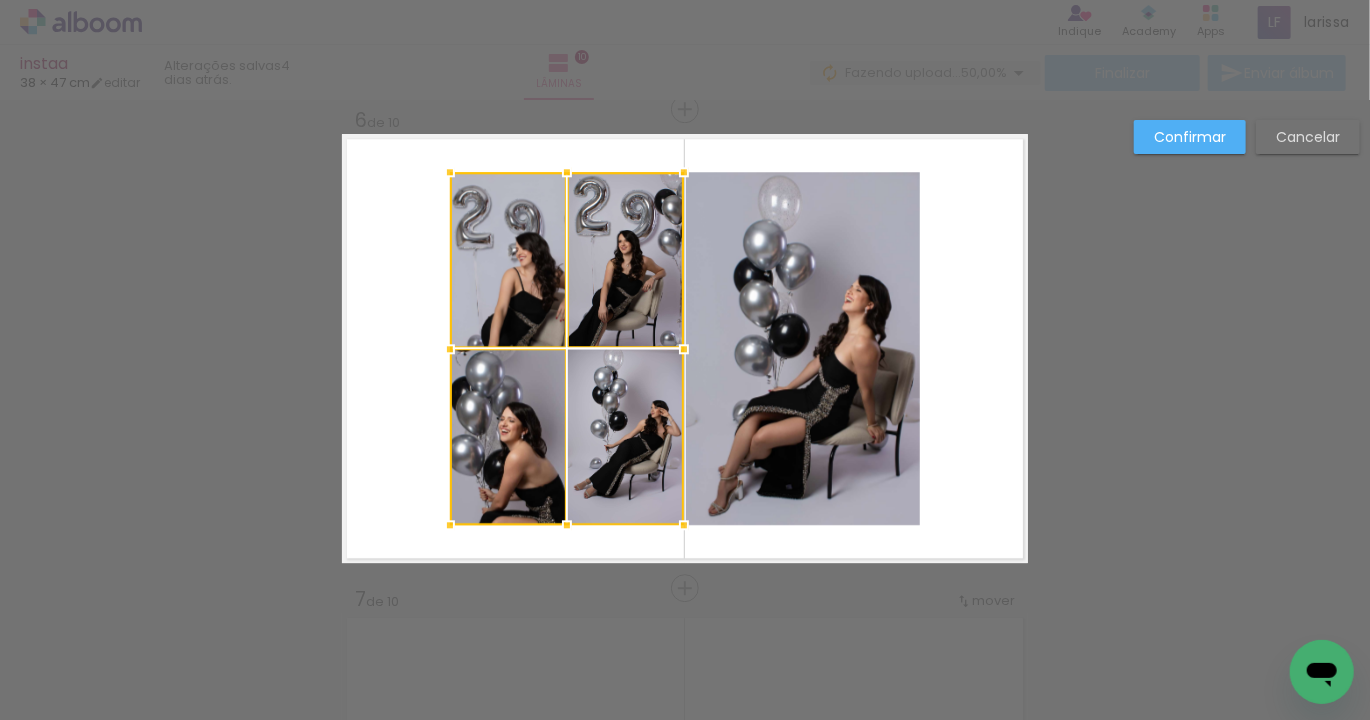 click at bounding box center (567, 348) 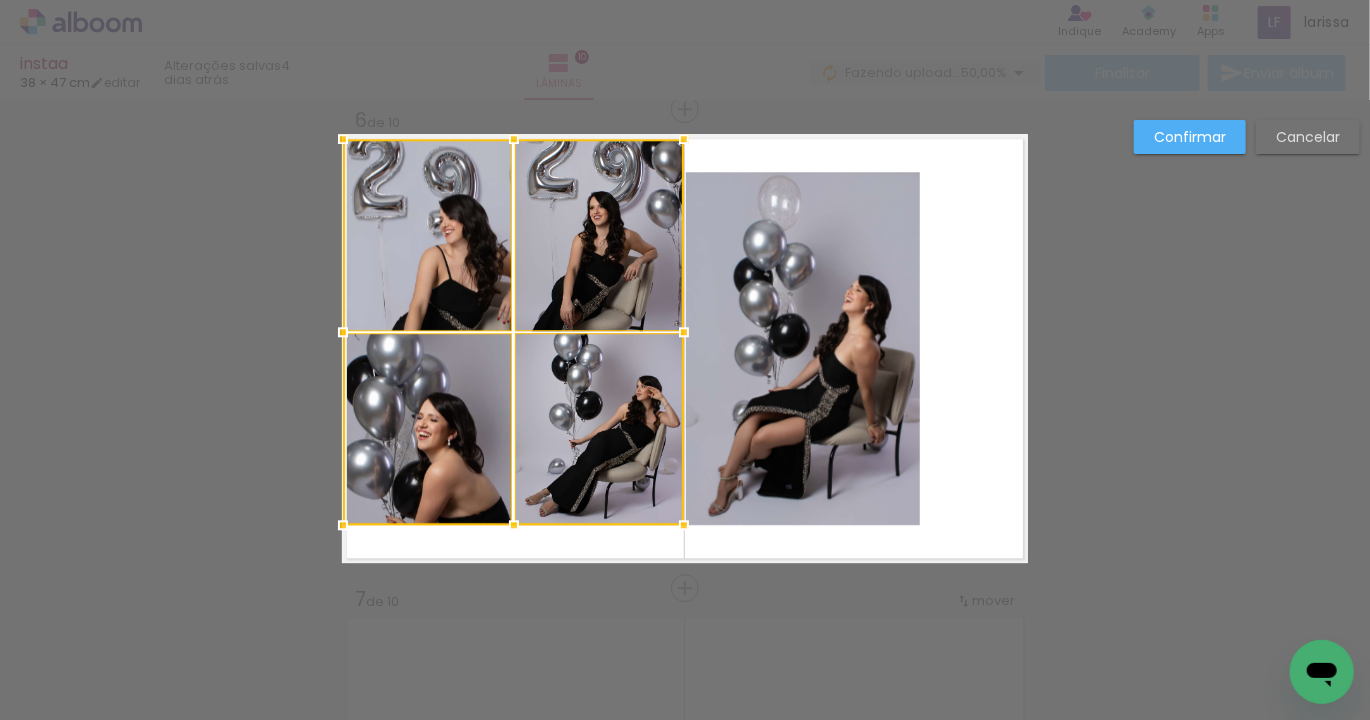 drag, startPoint x: 443, startPoint y: 175, endPoint x: 343, endPoint y: 141, distance: 105.62197 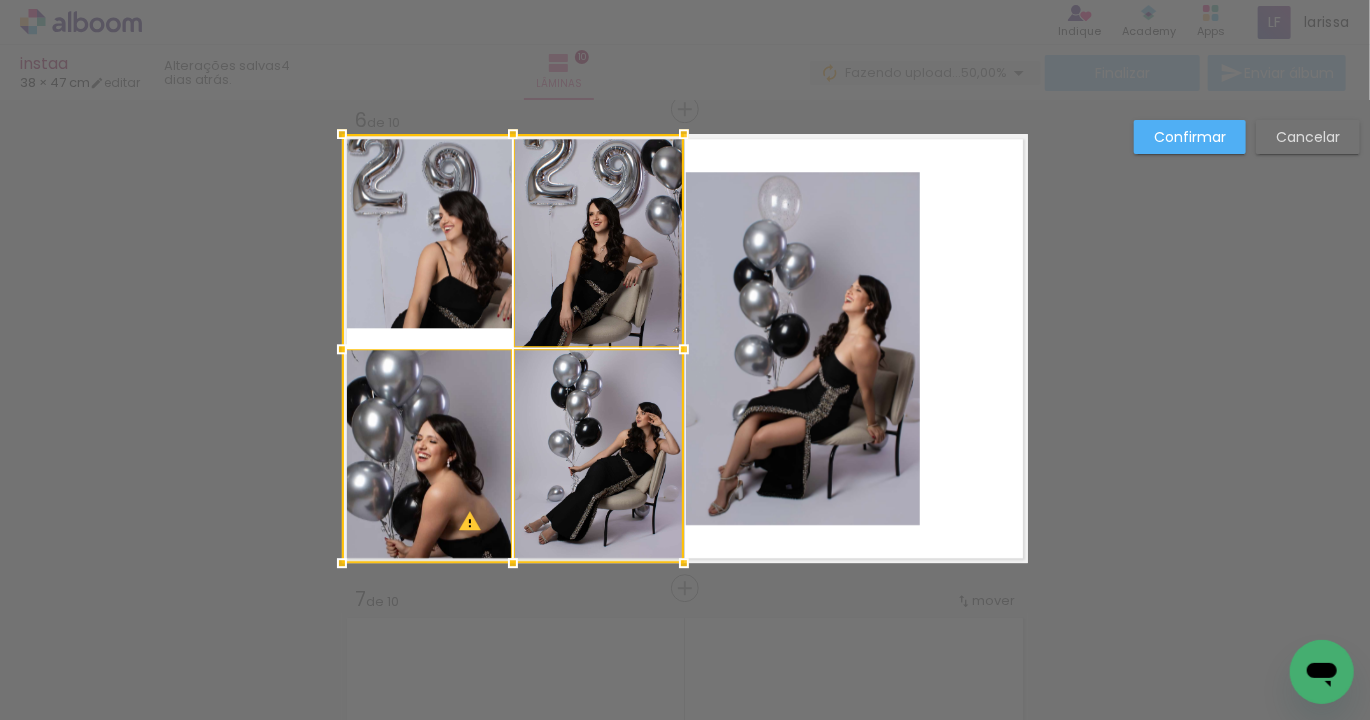 drag, startPoint x: 510, startPoint y: 537, endPoint x: 510, endPoint y: 565, distance: 28 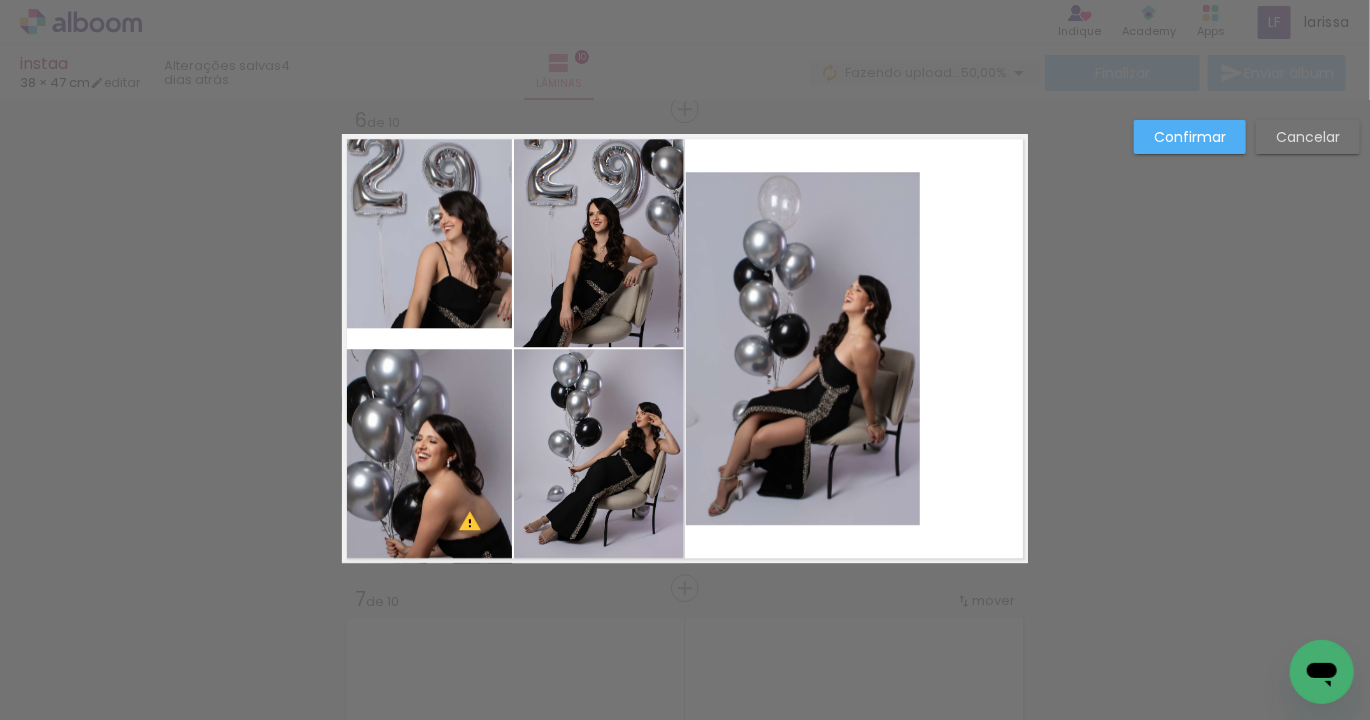 click 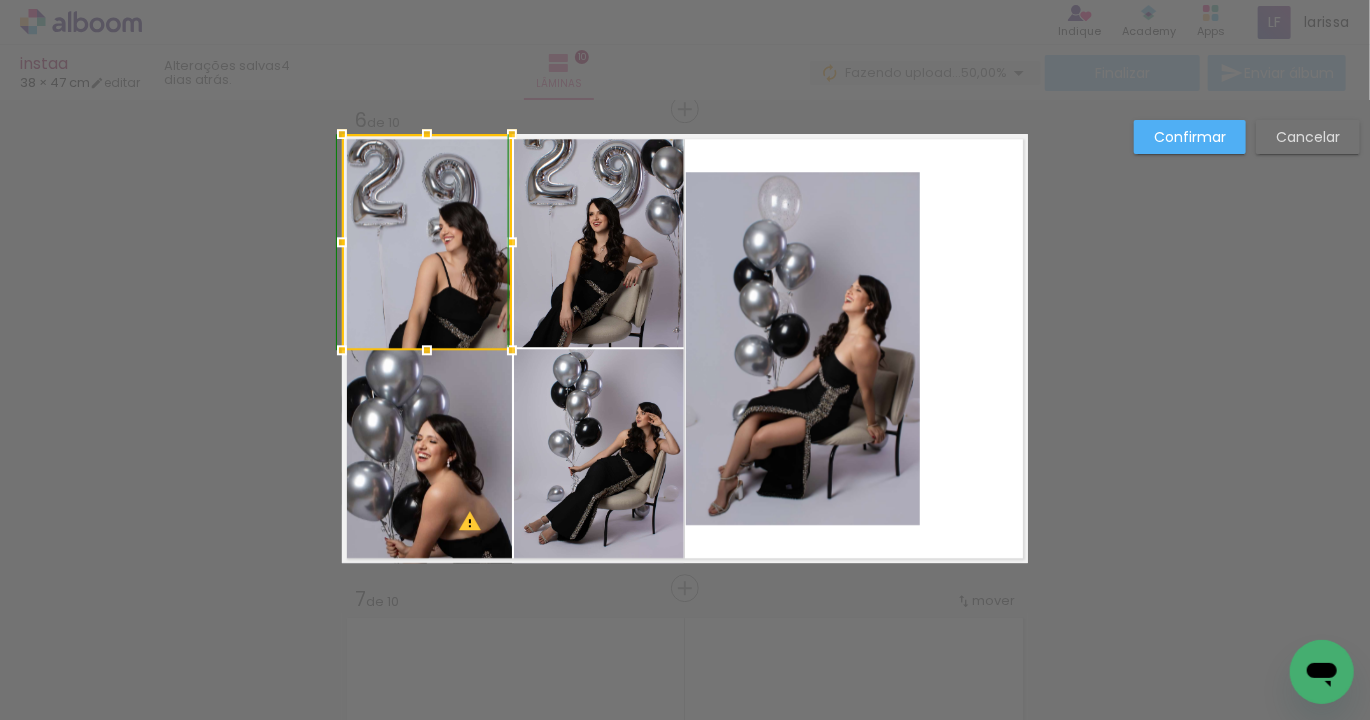 drag, startPoint x: 420, startPoint y: 327, endPoint x: 419, endPoint y: 342, distance: 15.033297 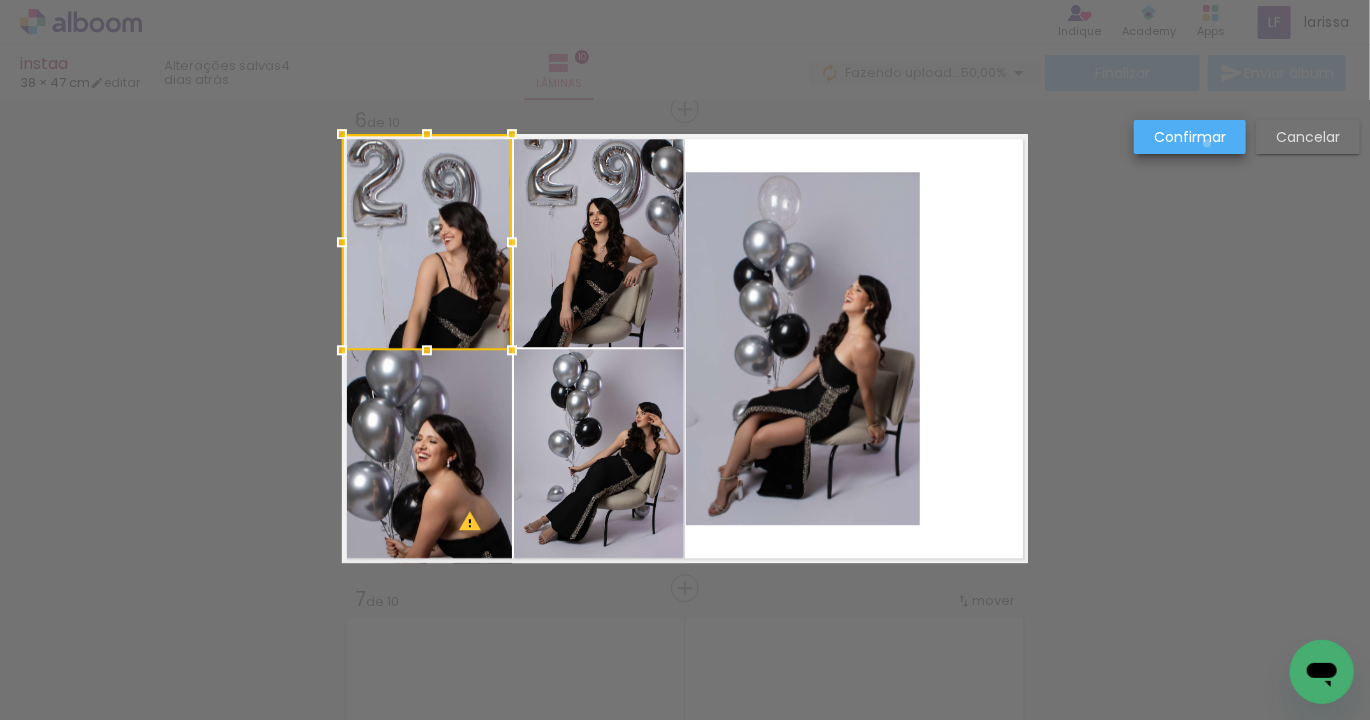 click on "Confirmar" at bounding box center [0, 0] 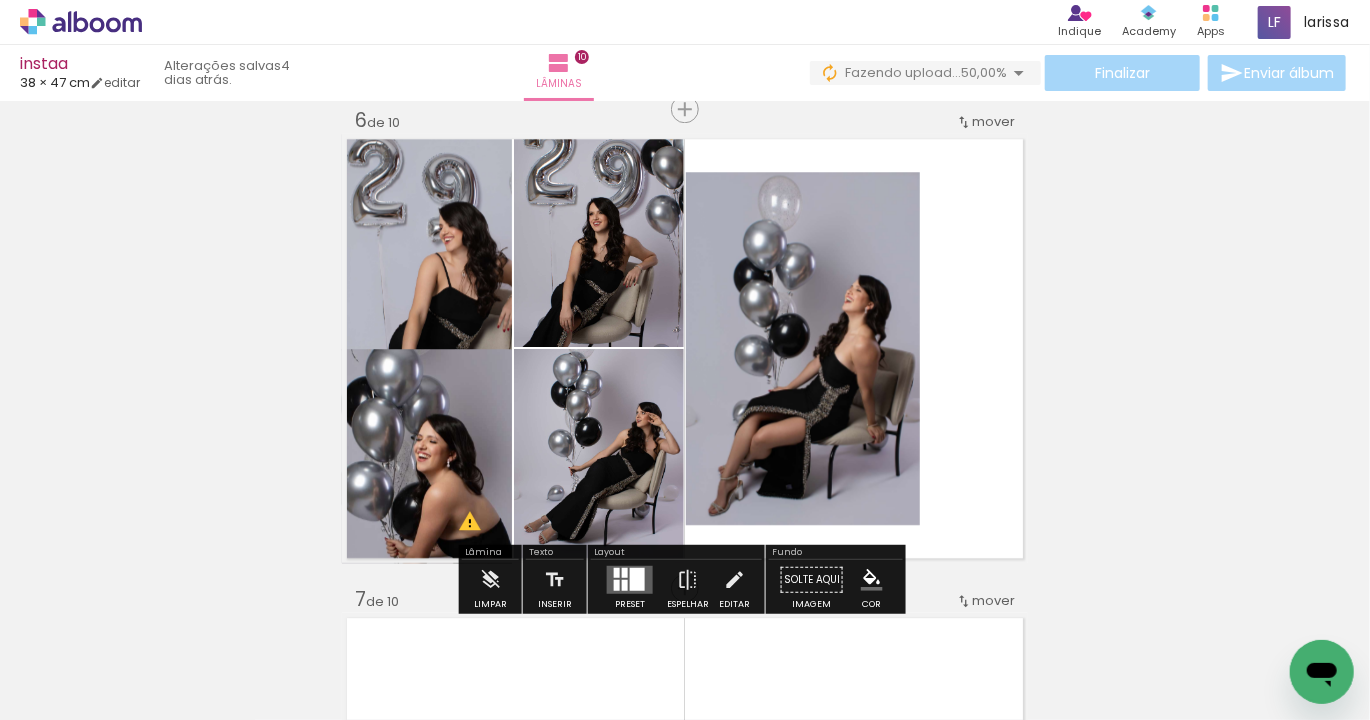 click 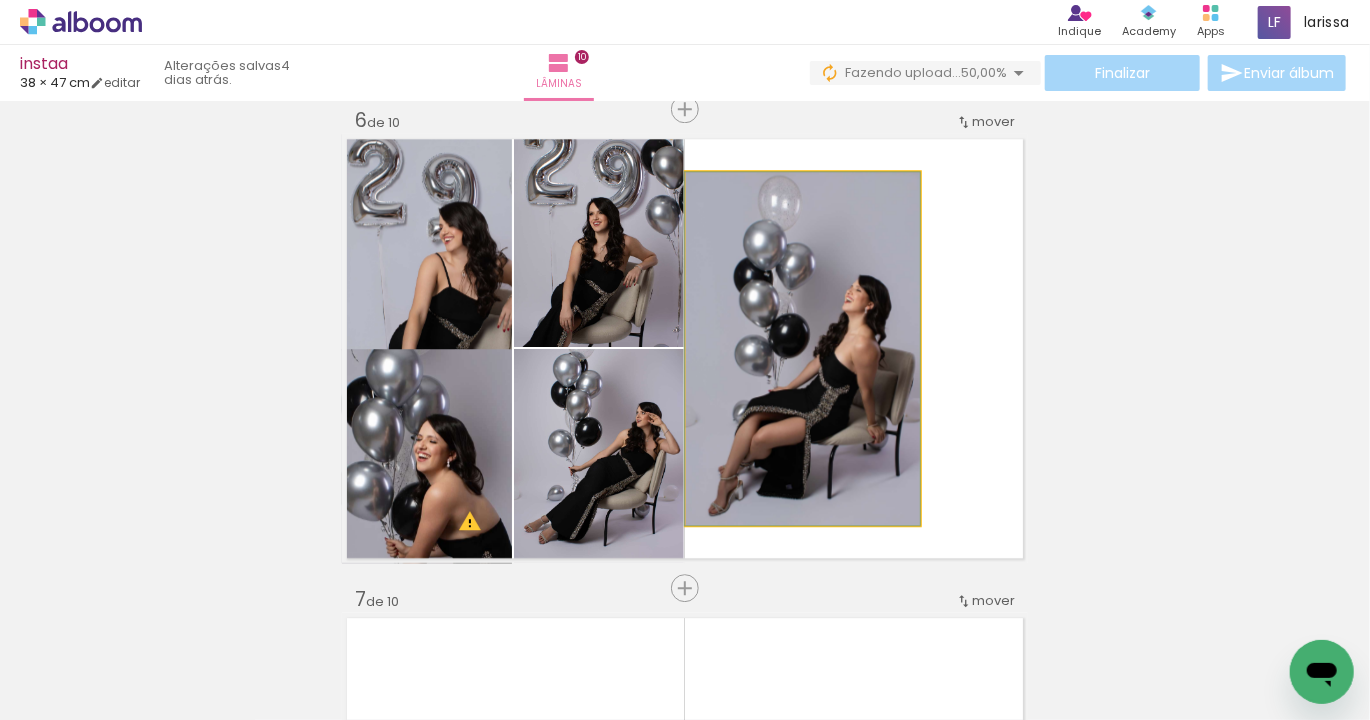 click 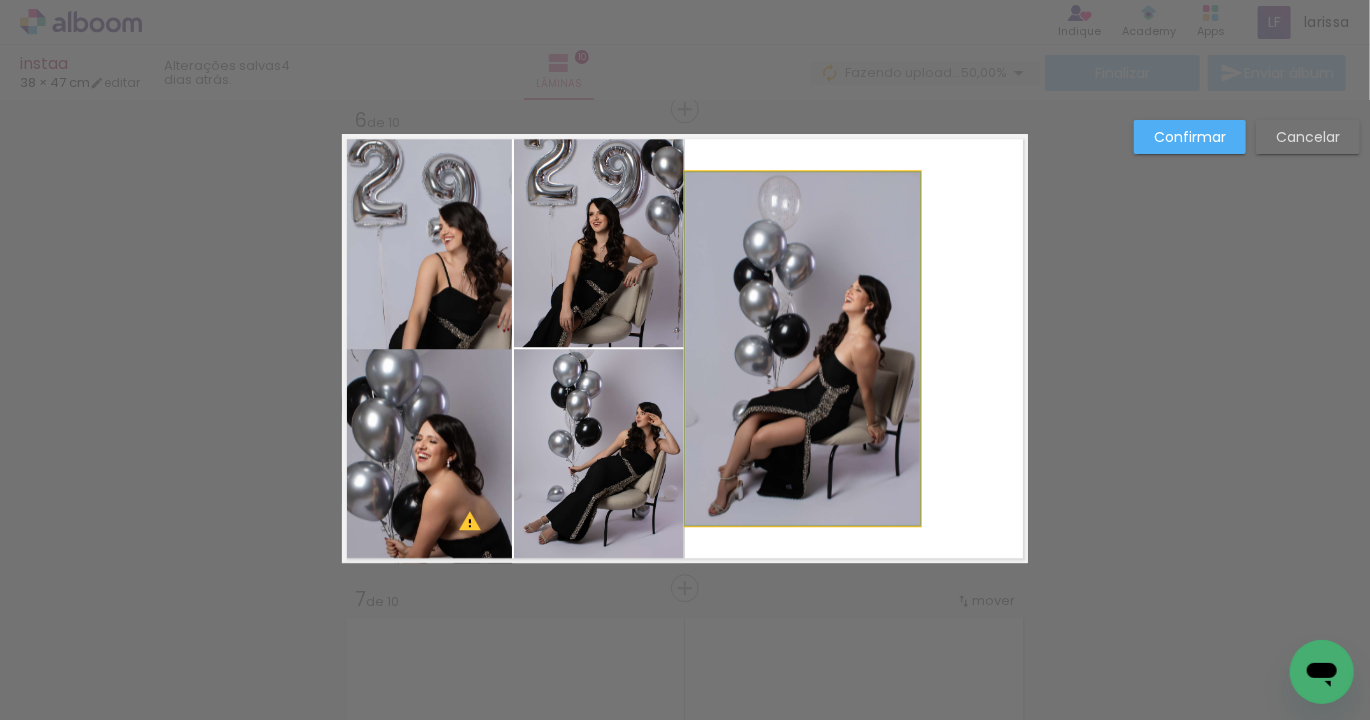 drag, startPoint x: 812, startPoint y: 354, endPoint x: 854, endPoint y: 360, distance: 42.426407 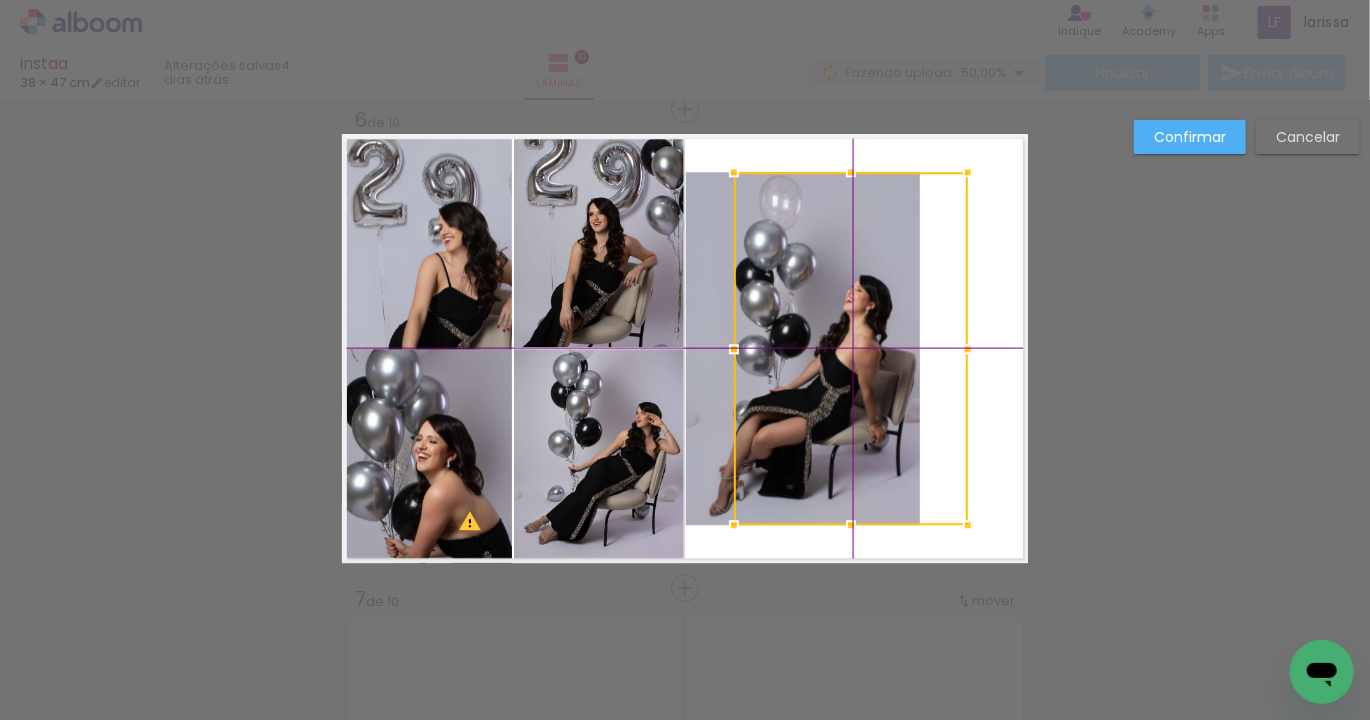 drag, startPoint x: 872, startPoint y: 348, endPoint x: 889, endPoint y: 350, distance: 17.117243 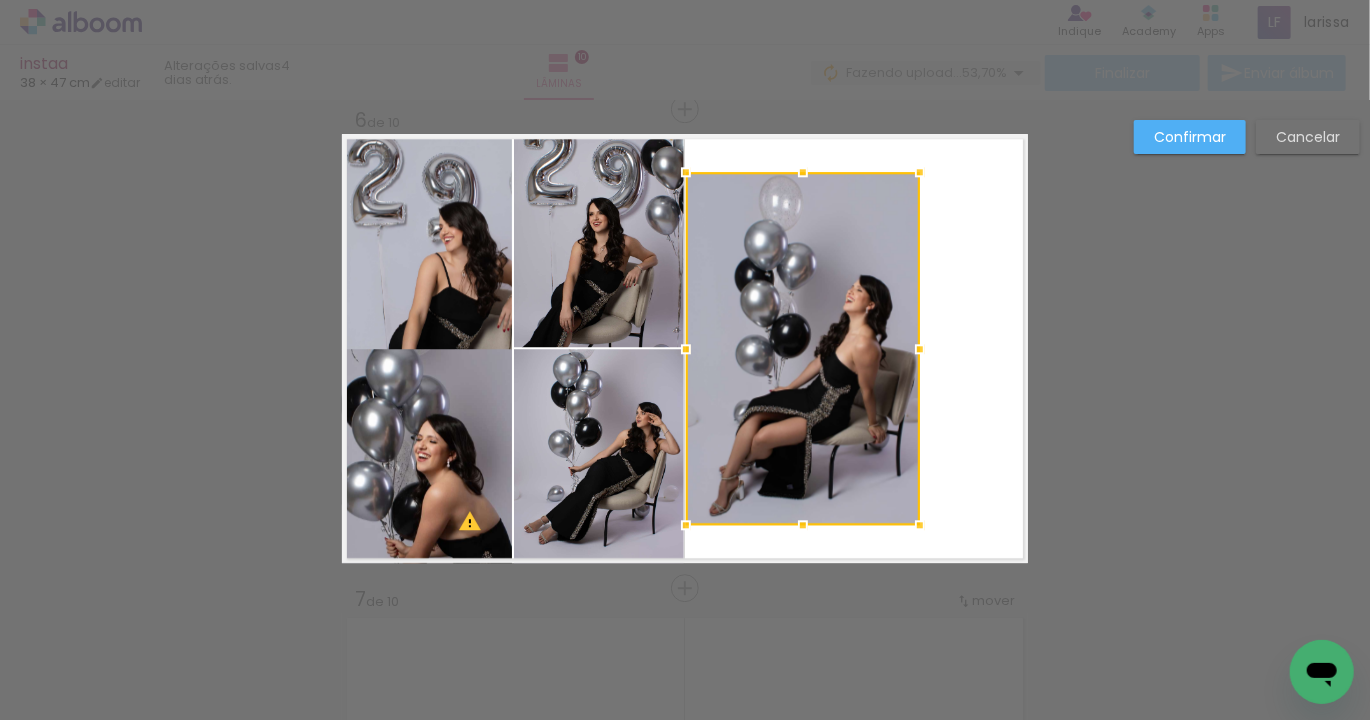 click at bounding box center [803, 348] 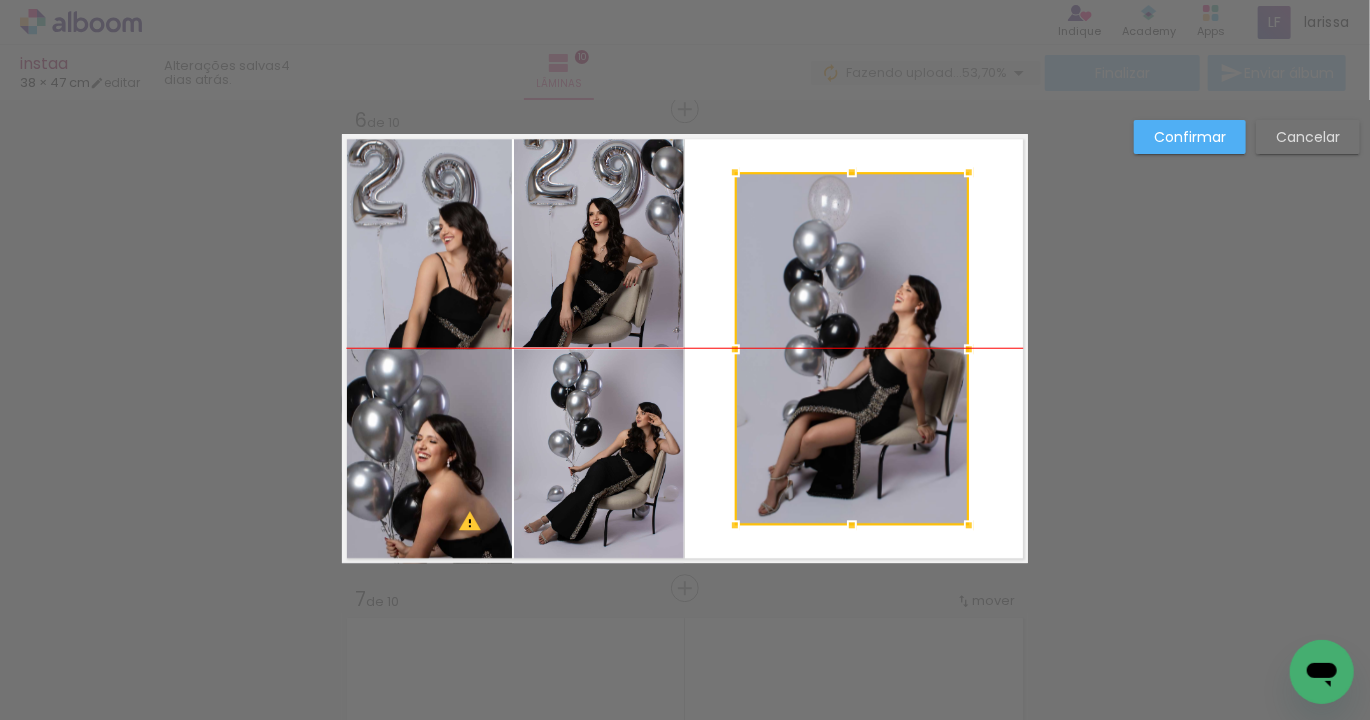 drag, startPoint x: 872, startPoint y: 350, endPoint x: 914, endPoint y: 350, distance: 42 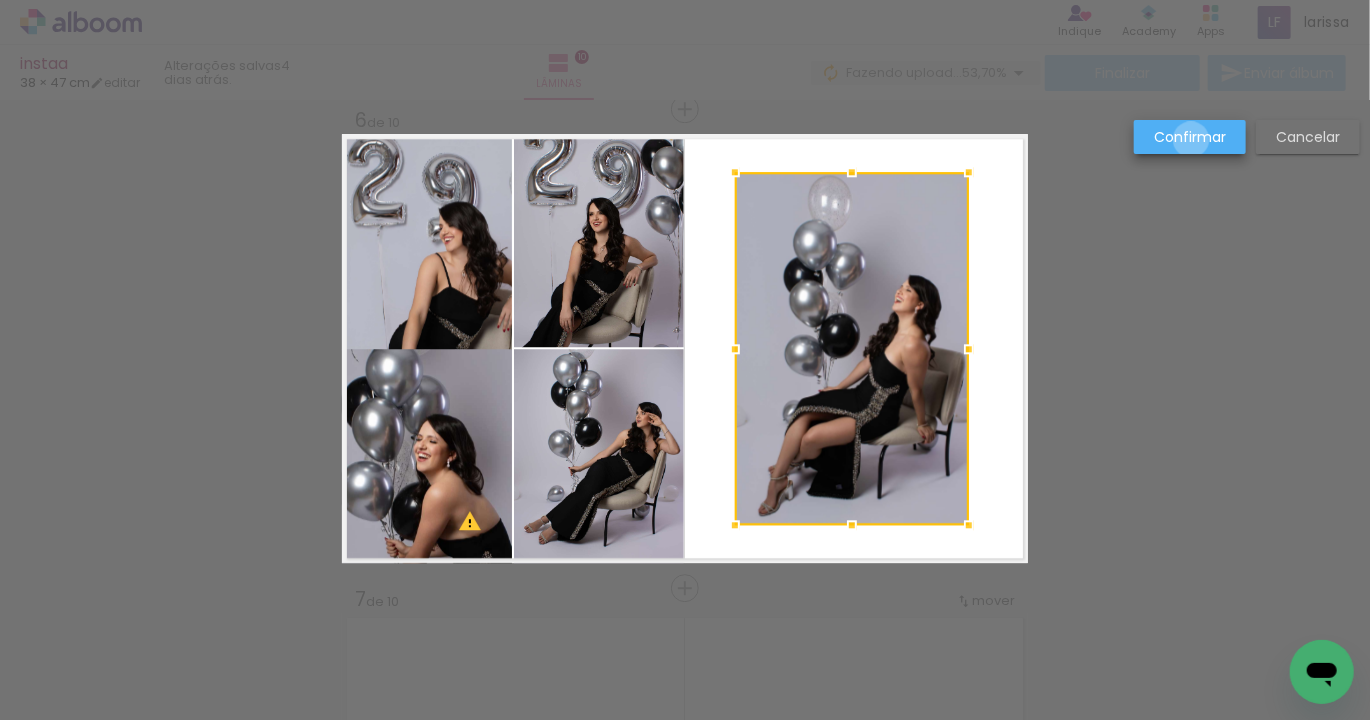 click on "Confirmar" at bounding box center (0, 0) 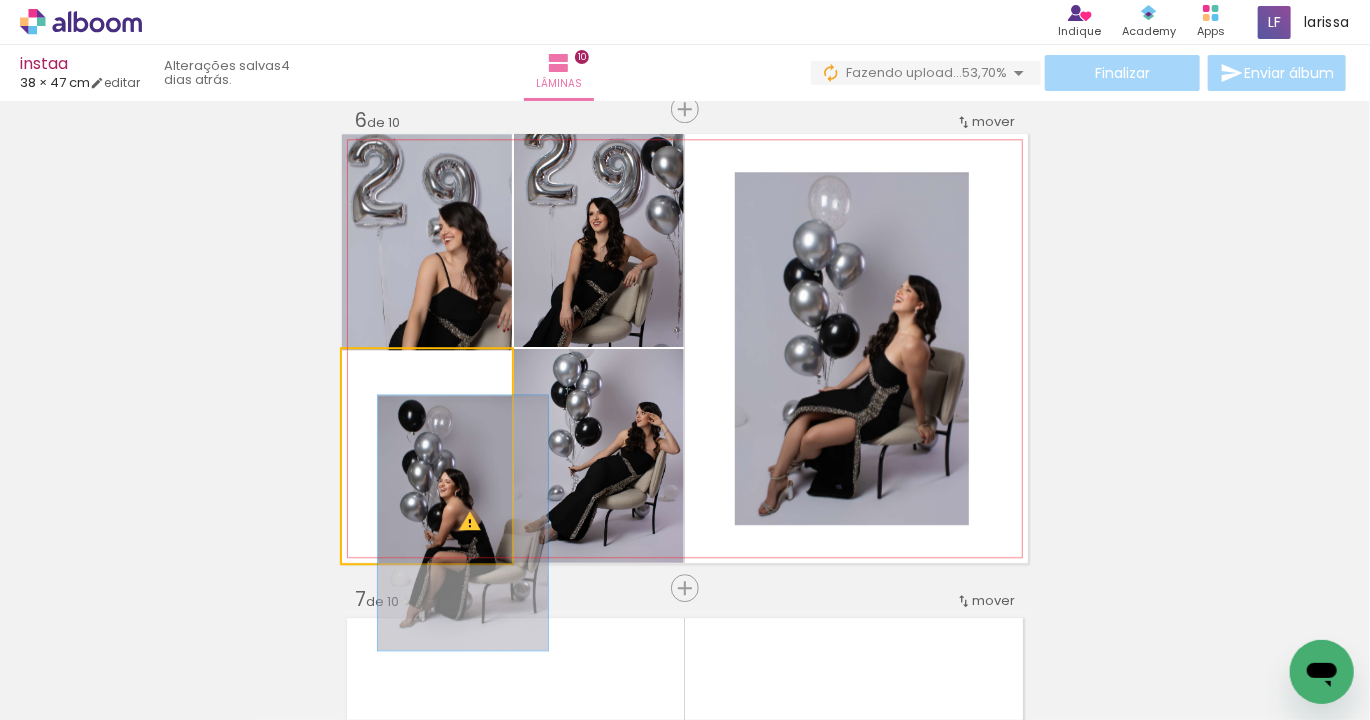 drag, startPoint x: 451, startPoint y: 371, endPoint x: 377, endPoint y: 370, distance: 74.00676 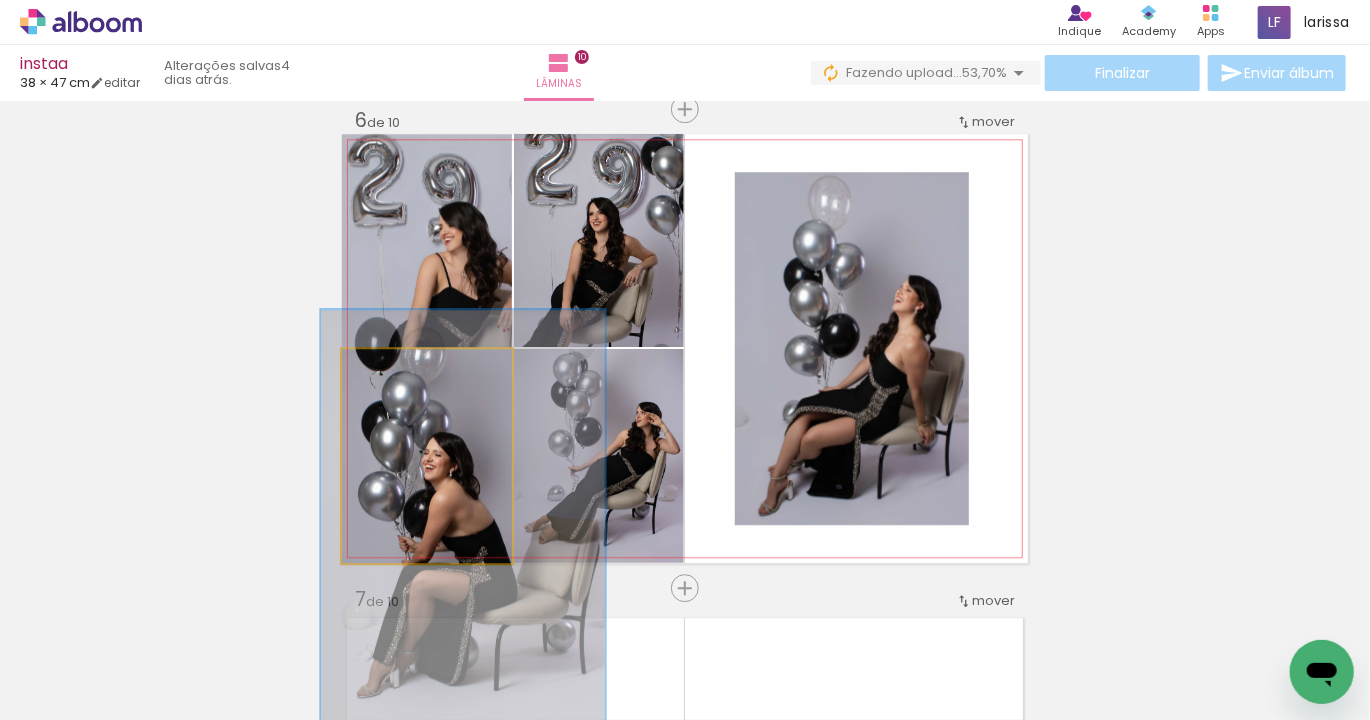 drag, startPoint x: 385, startPoint y: 370, endPoint x: 432, endPoint y: 373, distance: 47.095646 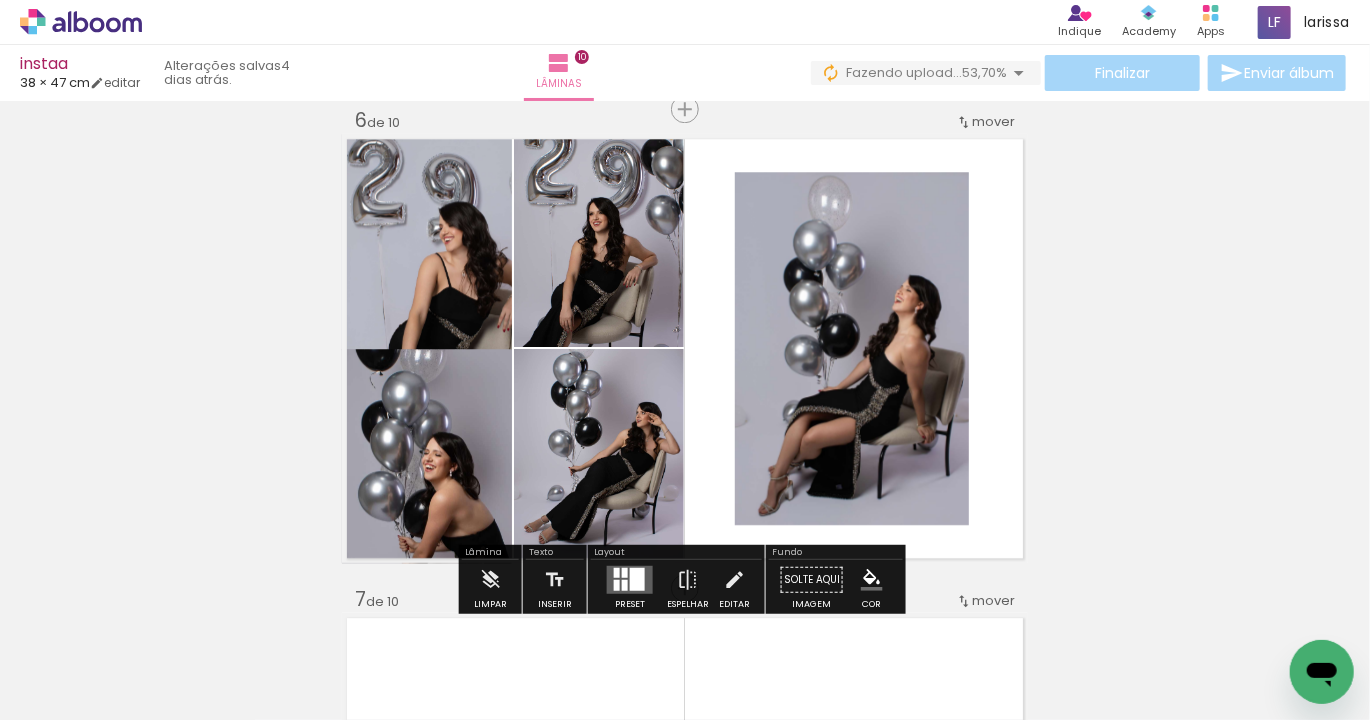 click on "Inserir lâmina 1  de 10  Inserir lâmina 2  de 10  Inserir lâmina 3  de 10  Inserir lâmina 4  de 10  Inserir lâmina 5  de 10  Inserir lâmina 6  de 10  Inserir lâmina 7  de 10  Inserir lâmina 8  de 10  Inserir lâmina 9  de 10  Inserir lâmina 10  de 10 O Designbox precisará aumentar a sua imagem em 174% para exportar para impressão." at bounding box center (685, 323) 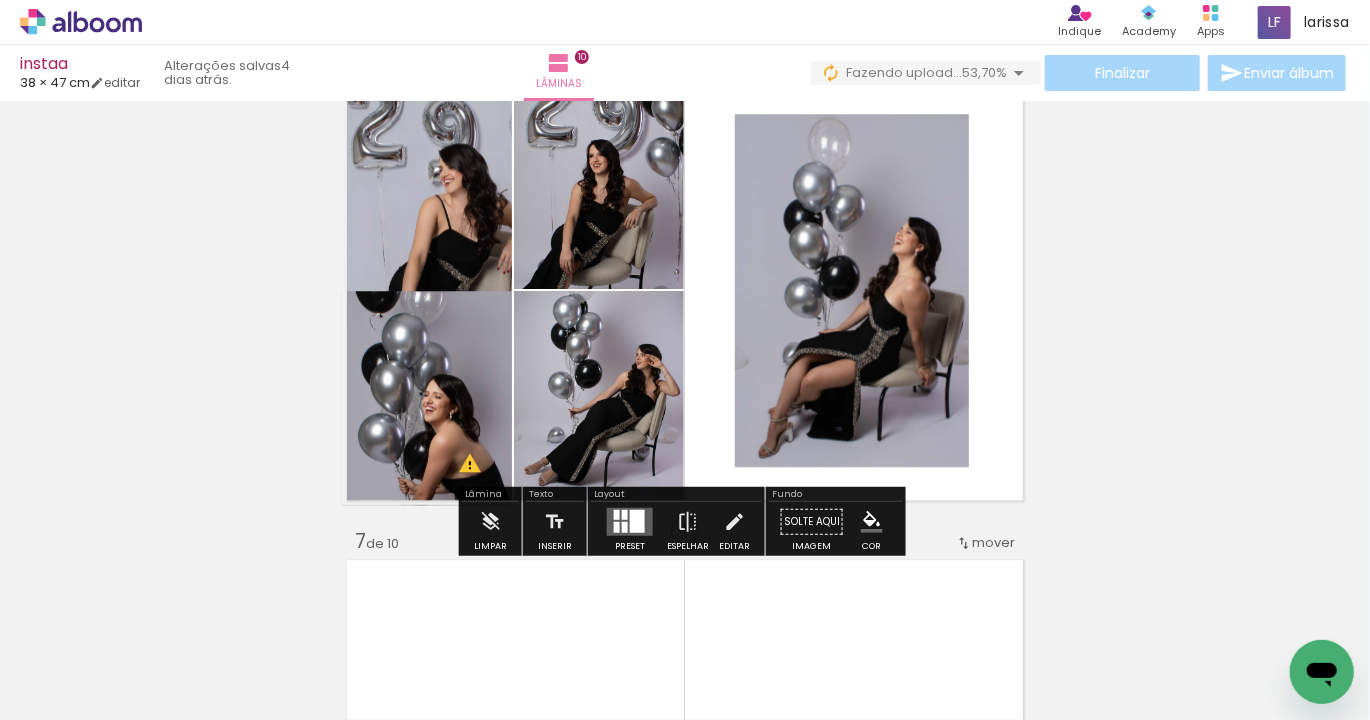 scroll, scrollTop: 2483, scrollLeft: 0, axis: vertical 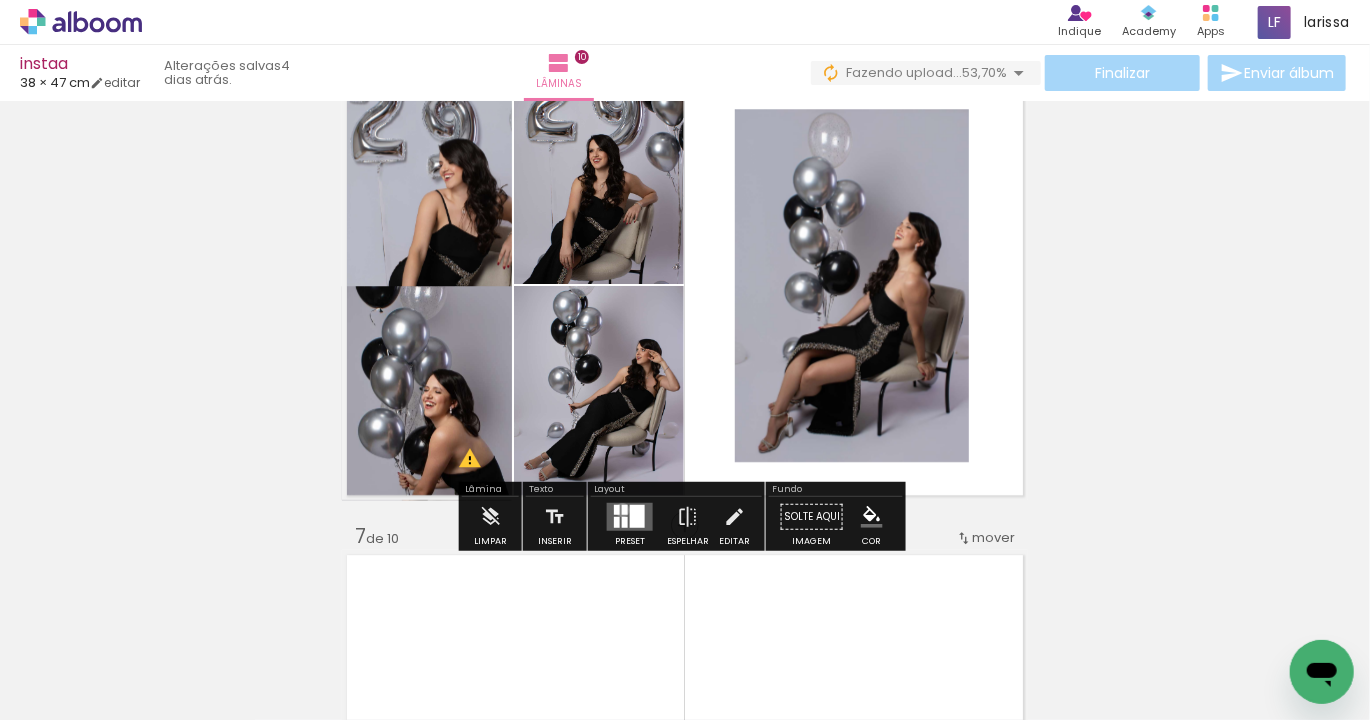 click at bounding box center (625, 510) 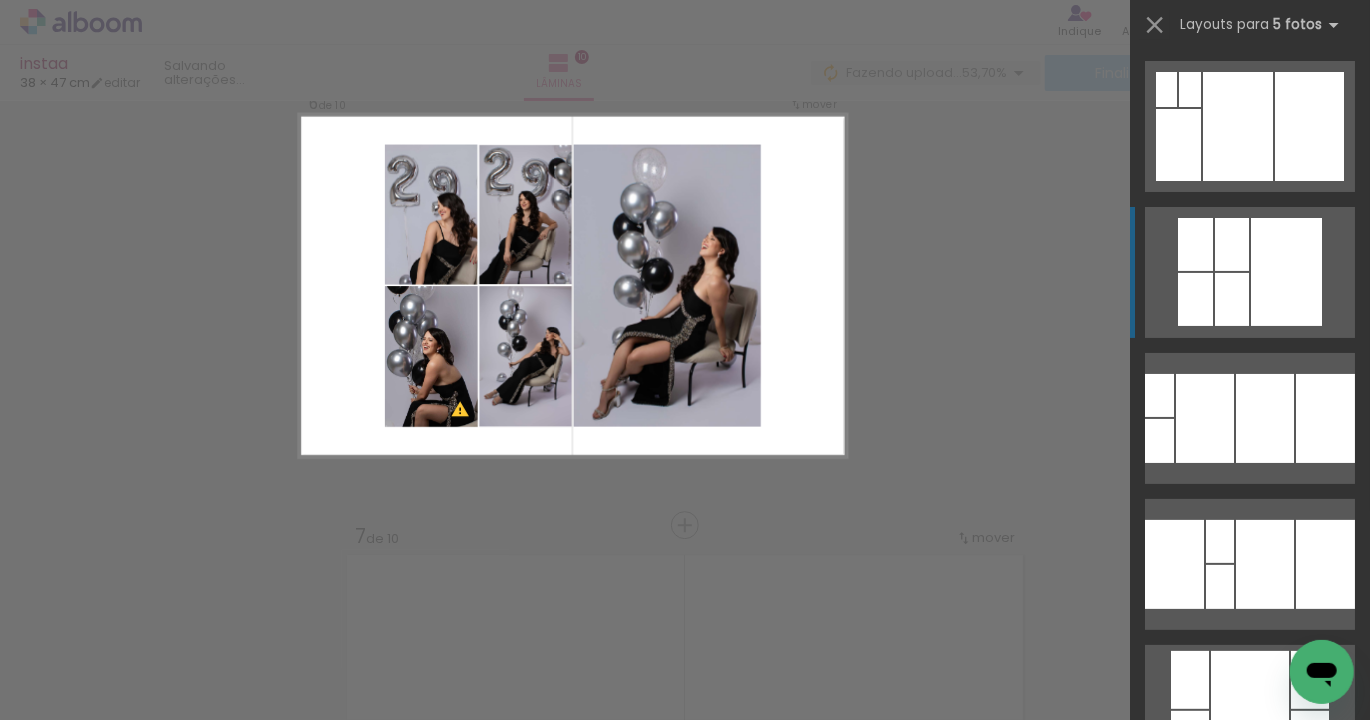 scroll, scrollTop: 146, scrollLeft: 0, axis: vertical 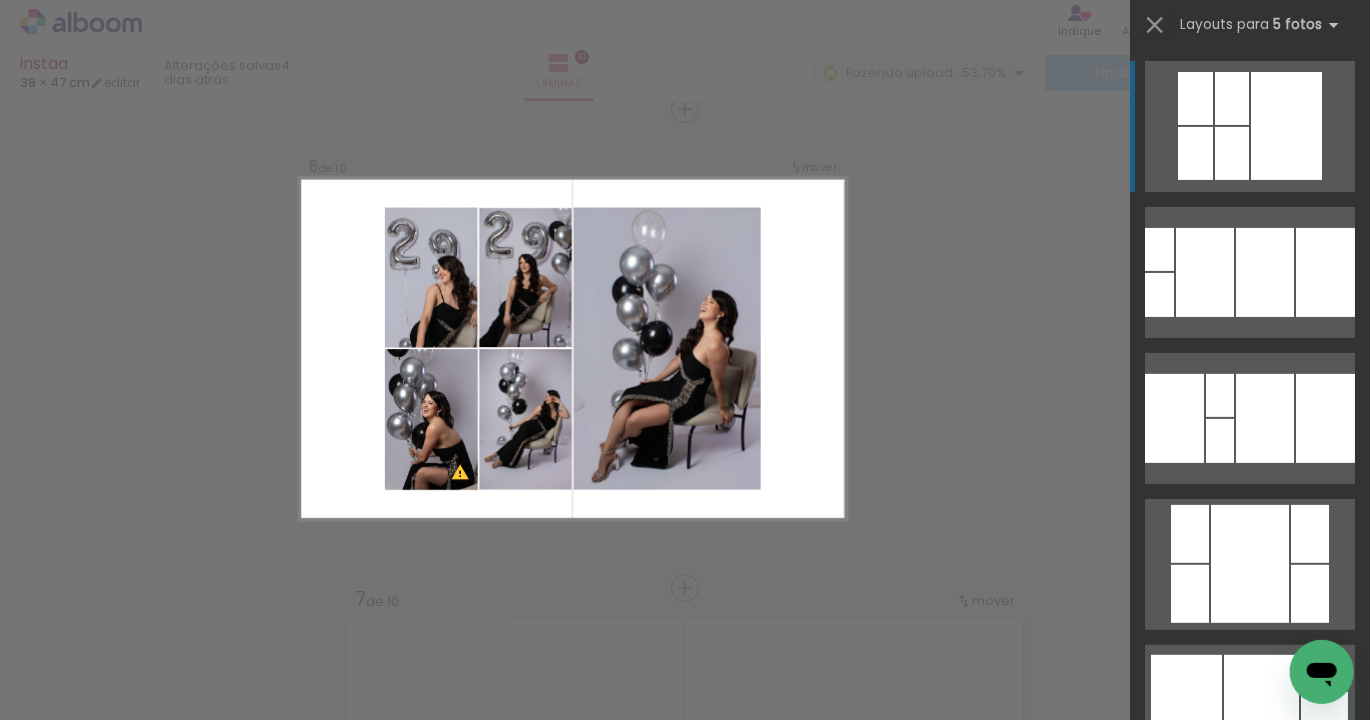 click at bounding box center [1232, 153] 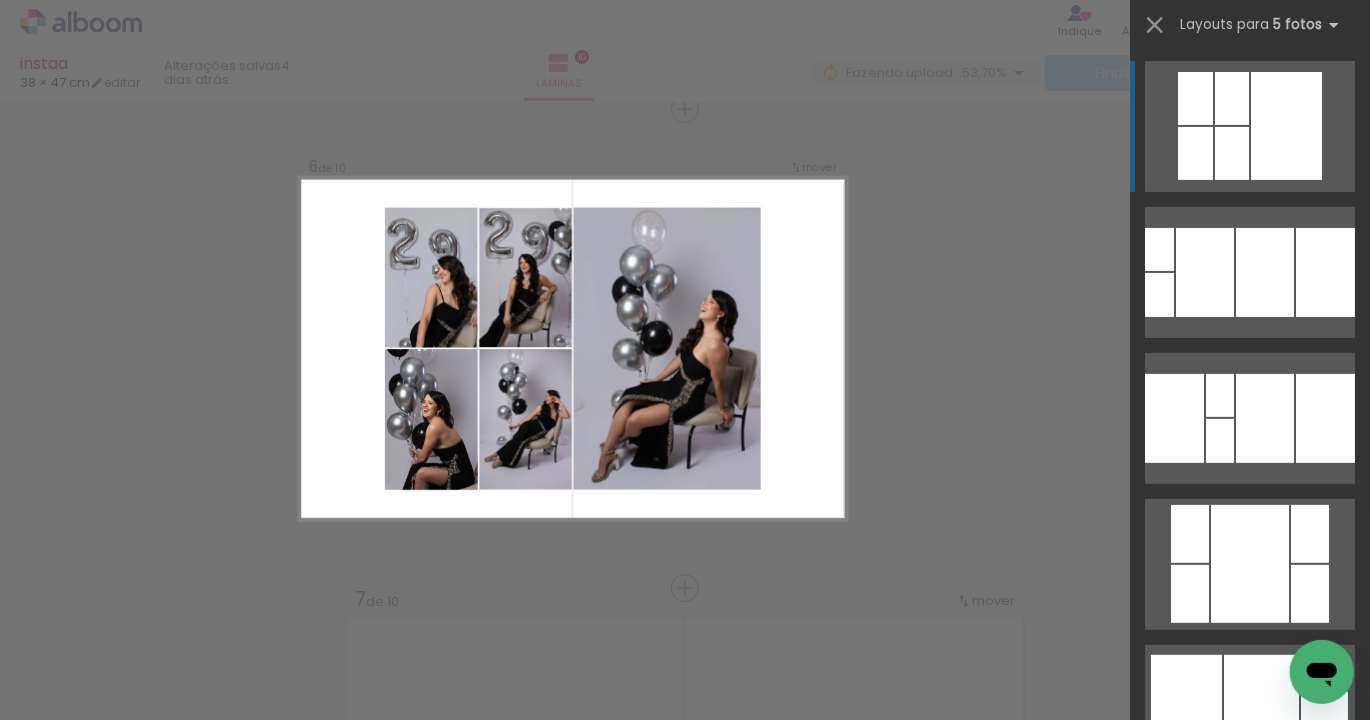 click 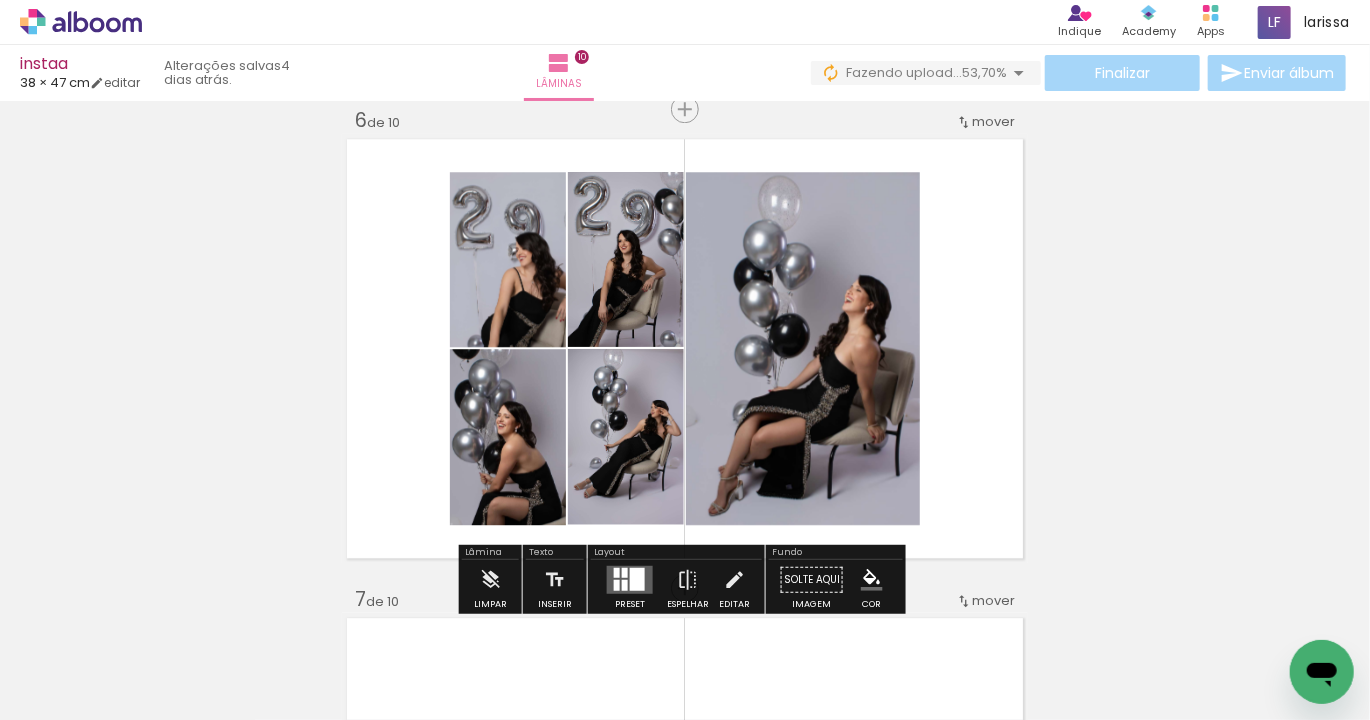 click 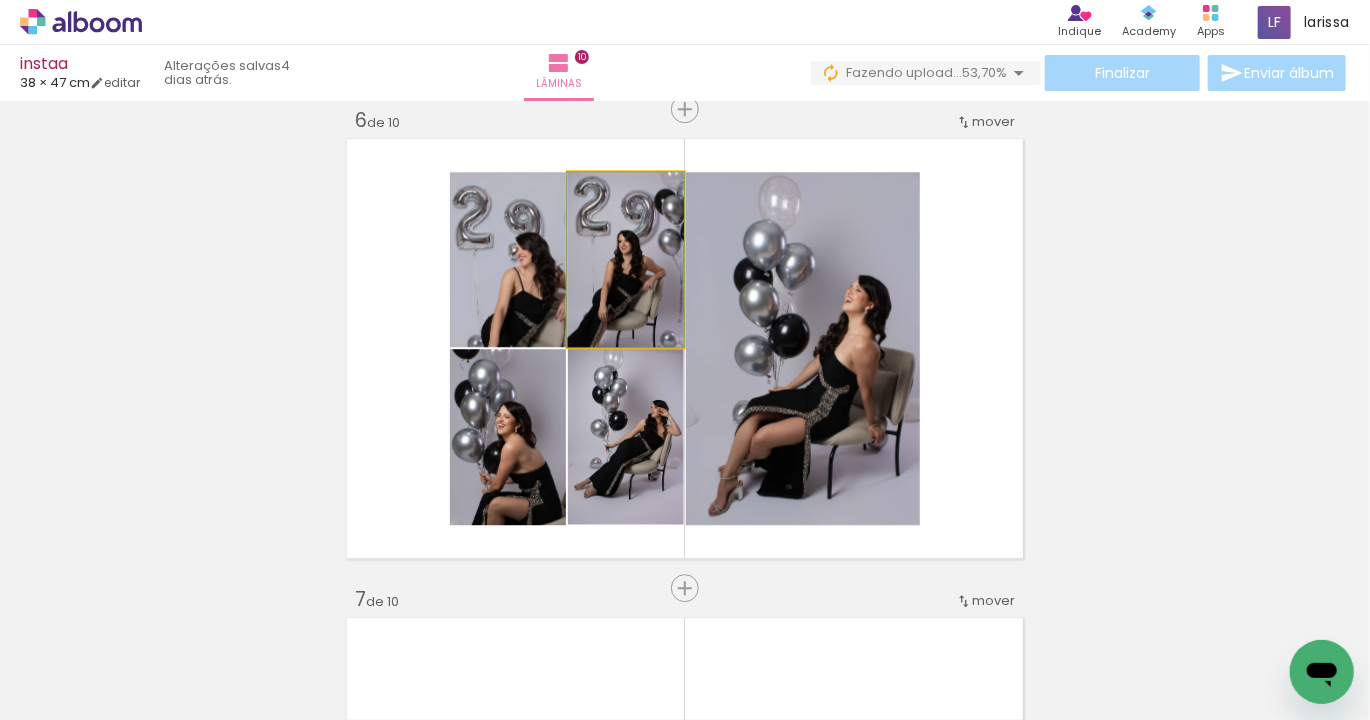 click 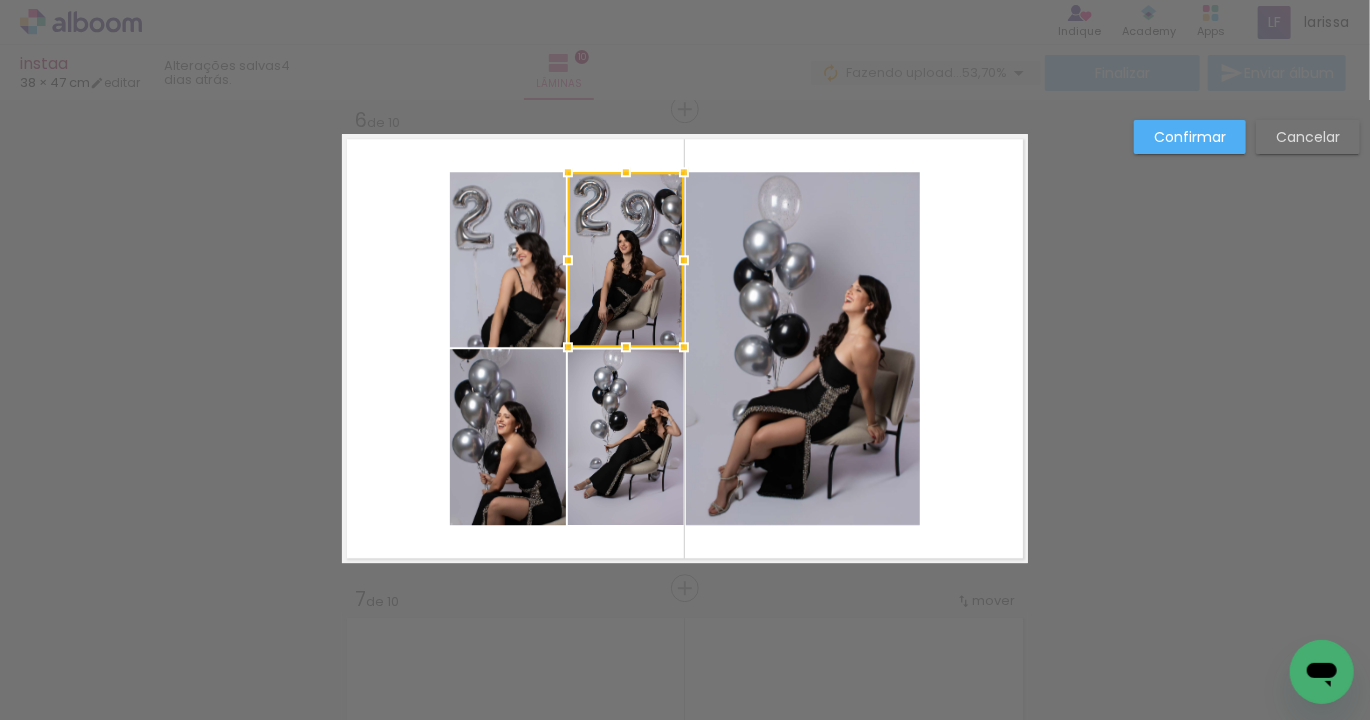 click 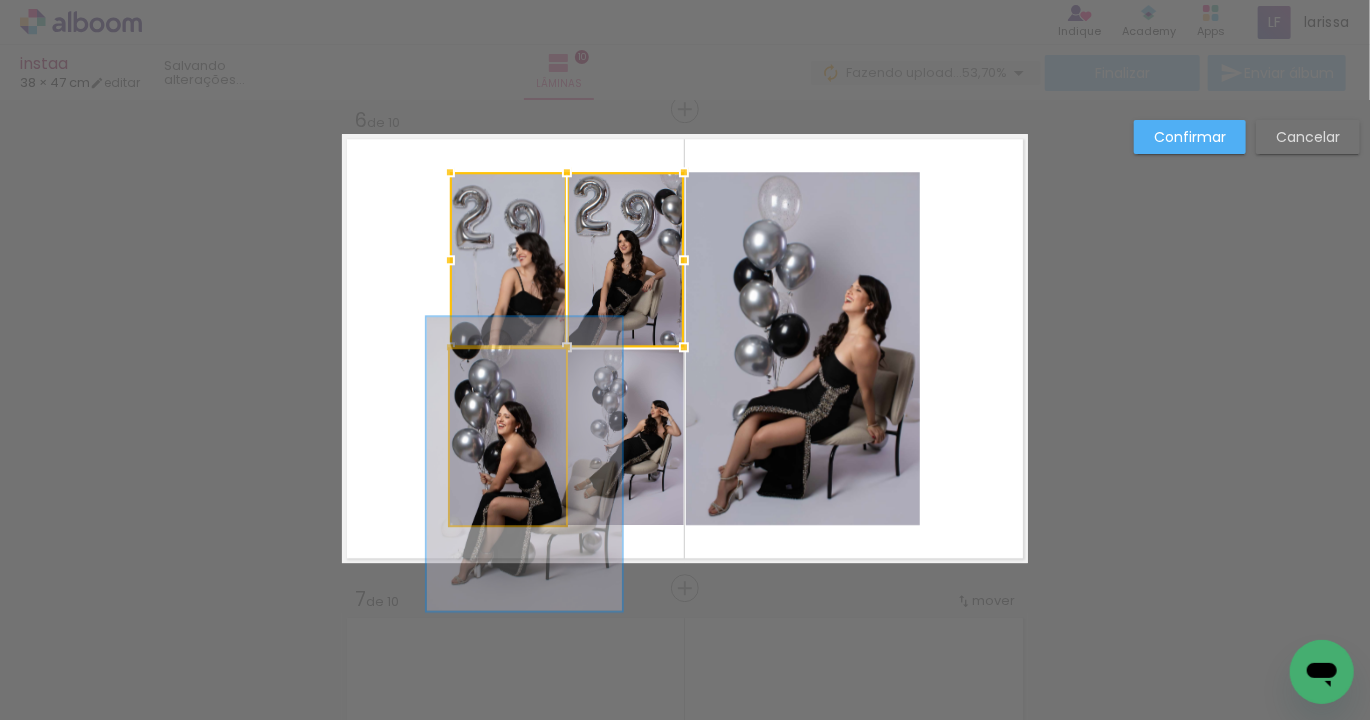 click 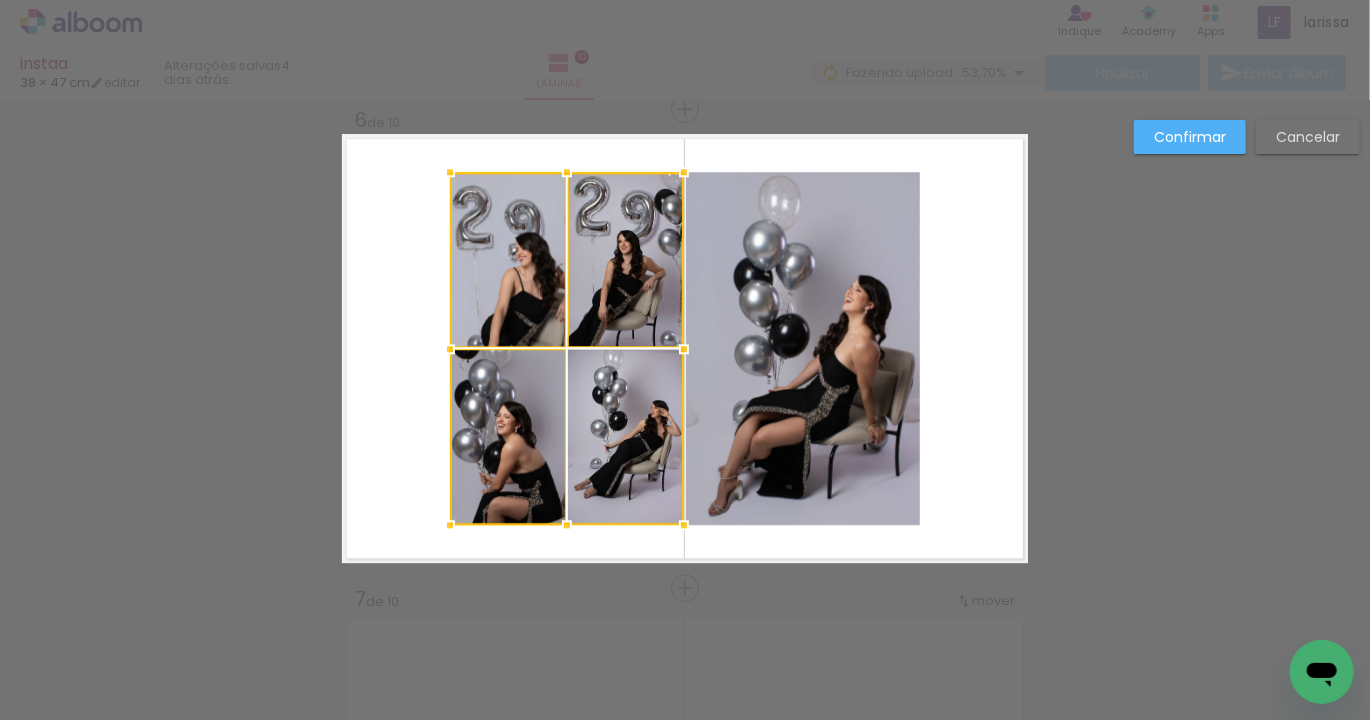 click at bounding box center (567, 348) 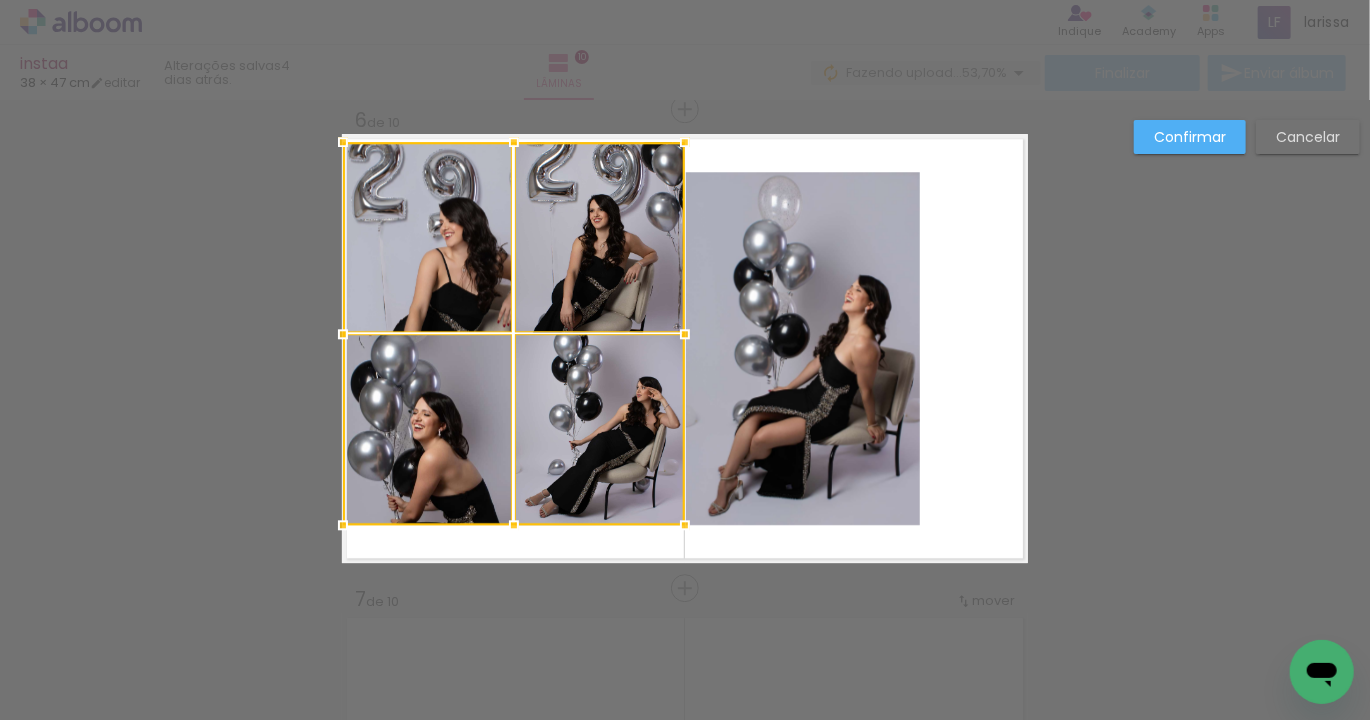 drag, startPoint x: 449, startPoint y: 172, endPoint x: 342, endPoint y: 143, distance: 110.860275 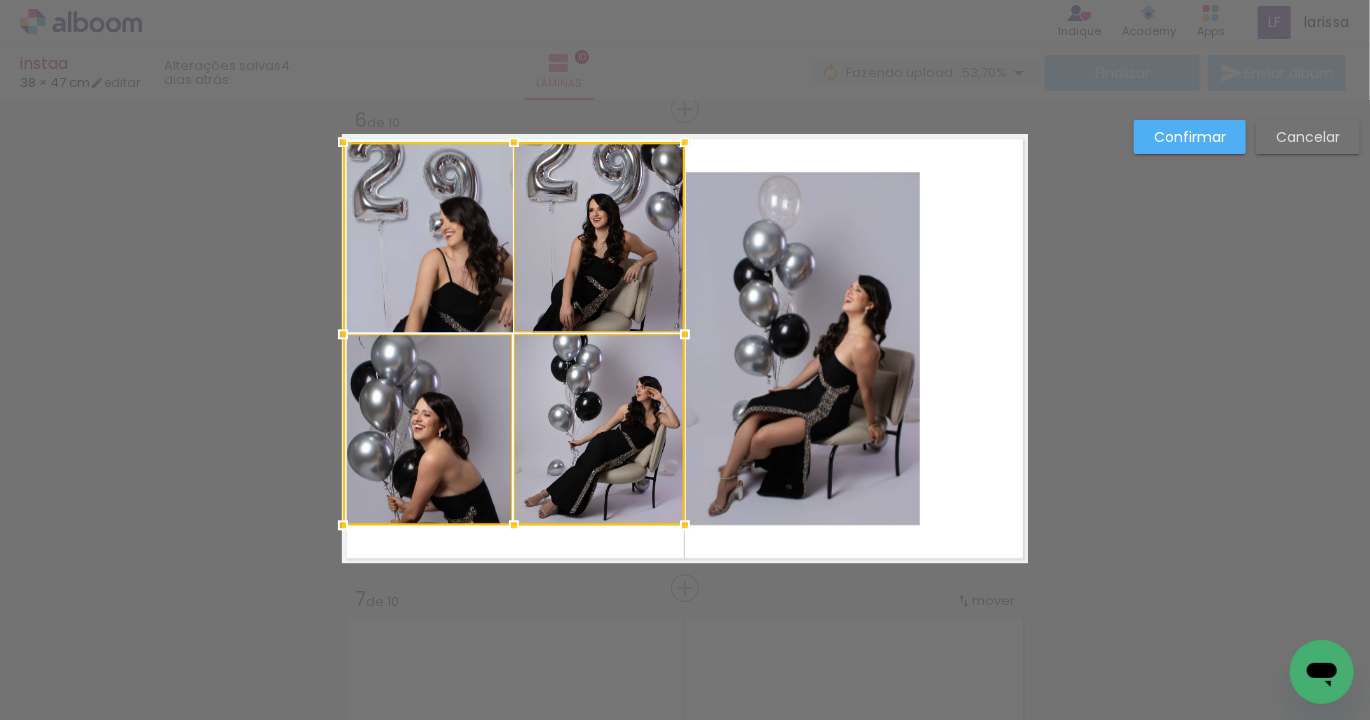 click at bounding box center [514, 333] 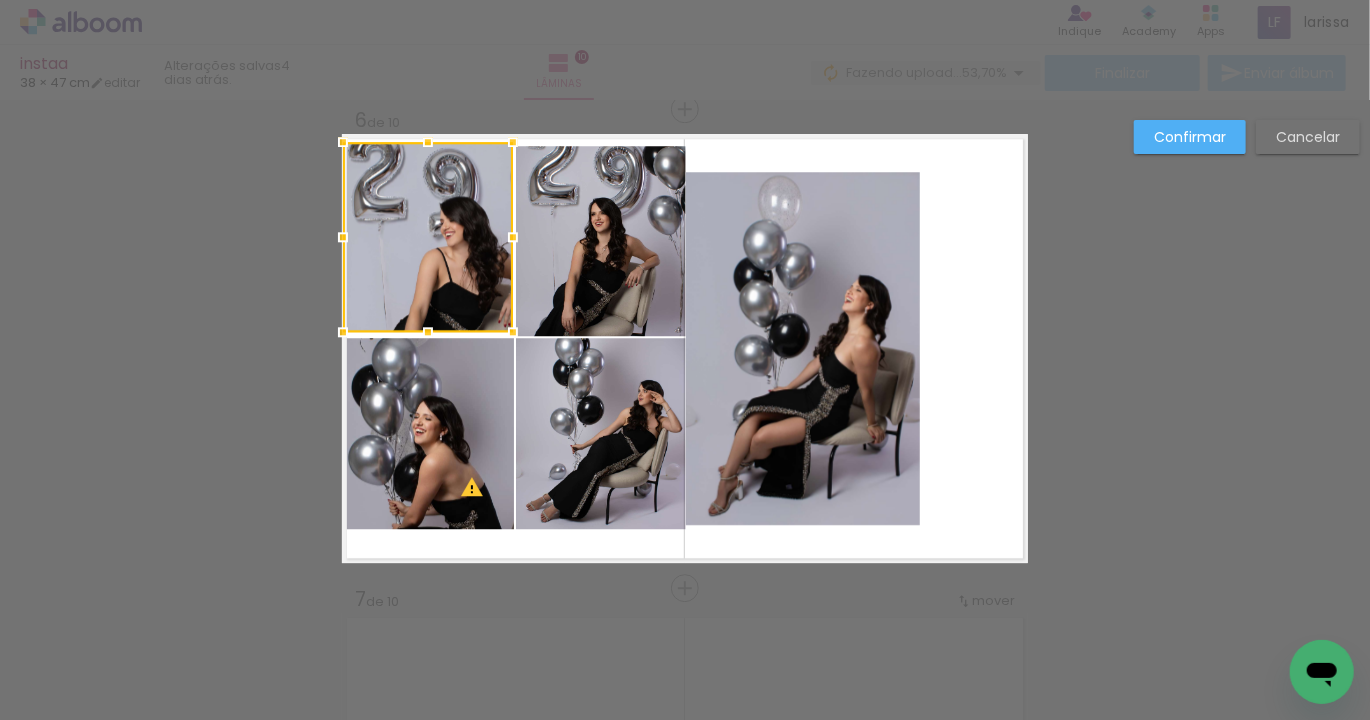 click on "Cancelar" at bounding box center [0, 0] 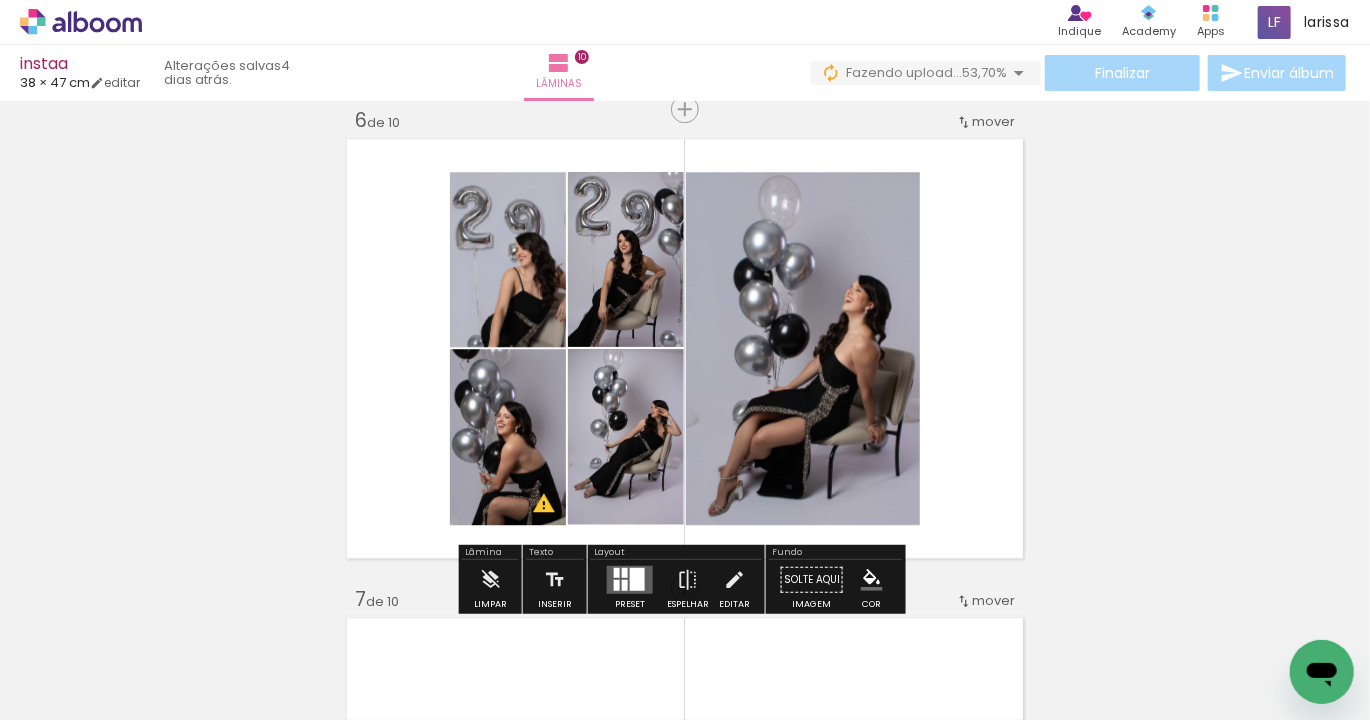click 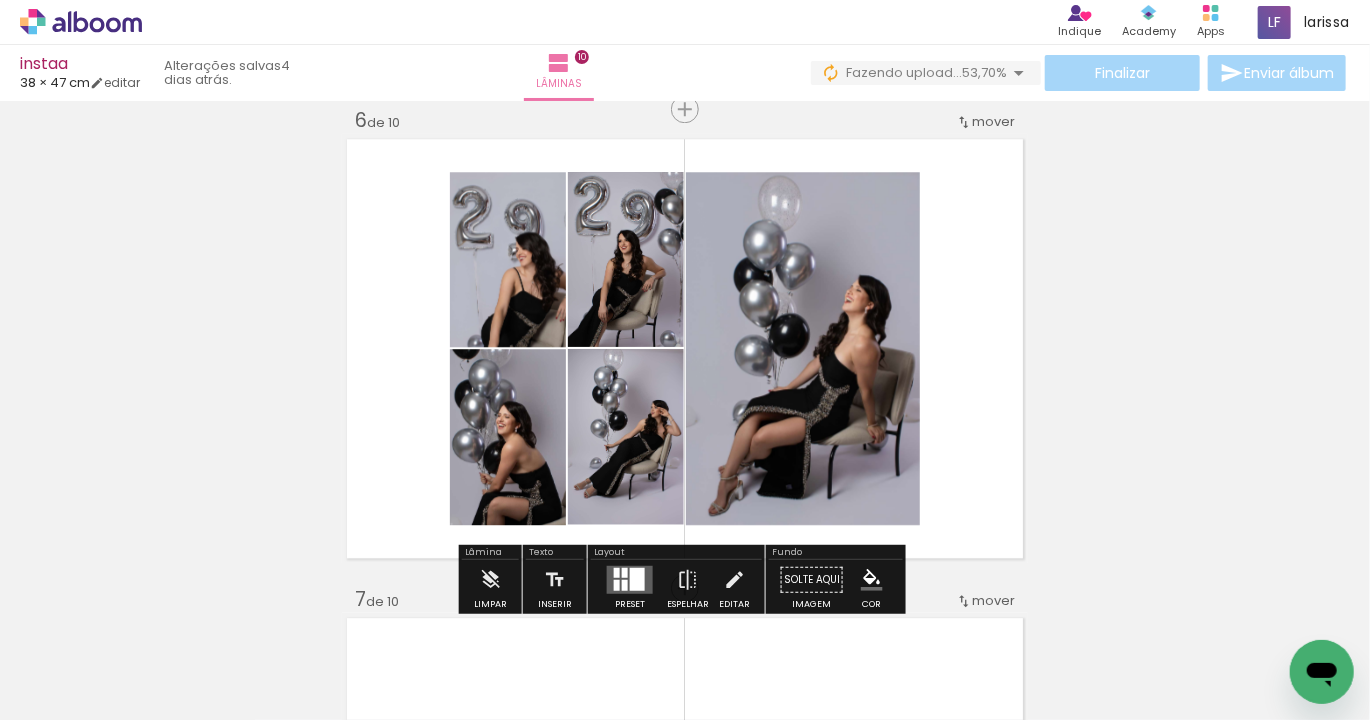 click 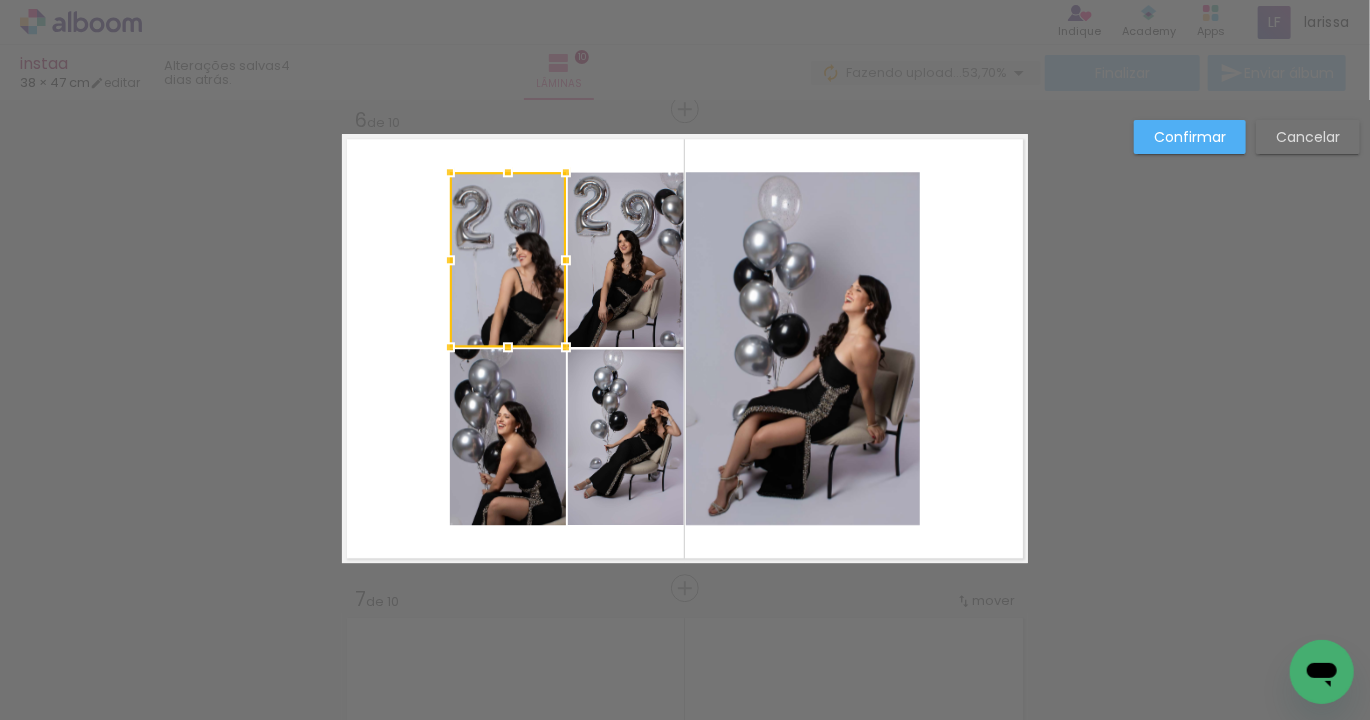 click 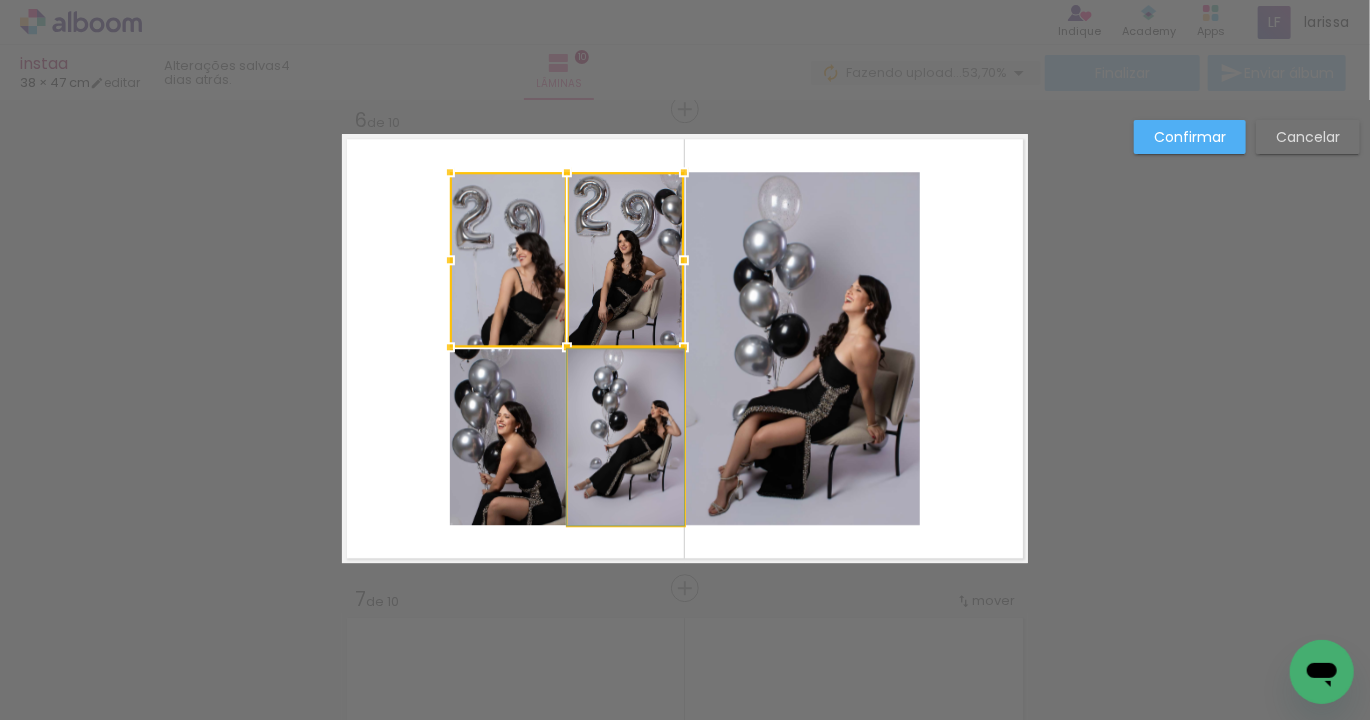 click 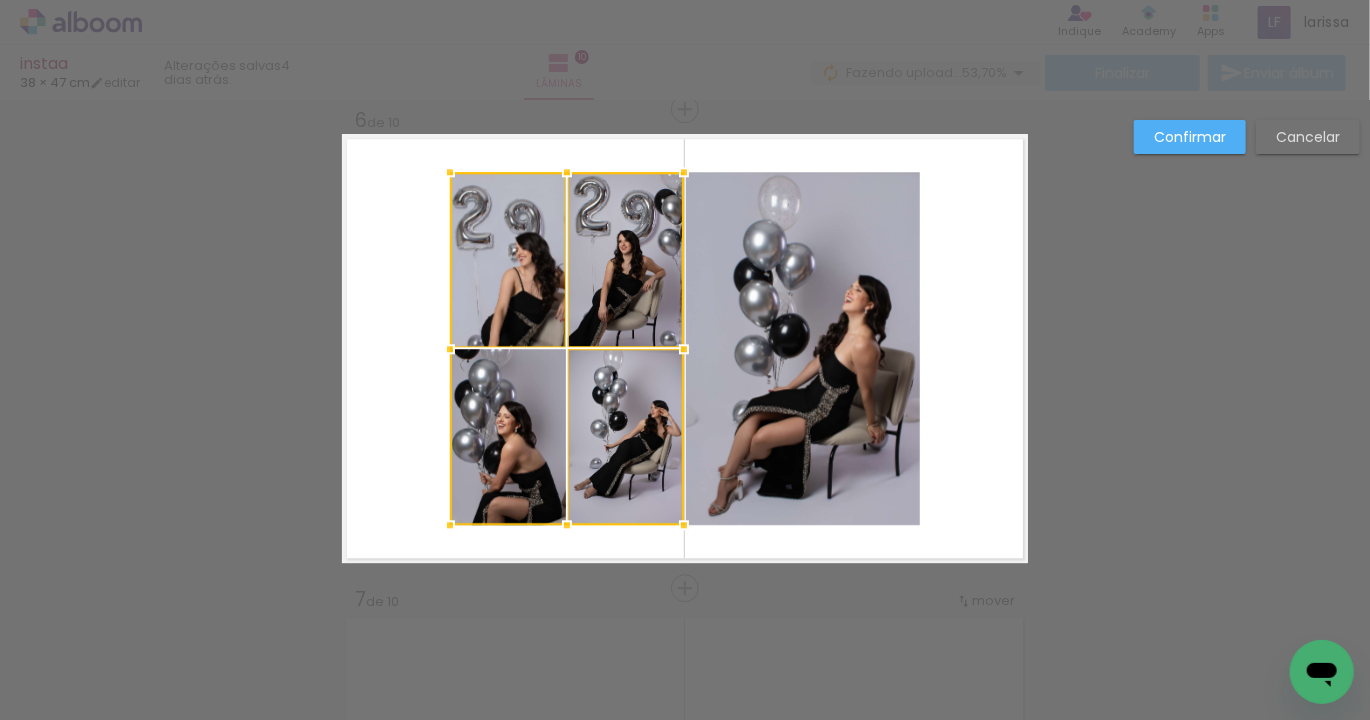 click at bounding box center (567, 348) 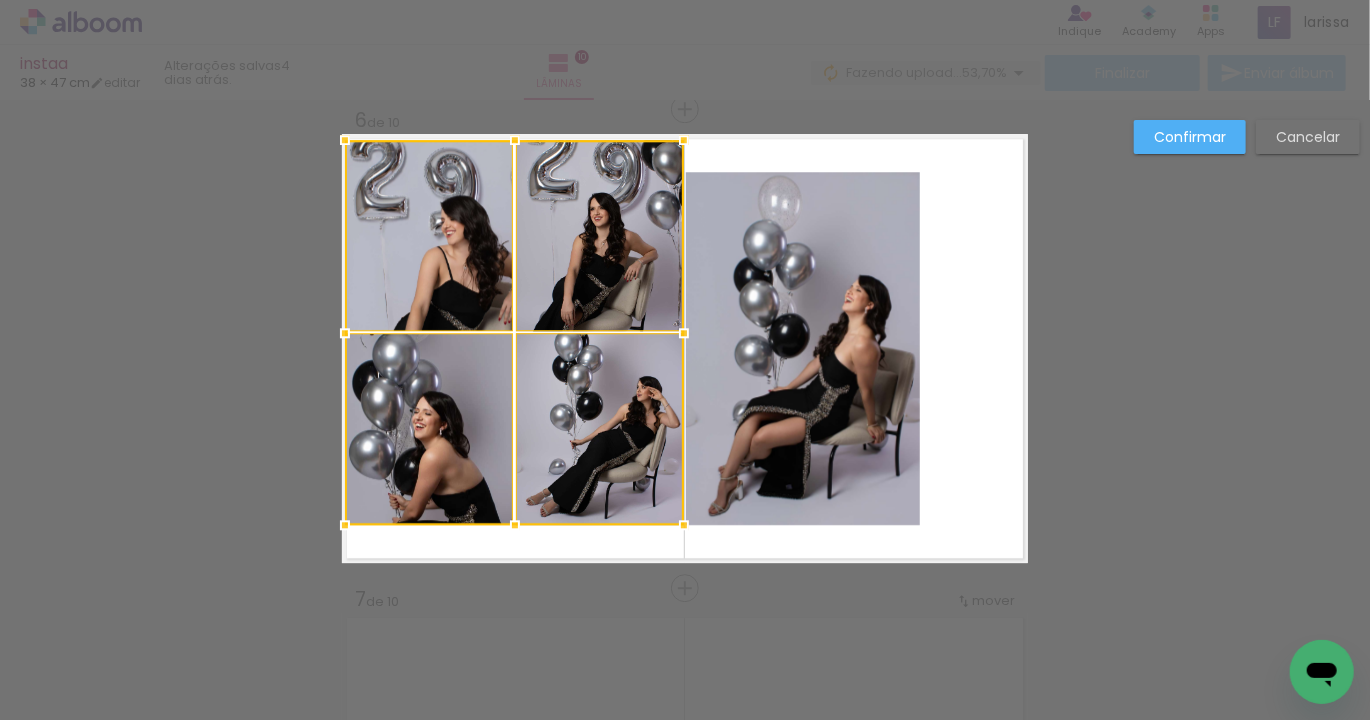 drag, startPoint x: 430, startPoint y: 167, endPoint x: 341, endPoint y: 140, distance: 93.00538 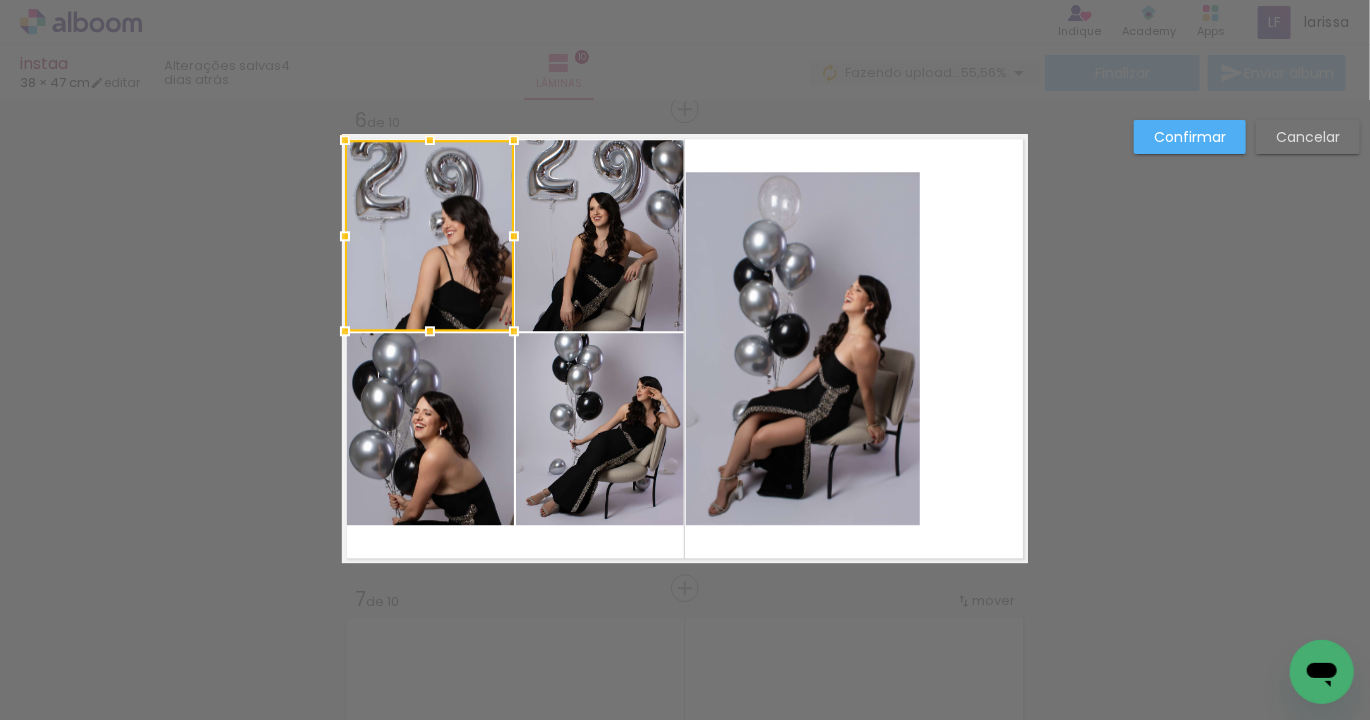 click 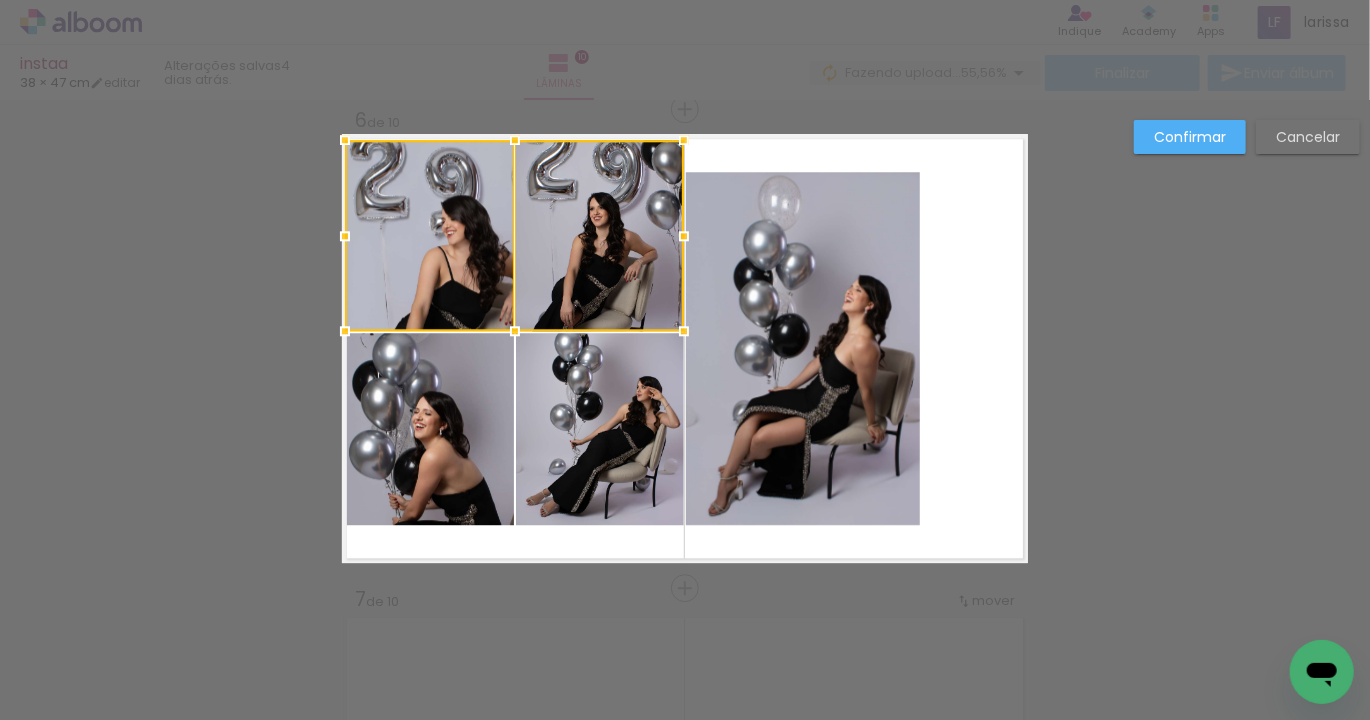 click 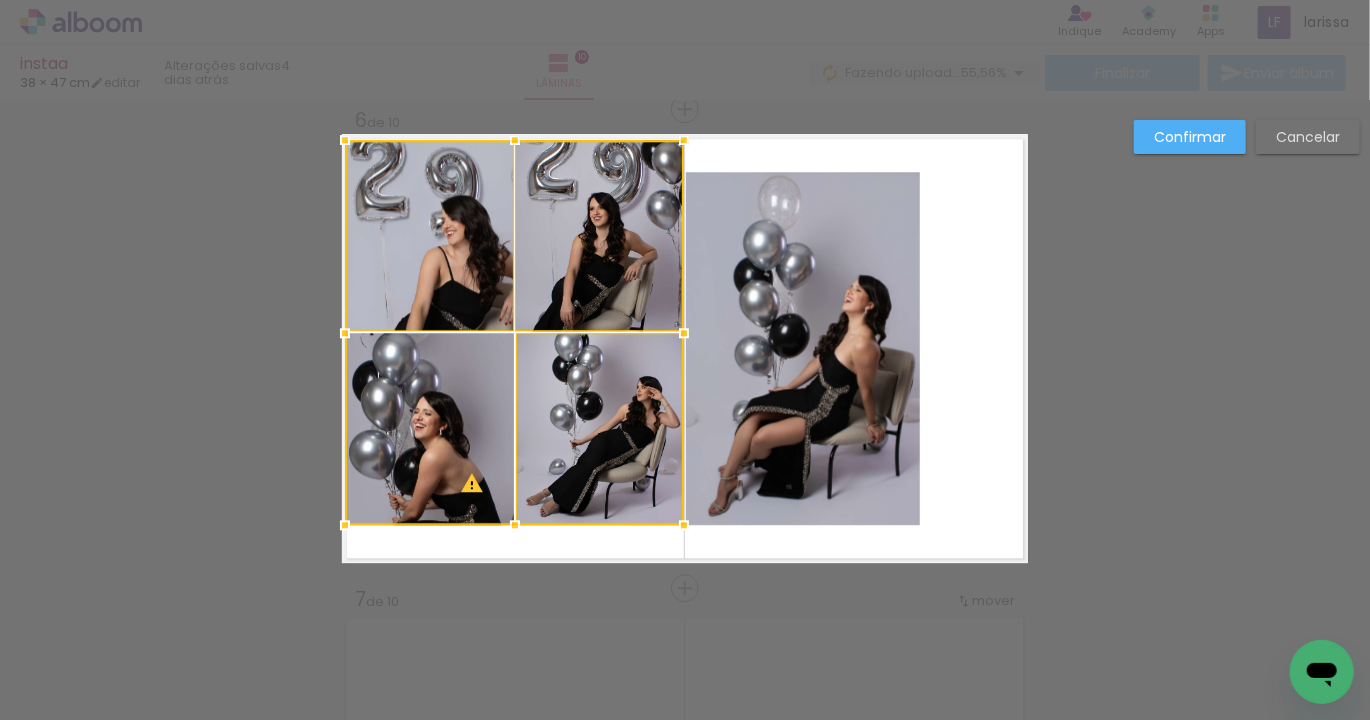 click at bounding box center (514, 332) 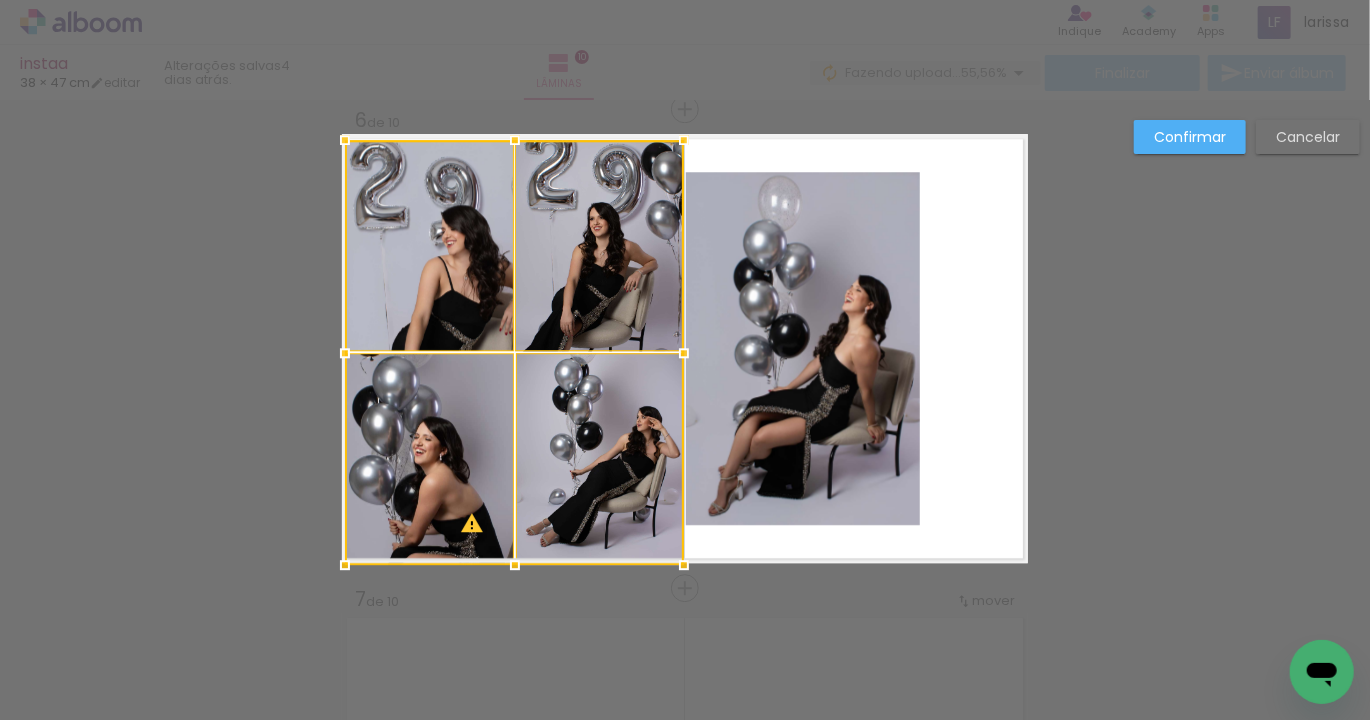 drag, startPoint x: 508, startPoint y: 533, endPoint x: 506, endPoint y: 558, distance: 25.079872 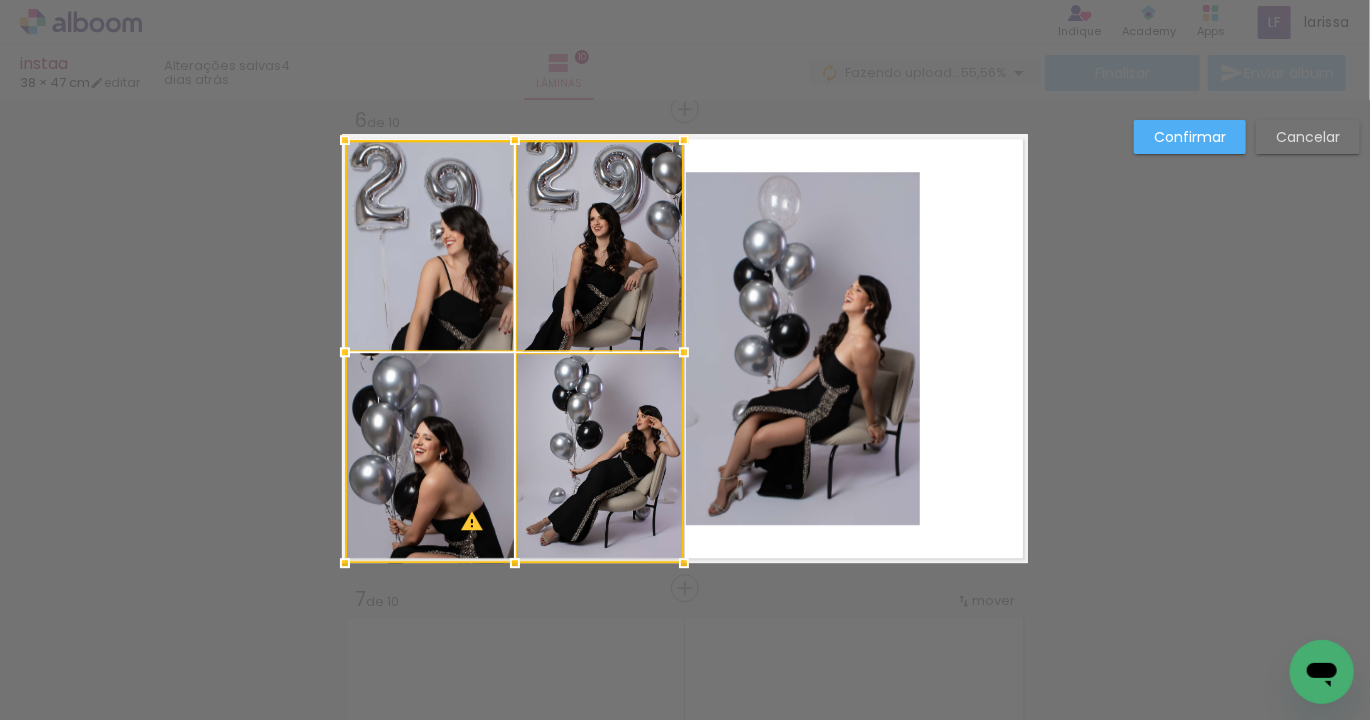 click on "Confirmar" at bounding box center (0, 0) 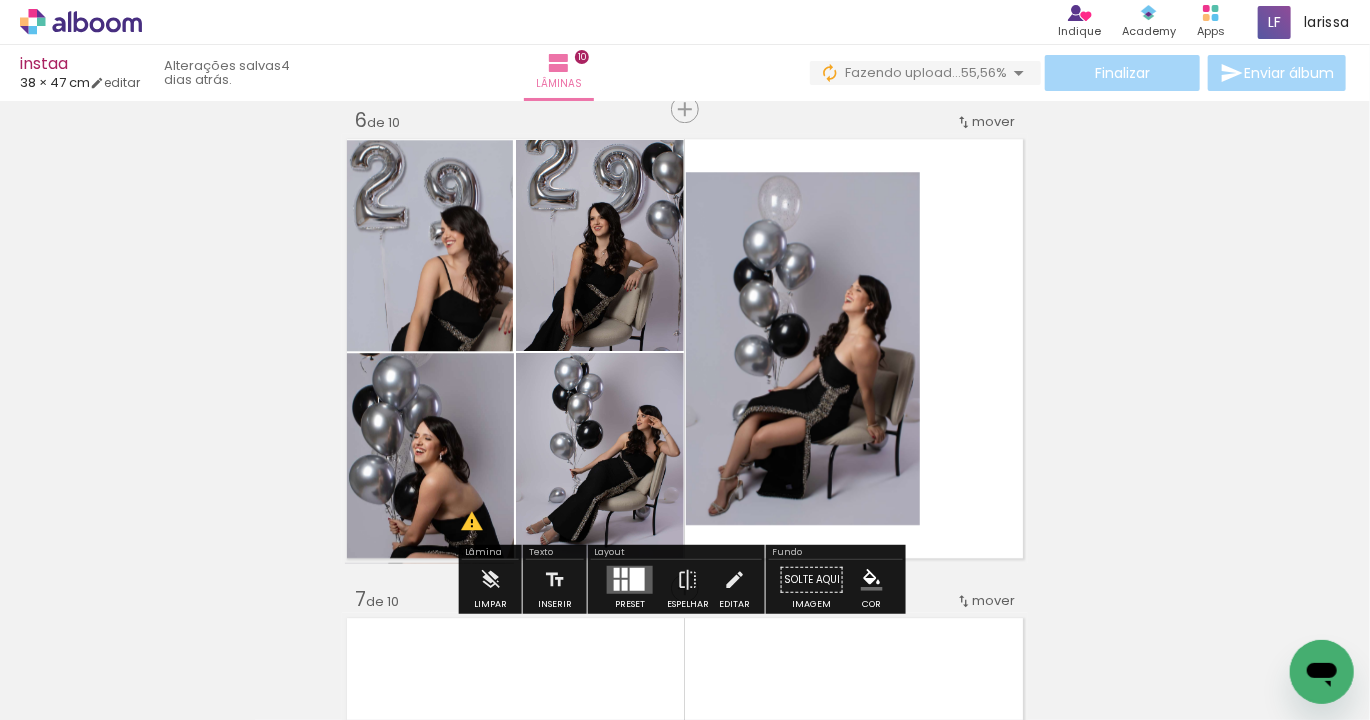 click at bounding box center (431, 161) 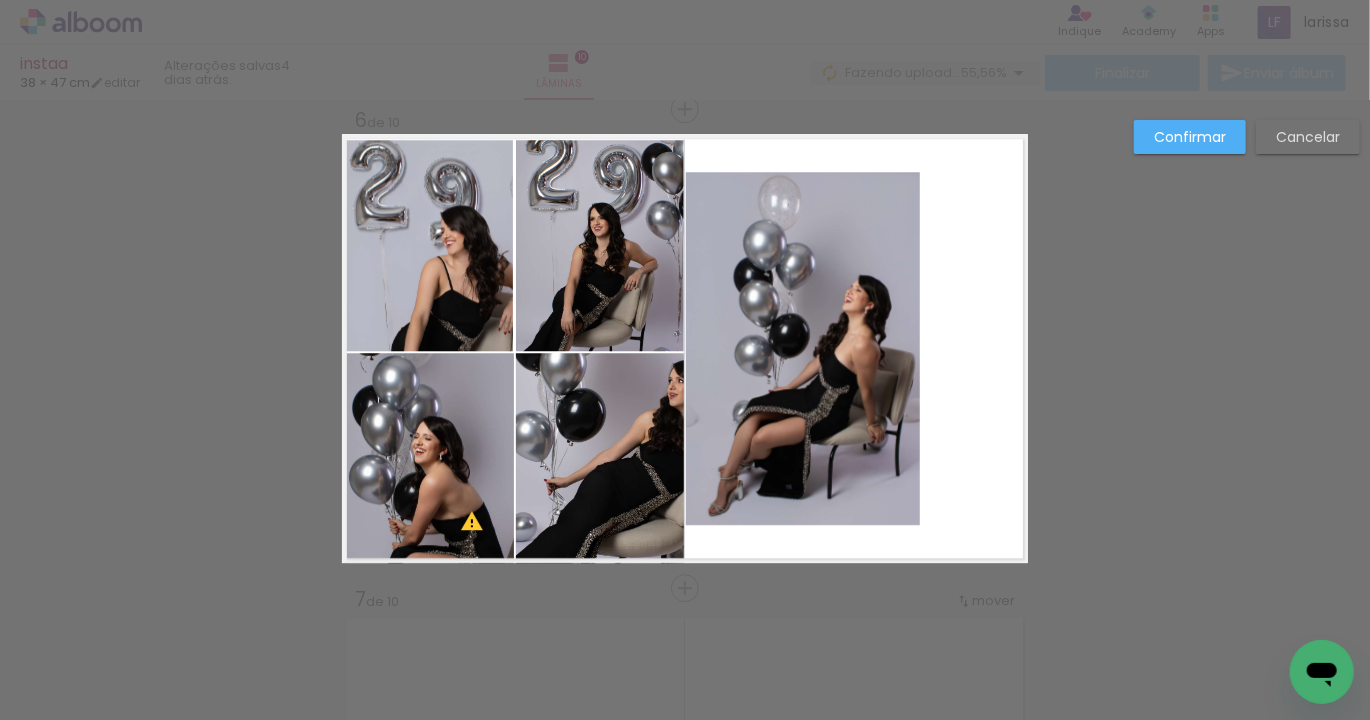 click 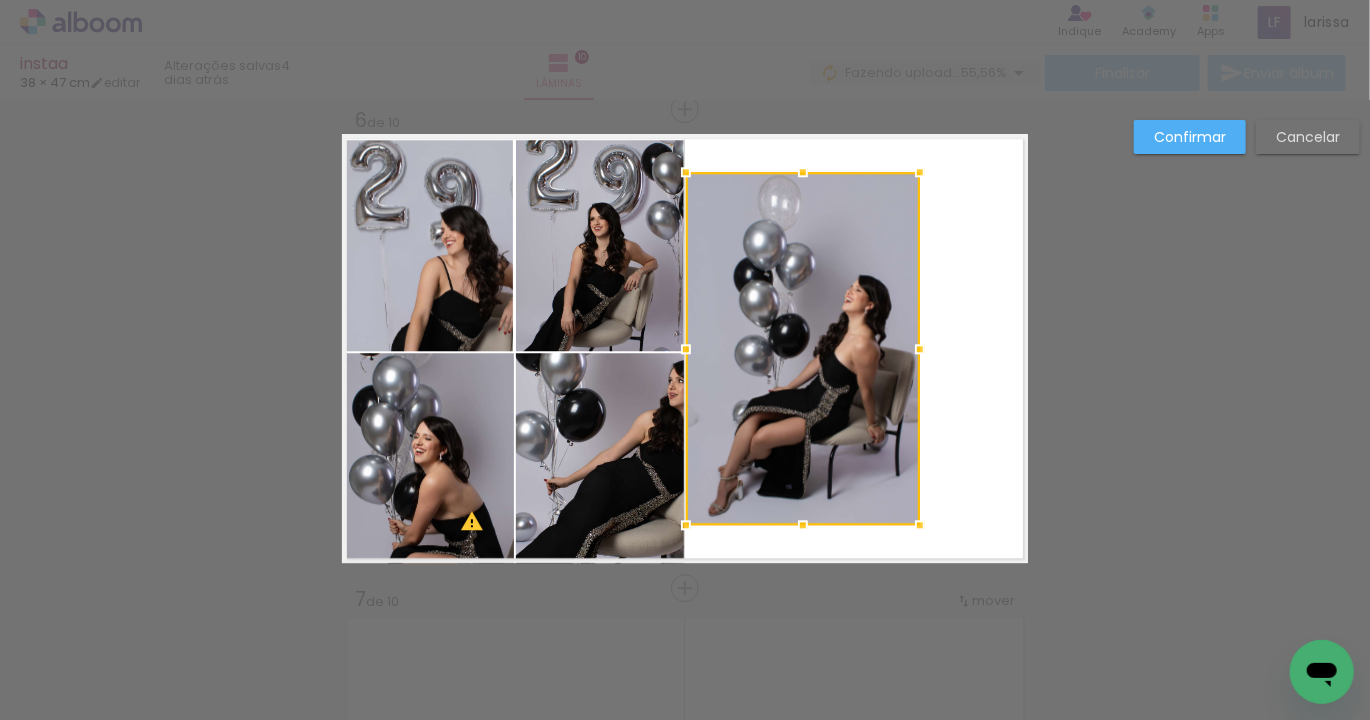 click at bounding box center (803, 348) 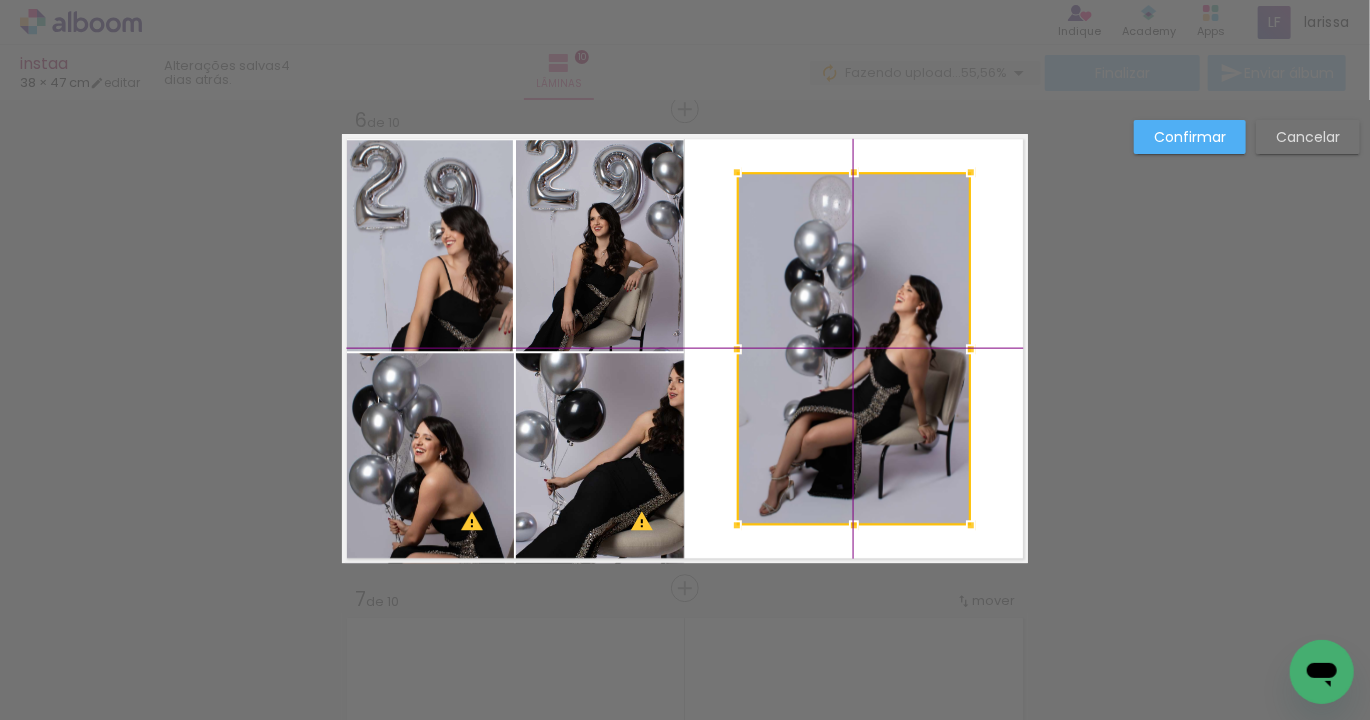 drag, startPoint x: 807, startPoint y: 346, endPoint x: 852, endPoint y: 349, distance: 45.099888 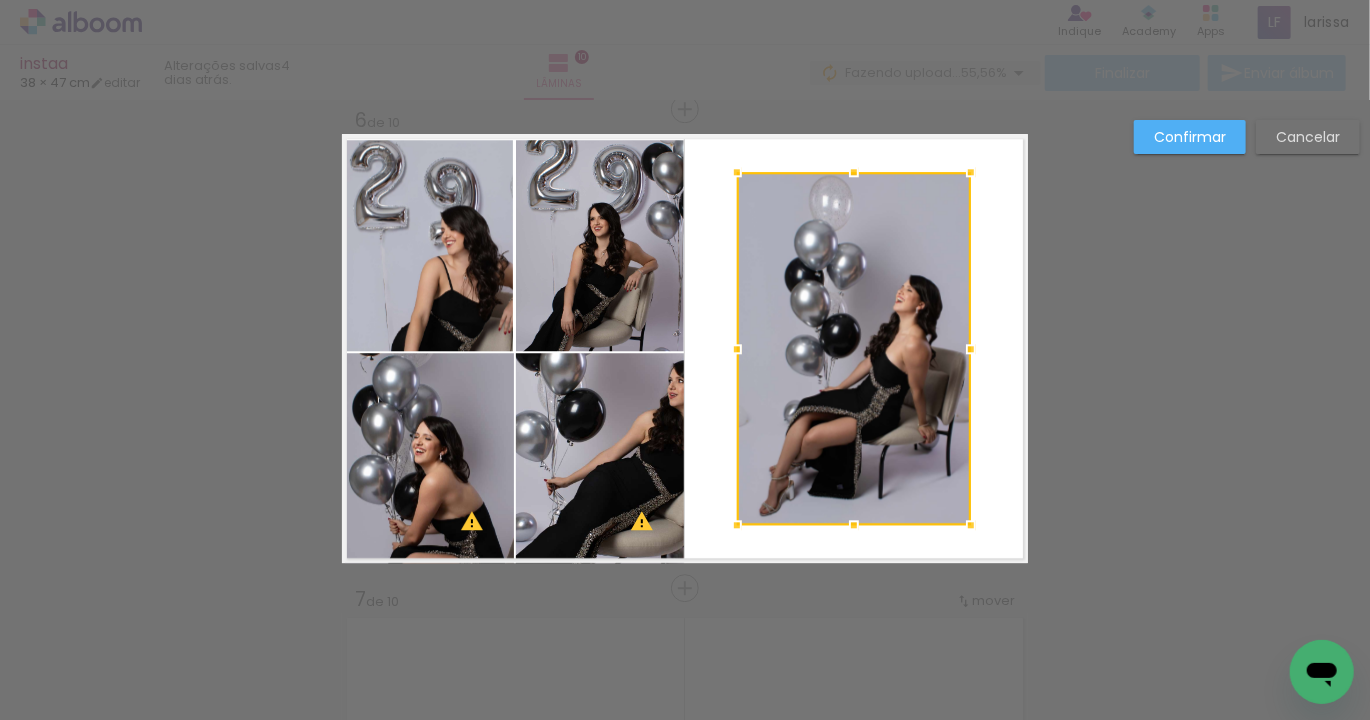 click on "Confirmar" at bounding box center (0, 0) 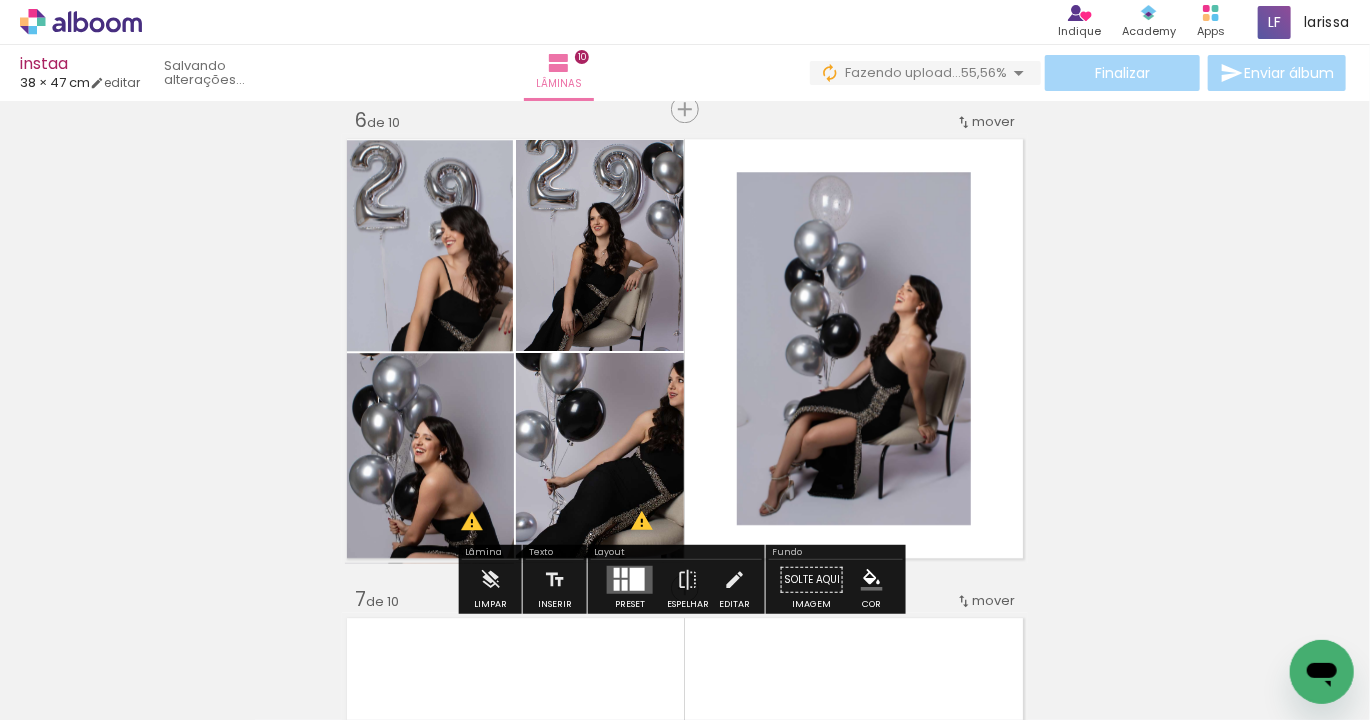 click 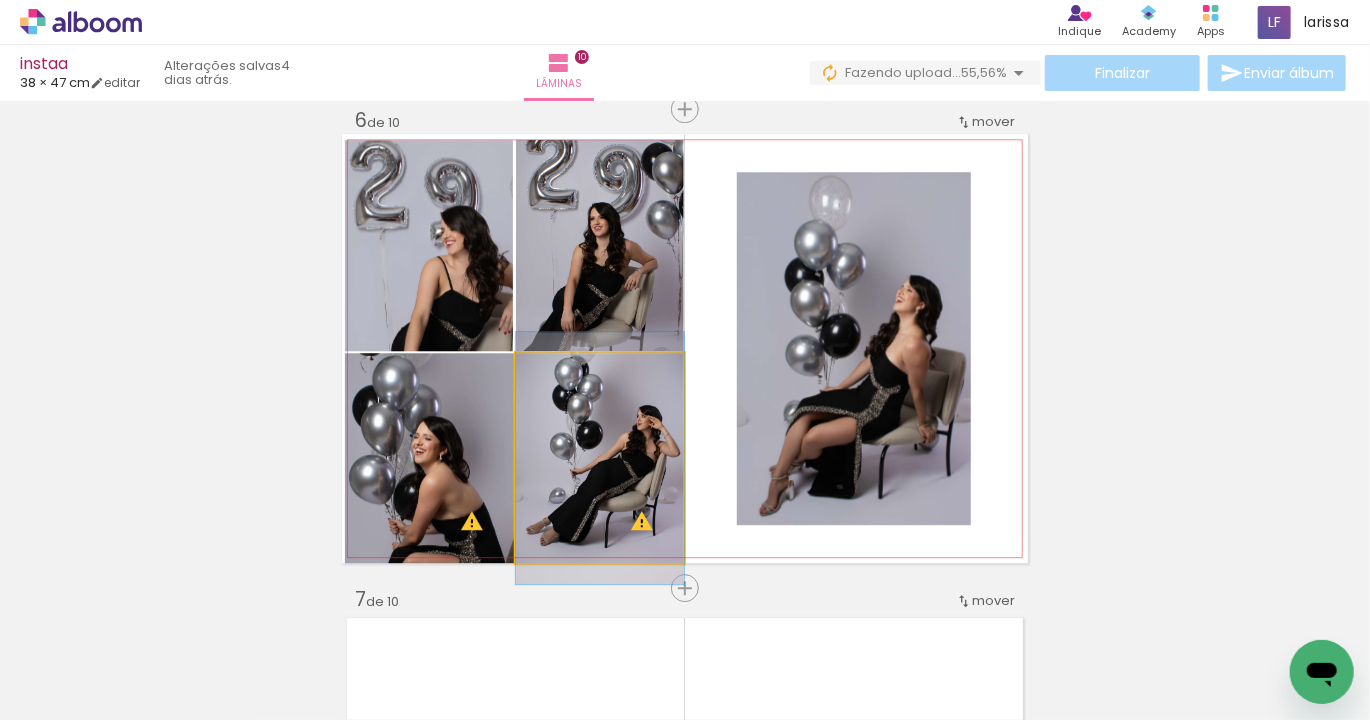 drag, startPoint x: 592, startPoint y: 375, endPoint x: 511, endPoint y: 378, distance: 81.055534 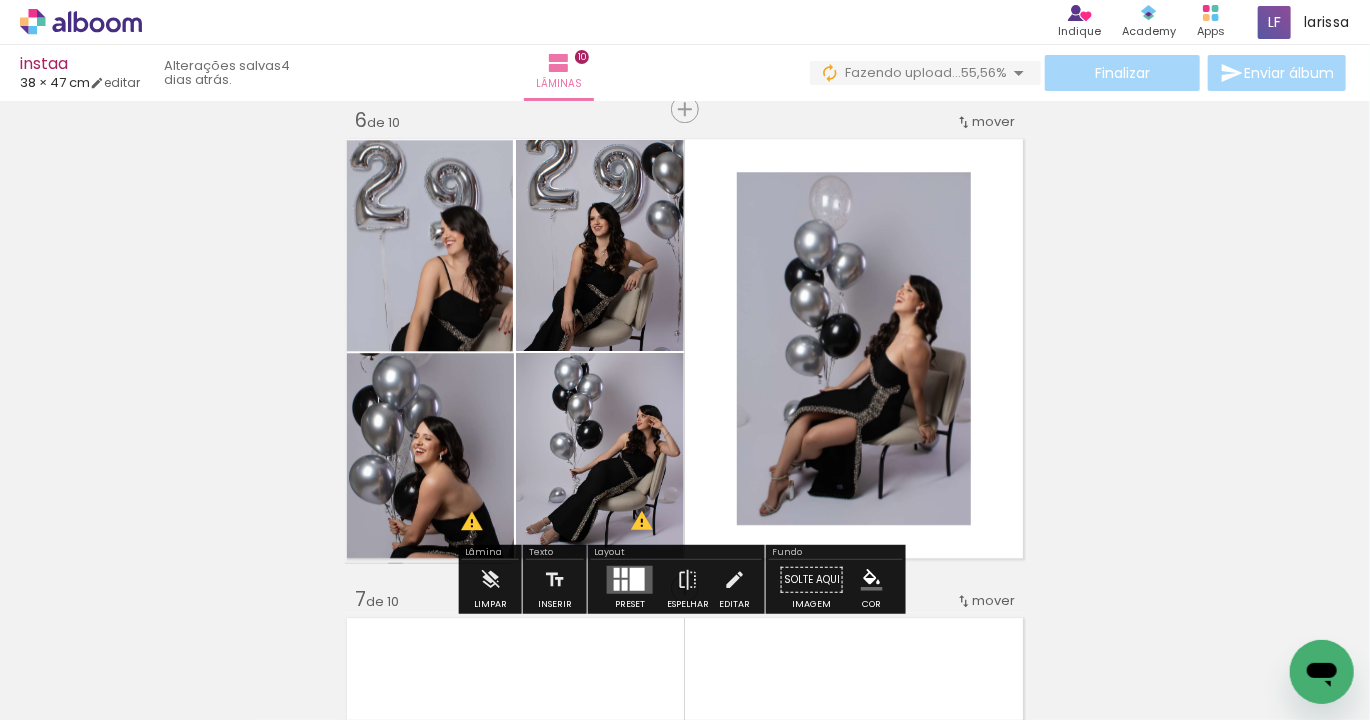 click on "Inserir lâmina 1  de 10  Inserir lâmina 2  de 10  Inserir lâmina 3  de 10  Inserir lâmina 4  de 10  Inserir lâmina 5  de 10  Inserir lâmina 6  de 10  Inserir lâmina 7  de 10  Inserir lâmina 8  de 10  Inserir lâmina 9  de 10  Inserir lâmina 10  de 10 O Designbox precisará aumentar a sua imagem em 174% para exportar para impressão. O Designbox precisará aumentar a sua imagem em 156% para exportar para impressão. O Designbox precisará aumentar a sua imagem em 179% para exportar para impressão." at bounding box center (685, 323) 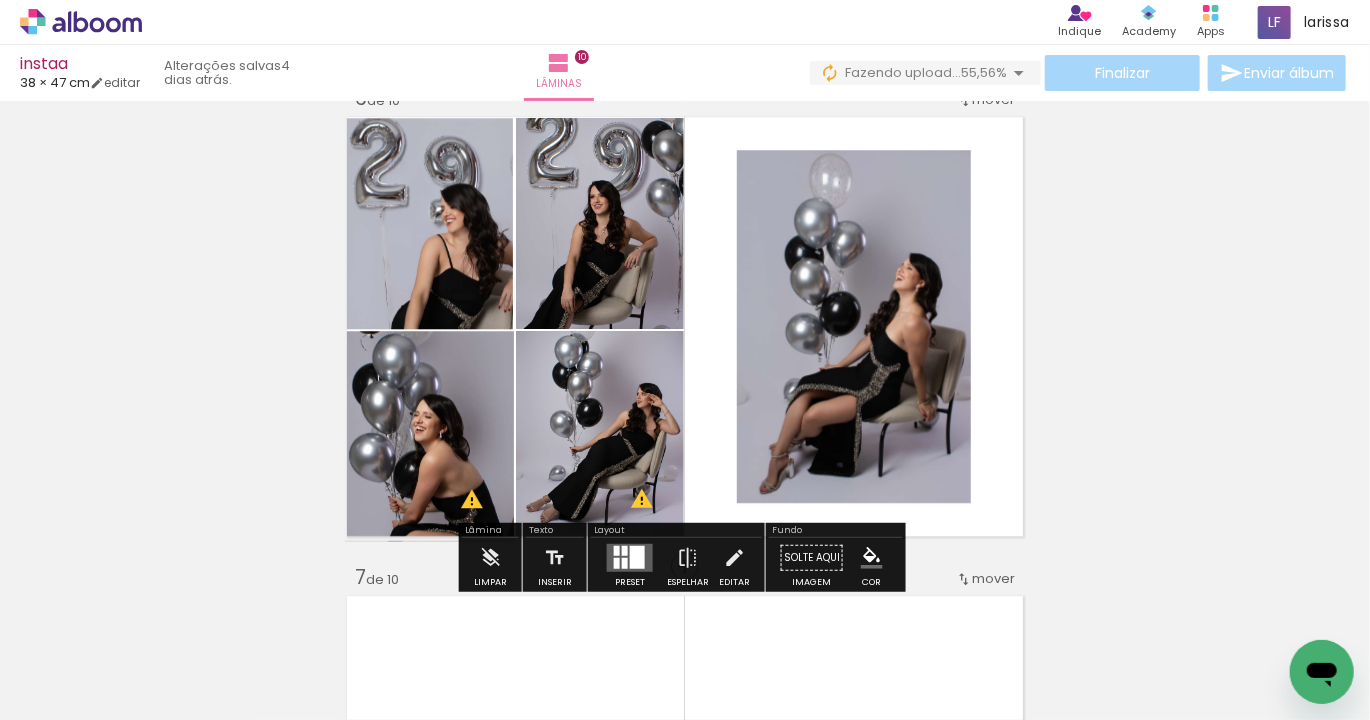 scroll, scrollTop: 2445, scrollLeft: 0, axis: vertical 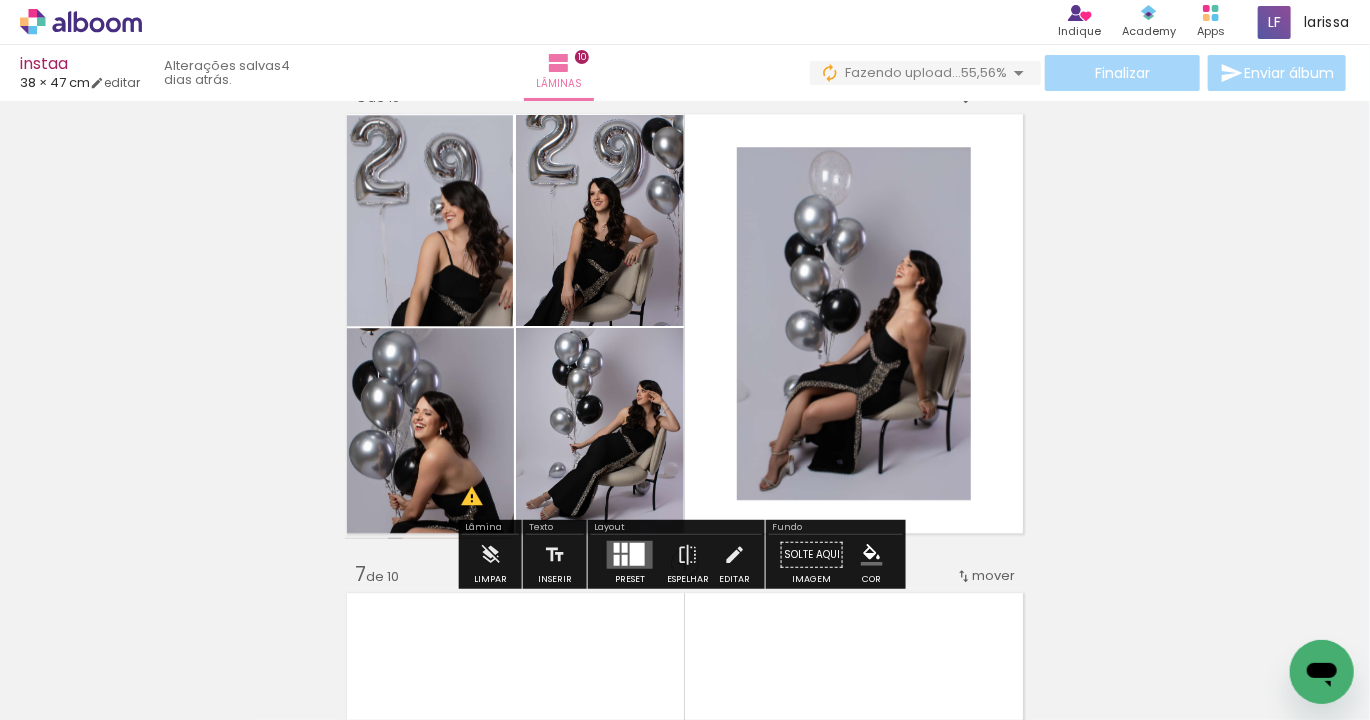 click 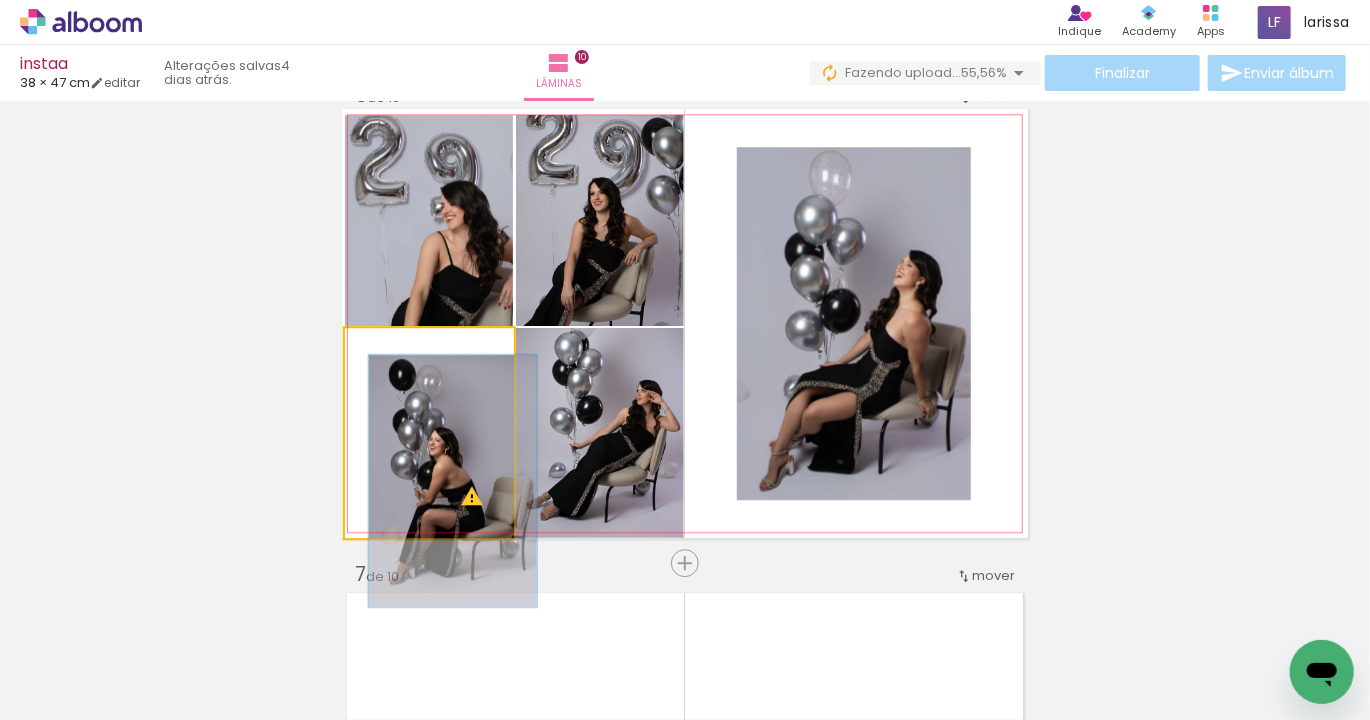 drag, startPoint x: 440, startPoint y: 352, endPoint x: 297, endPoint y: 361, distance: 143.28294 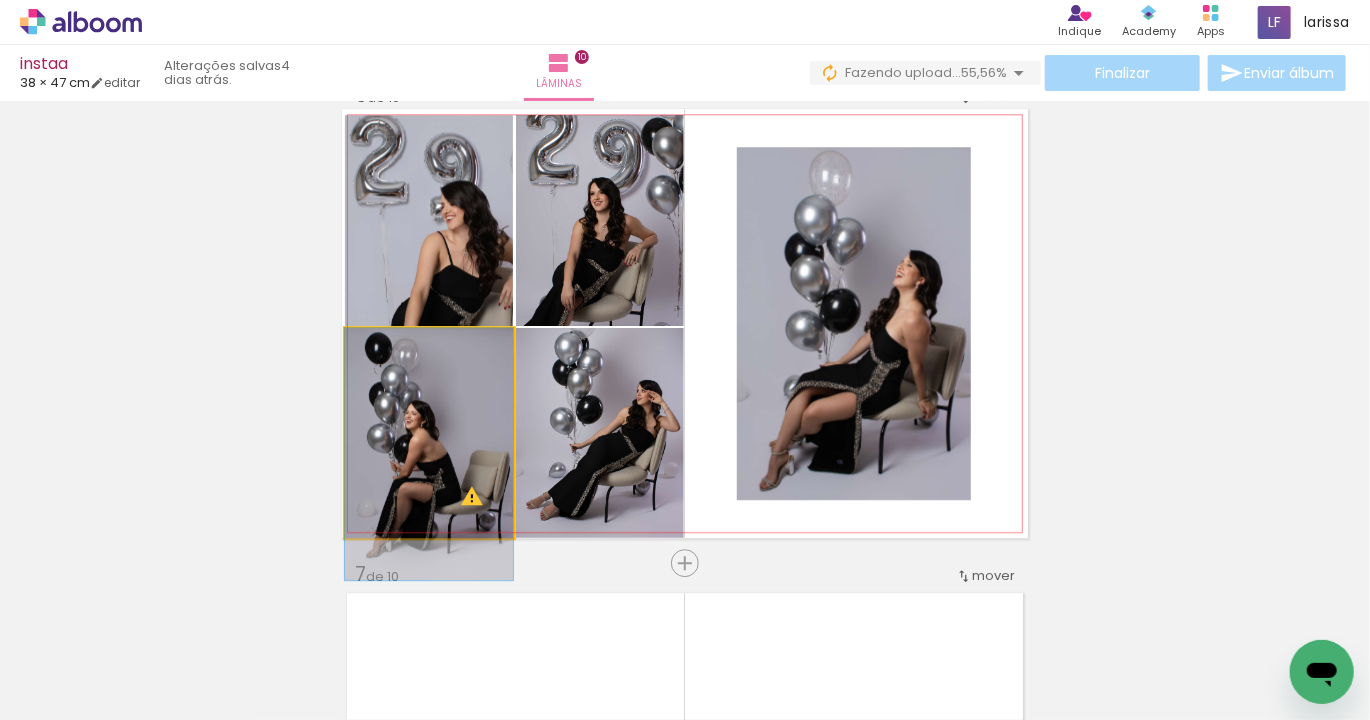 drag, startPoint x: 441, startPoint y: 436, endPoint x: 423, endPoint y: 409, distance: 32.449963 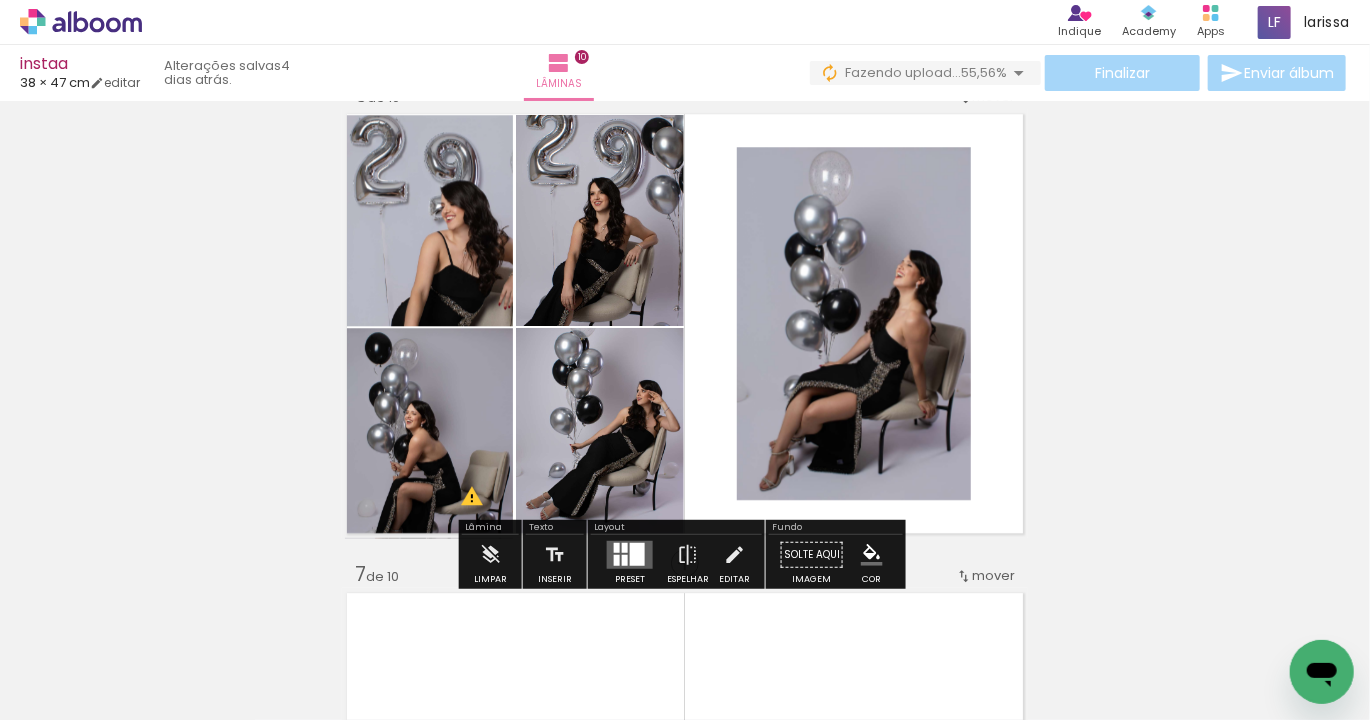 click on "Inserir lâmina 1  de 10  Inserir lâmina 2  de 10  Inserir lâmina 3  de 10  Inserir lâmina 4  de 10  Inserir lâmina 5  de 10  Inserir lâmina 6  de 10  Inserir lâmina 7  de 10  Inserir lâmina 8  de 10  Inserir lâmina 9  de 10  Inserir lâmina 10  de 10 O Designbox precisará aumentar a sua imagem em 174% para exportar para impressão. O Designbox precisará aumentar a sua imagem em 156% para exportar para impressão." at bounding box center [685, 298] 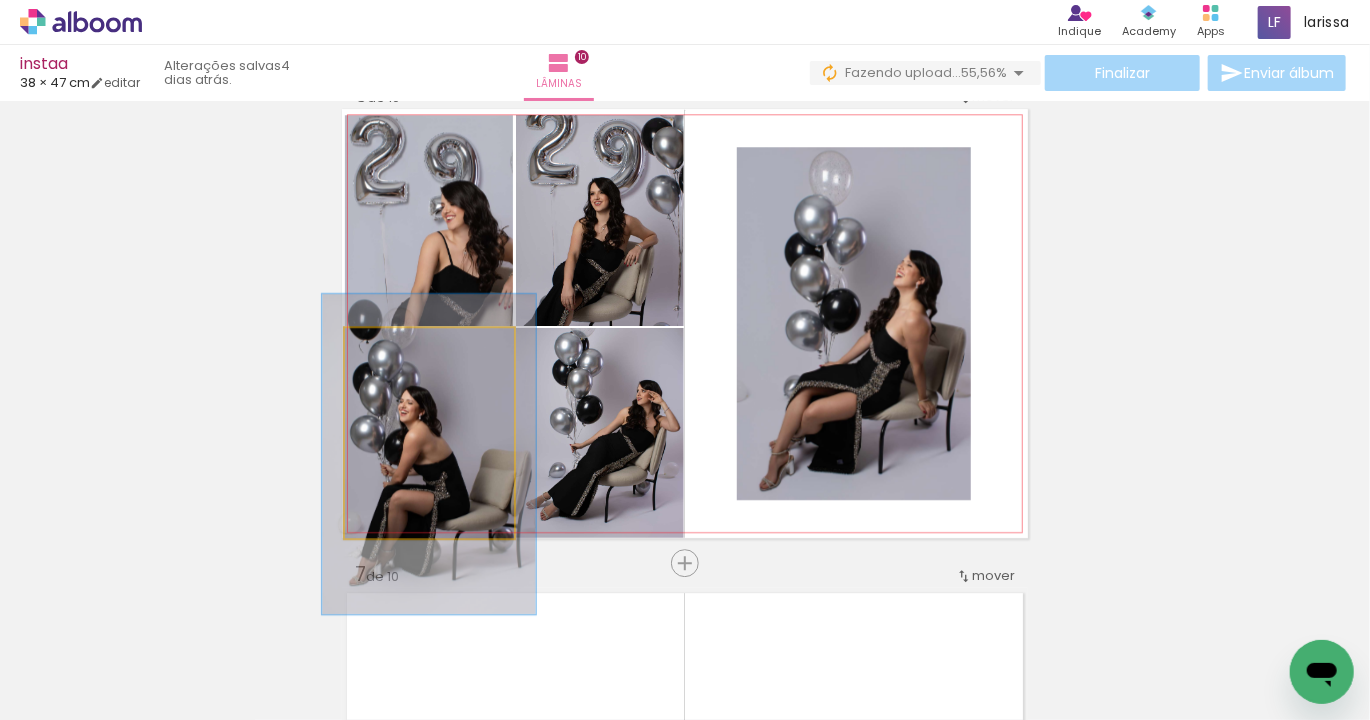 drag, startPoint x: 392, startPoint y: 352, endPoint x: 416, endPoint y: 354, distance: 24.083189 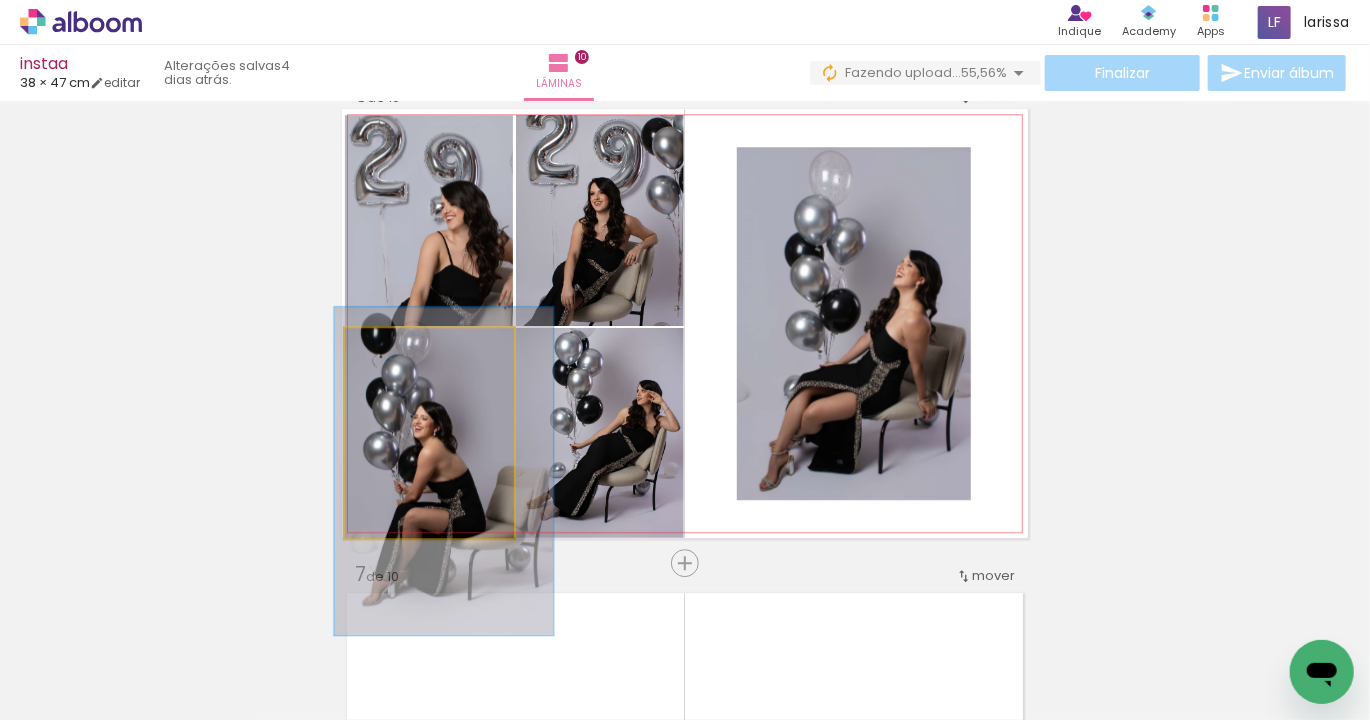 drag, startPoint x: 471, startPoint y: 422, endPoint x: 485, endPoint y: 439, distance: 22.022715 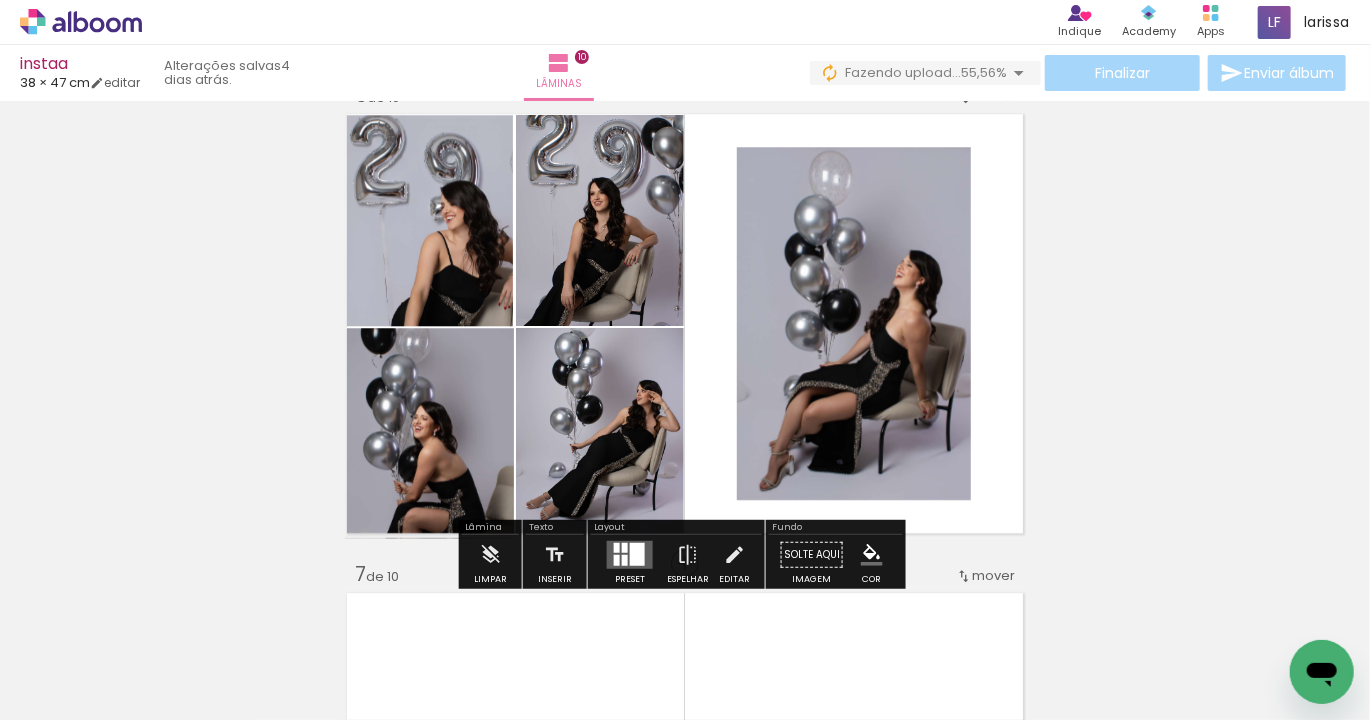 click on "Inserir lâmina 1  de 10  Inserir lâmina 2  de 10  Inserir lâmina 3  de 10  Inserir lâmina 4  de 10  Inserir lâmina 5  de 10  Inserir lâmina 6  de 10  Inserir lâmina 7  de 10  Inserir lâmina 8  de 10  Inserir lâmina 9  de 10  Inserir lâmina 10  de 10 O Designbox precisará aumentar a sua imagem em 174% para exportar para impressão." at bounding box center (685, 298) 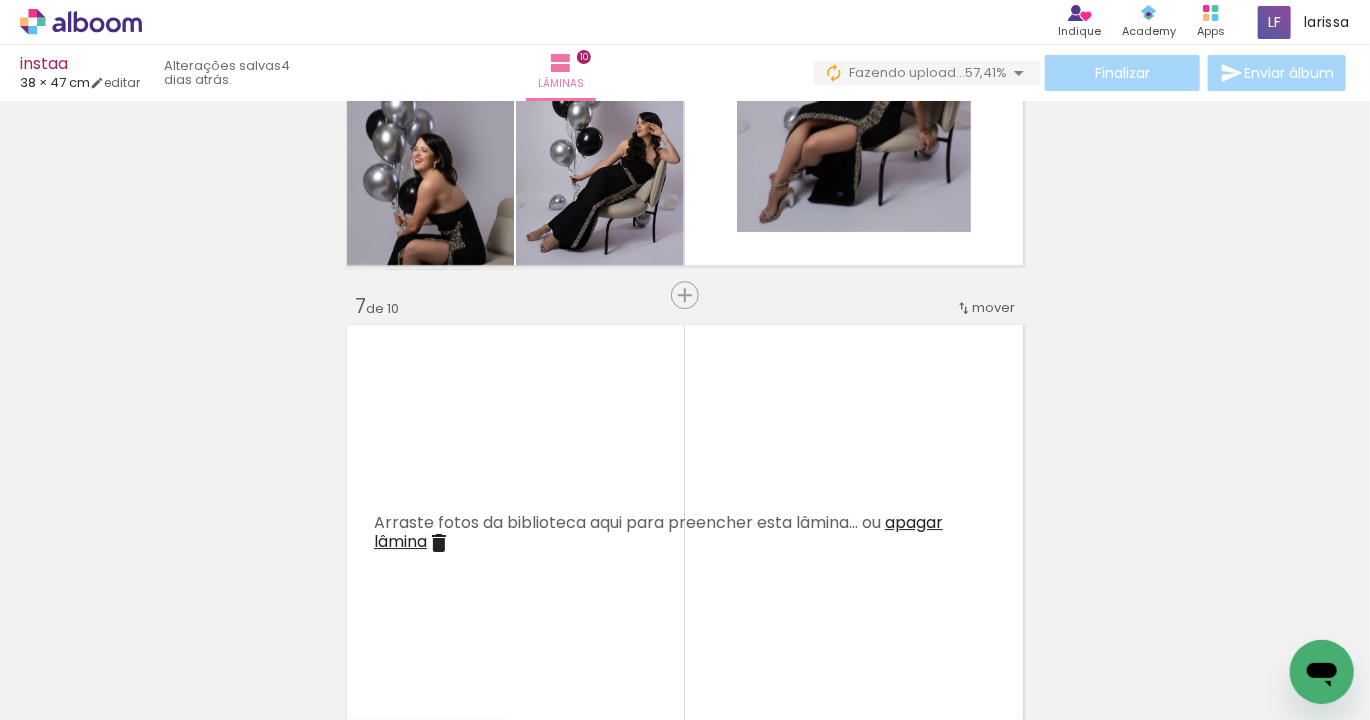 scroll, scrollTop: 2761, scrollLeft: 0, axis: vertical 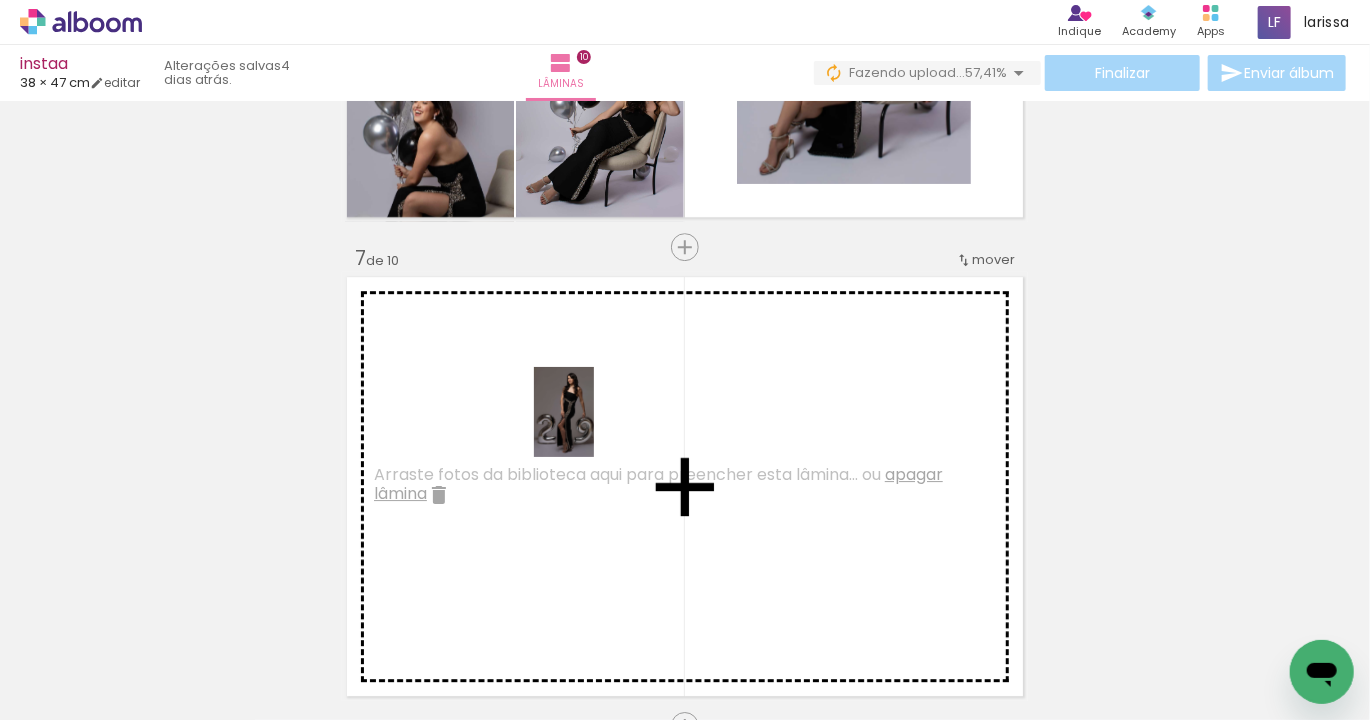 drag, startPoint x: 878, startPoint y: 663, endPoint x: 594, endPoint y: 427, distance: 369.25873 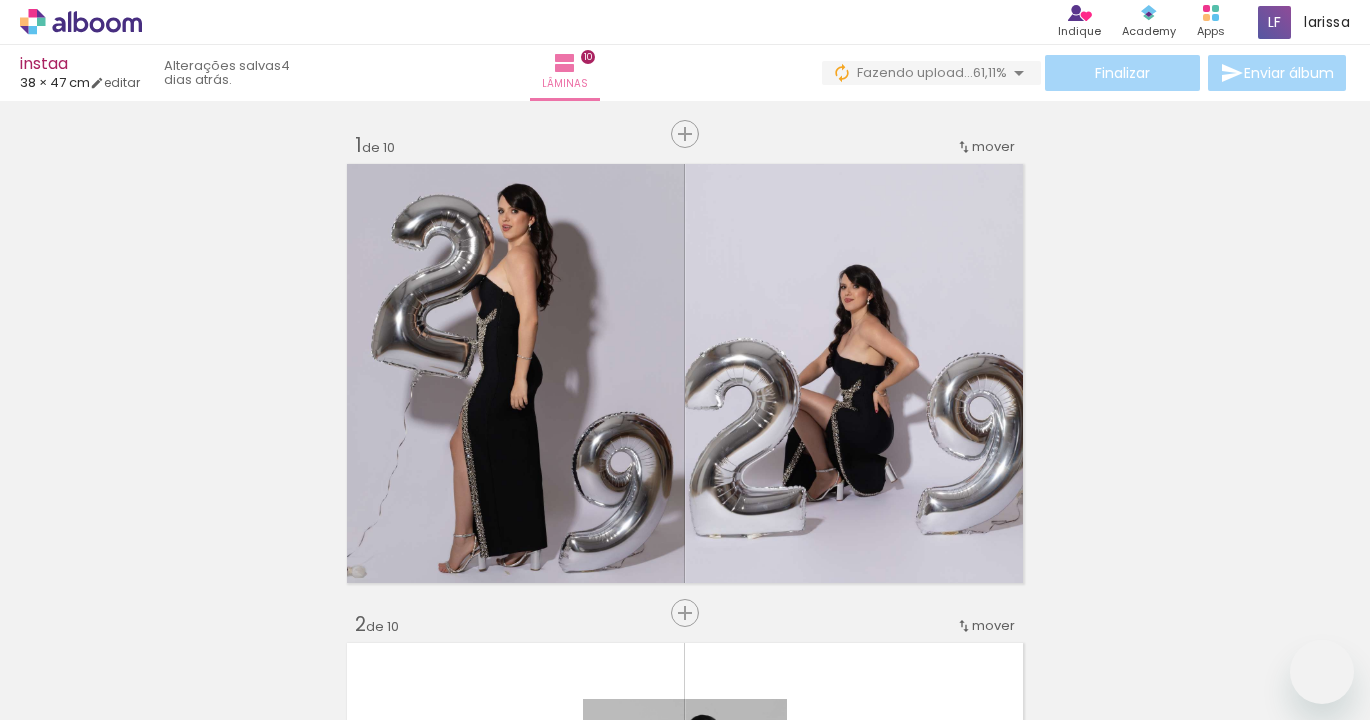 scroll, scrollTop: 0, scrollLeft: 0, axis: both 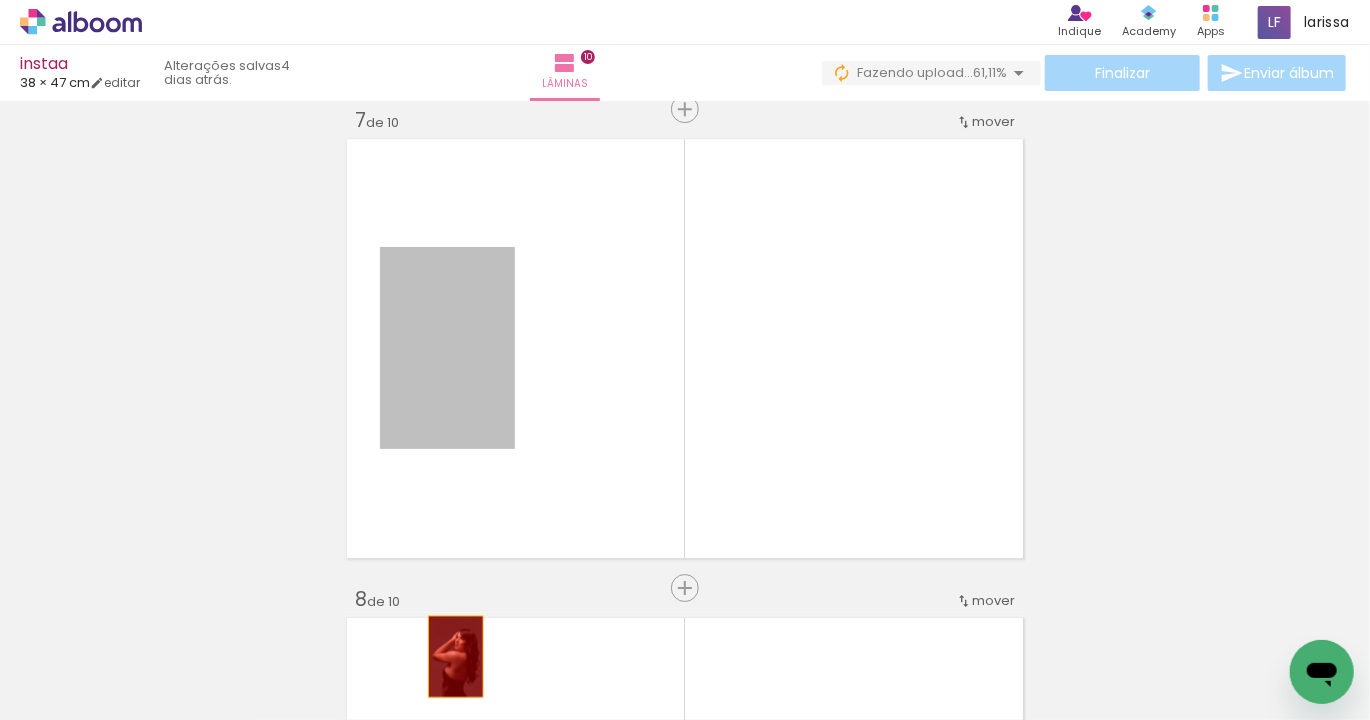 drag, startPoint x: 446, startPoint y: 398, endPoint x: 449, endPoint y: 656, distance: 258.01746 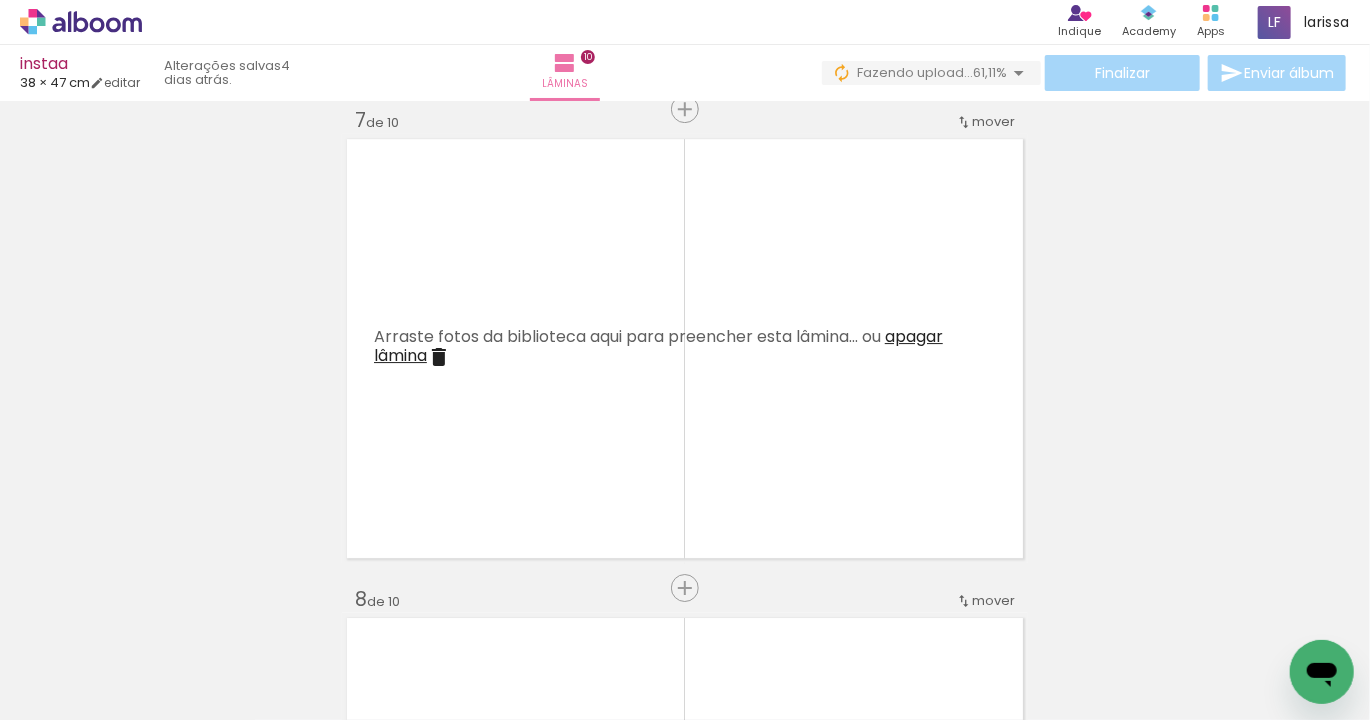 scroll, scrollTop: 0, scrollLeft: 1545, axis: horizontal 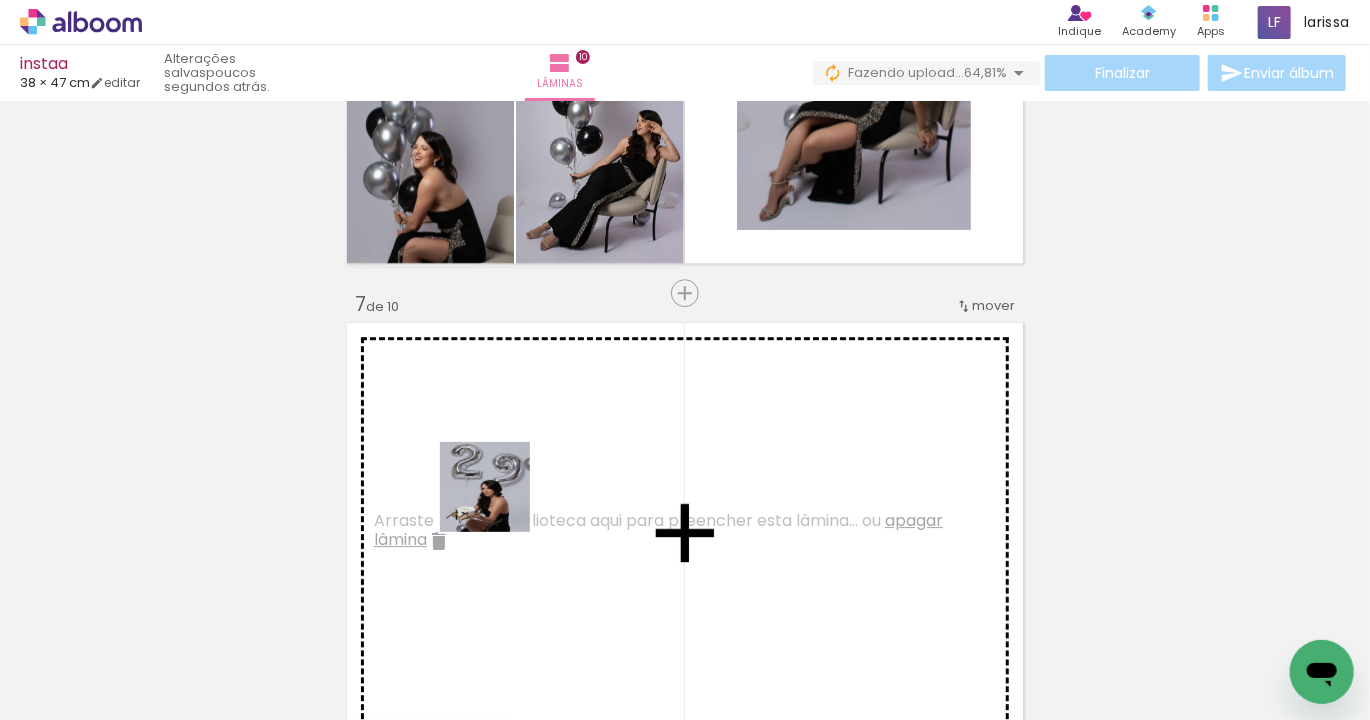 drag, startPoint x: 362, startPoint y: 606, endPoint x: 507, endPoint y: 493, distance: 183.83145 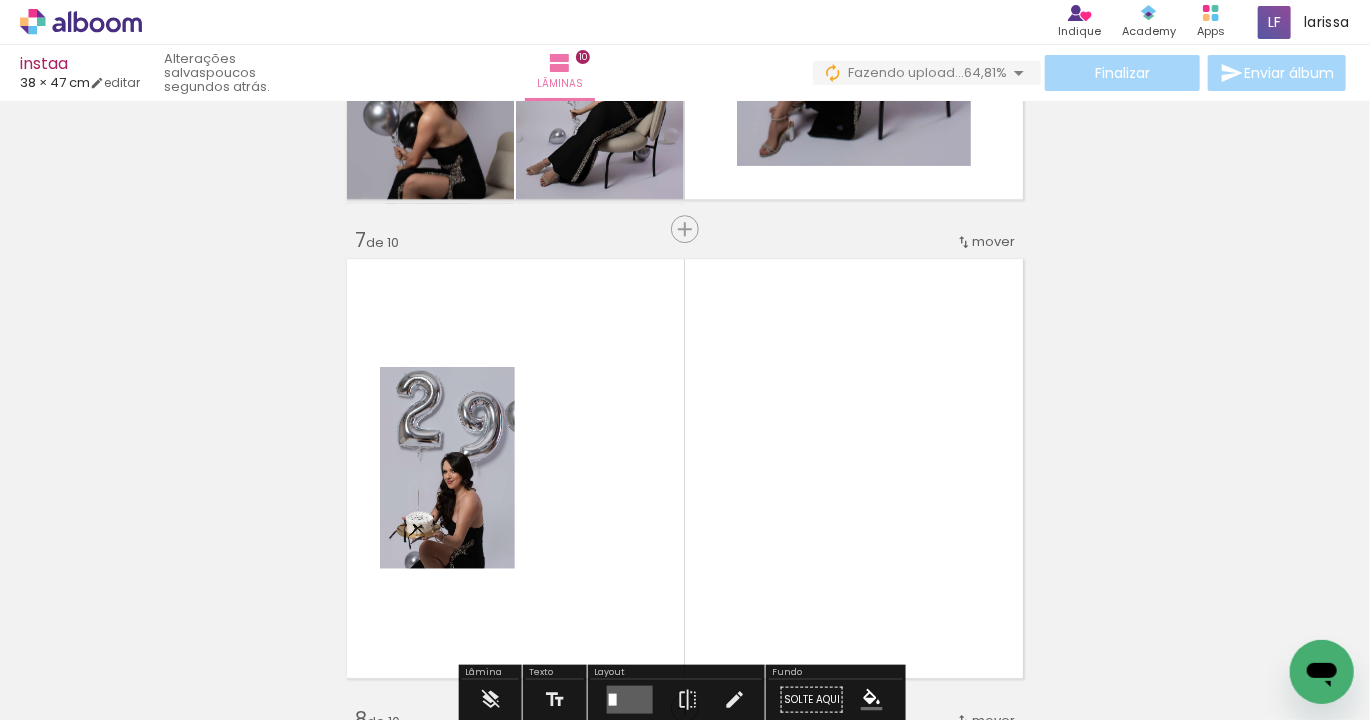 scroll, scrollTop: 2798, scrollLeft: 0, axis: vertical 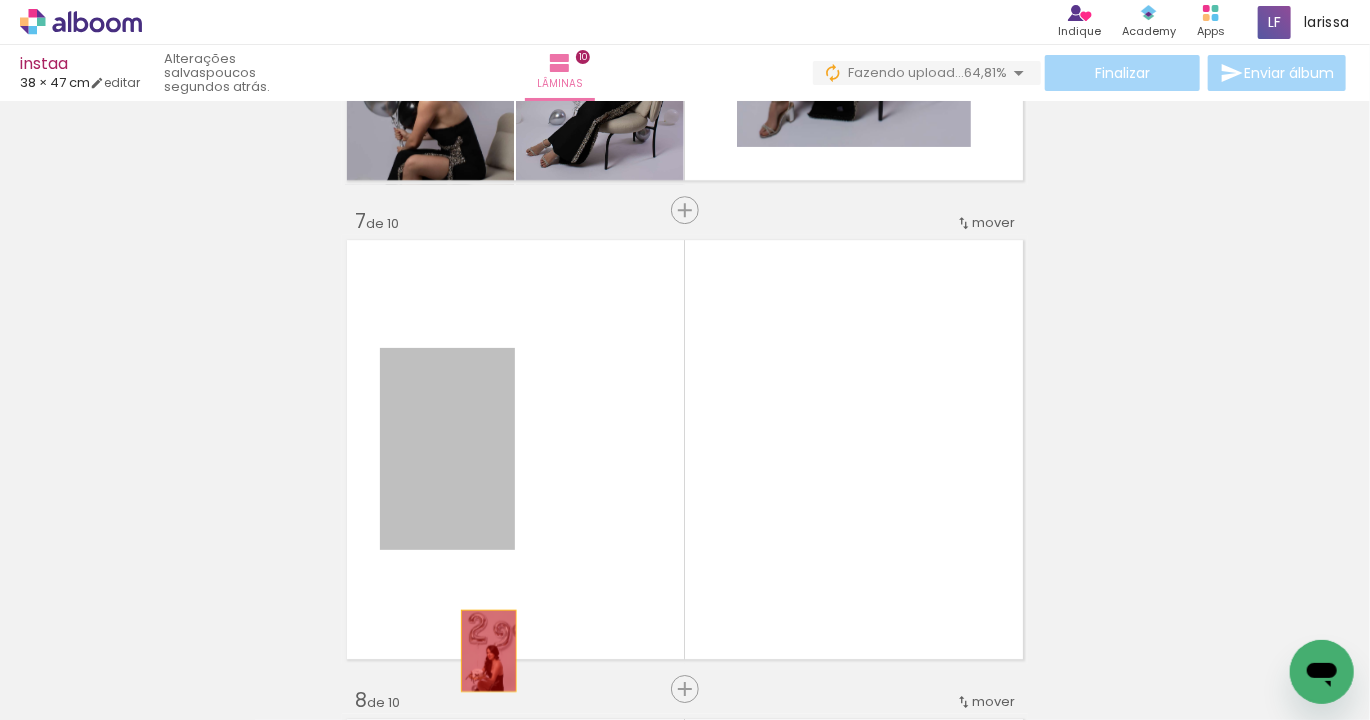 drag, startPoint x: 464, startPoint y: 452, endPoint x: 483, endPoint y: 657, distance: 205.8786 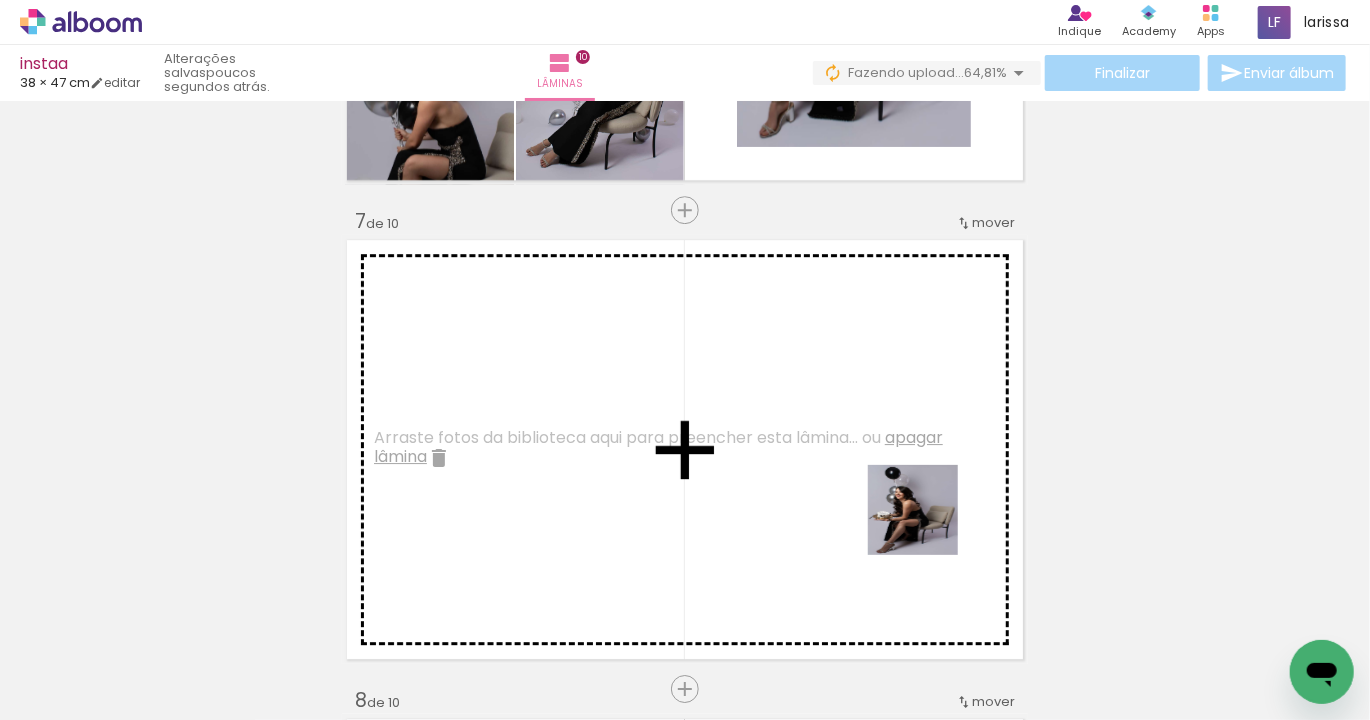drag, startPoint x: 1085, startPoint y: 663, endPoint x: 865, endPoint y: 470, distance: 292.6585 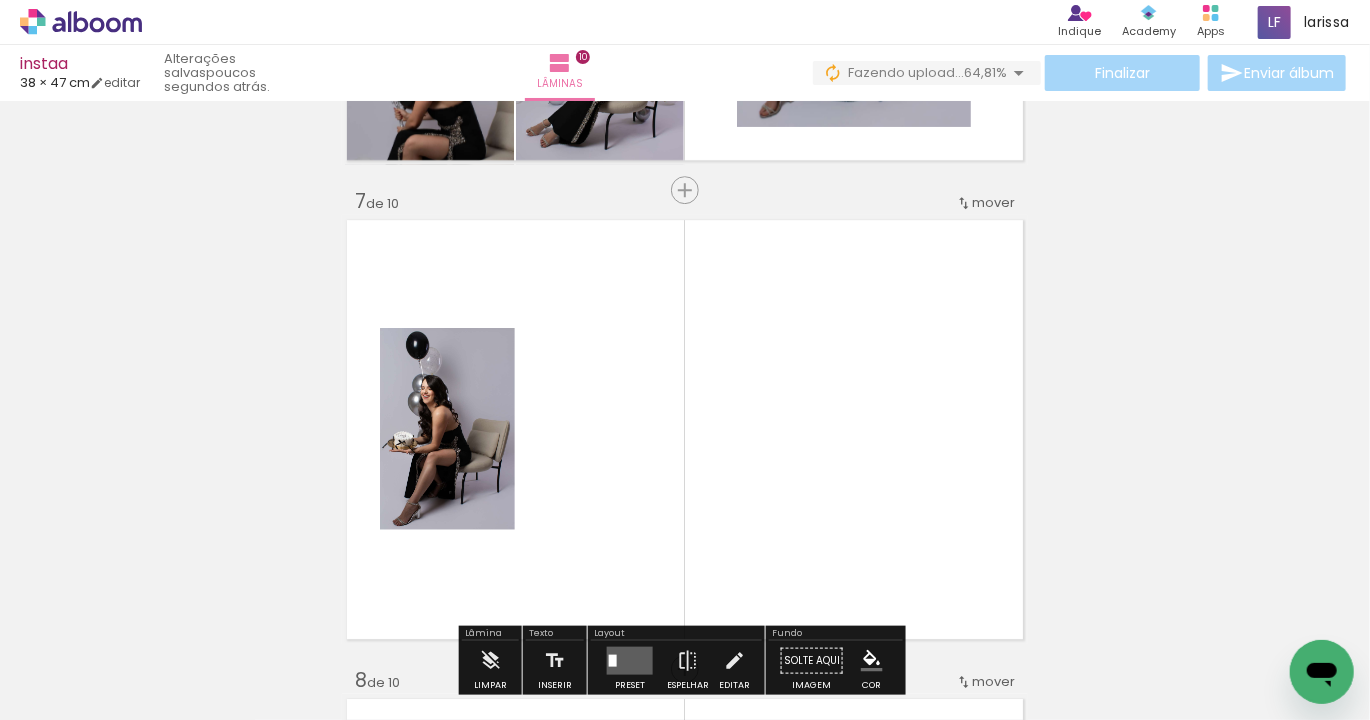 scroll, scrollTop: 2819, scrollLeft: 0, axis: vertical 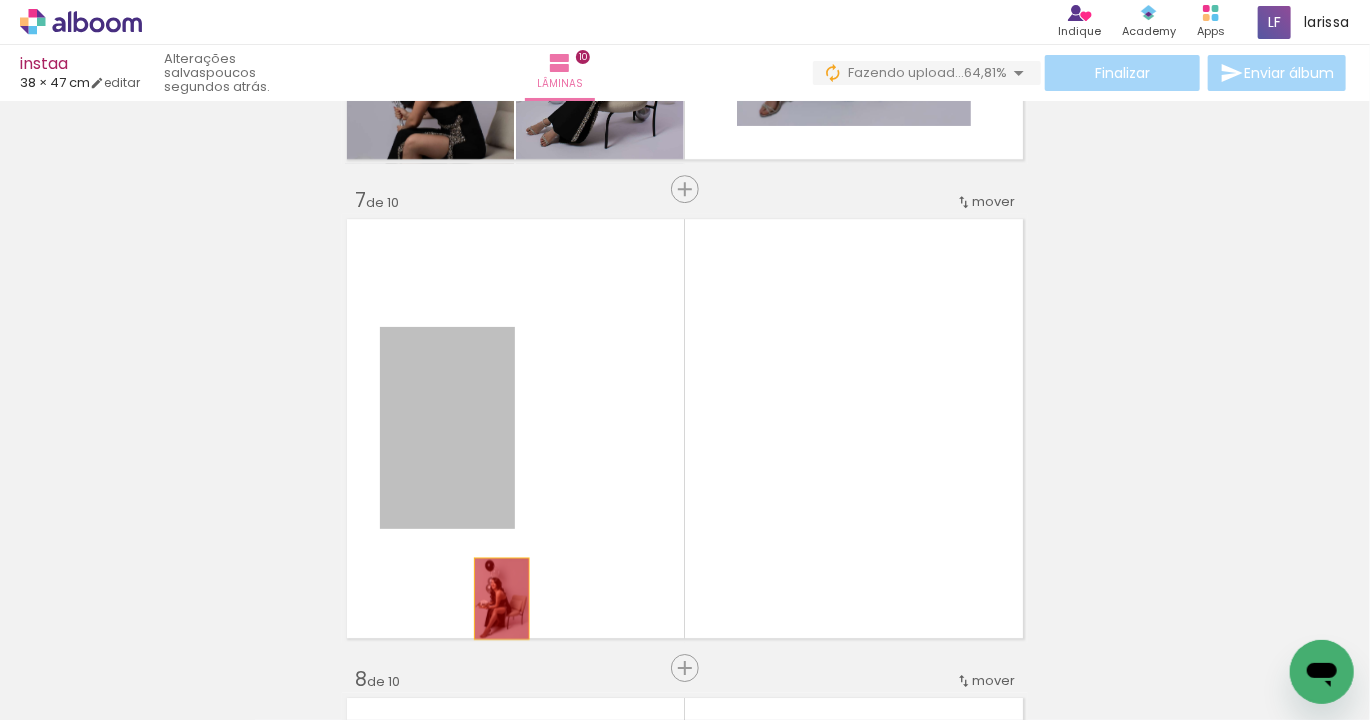 drag, startPoint x: 463, startPoint y: 462, endPoint x: 509, endPoint y: 641, distance: 184.81613 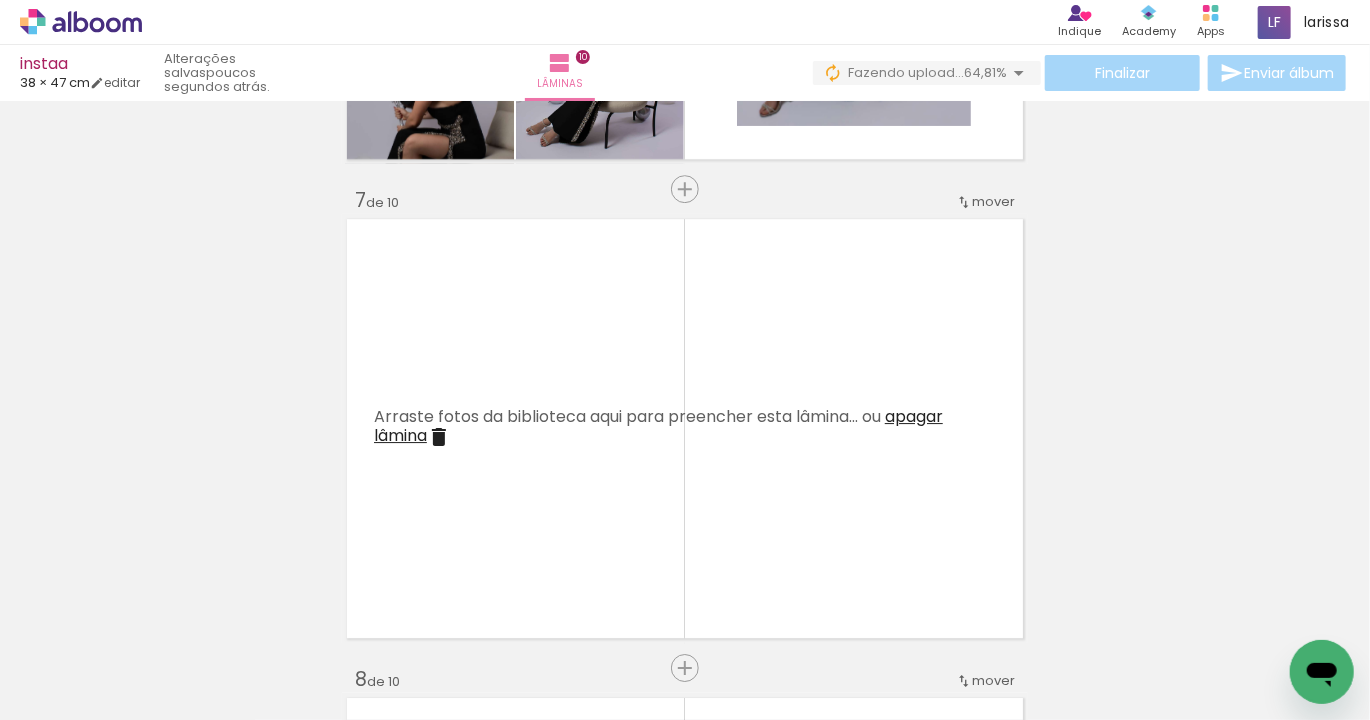 scroll, scrollTop: 0, scrollLeft: 796, axis: horizontal 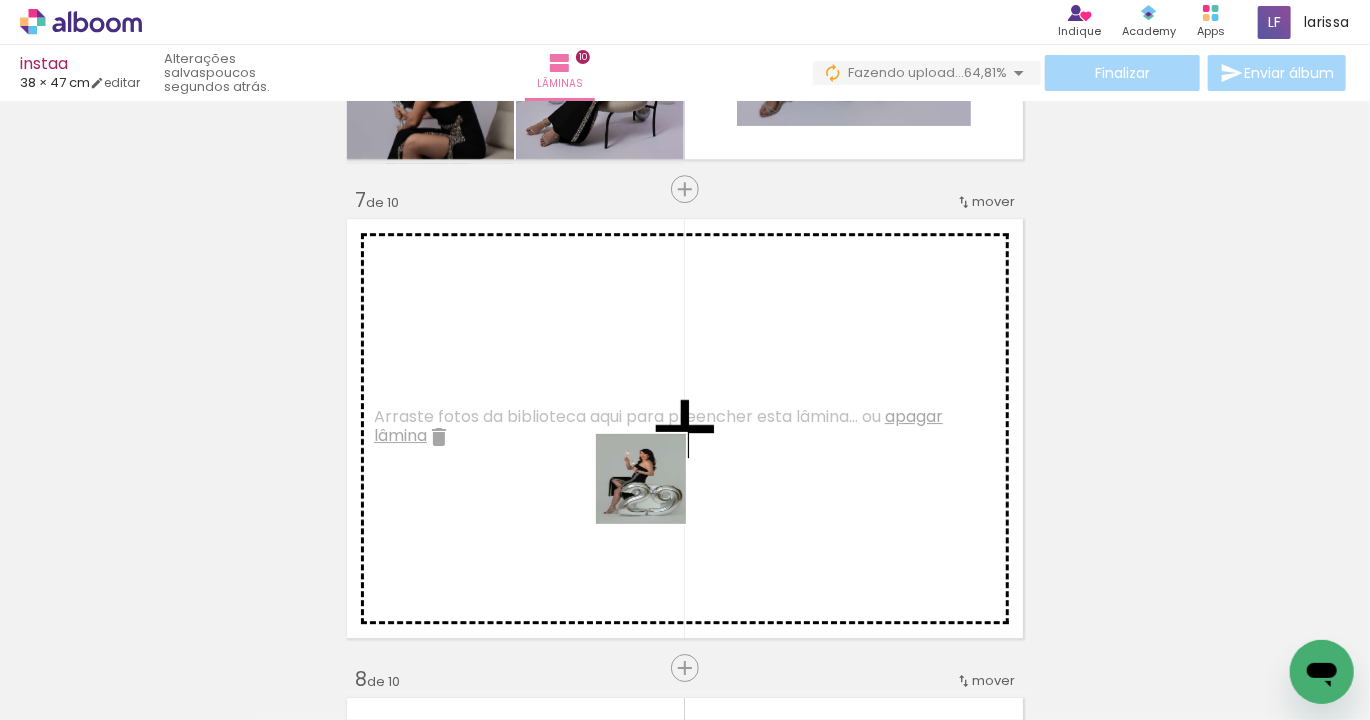 drag, startPoint x: 752, startPoint y: 655, endPoint x: 656, endPoint y: 494, distance: 187.44865 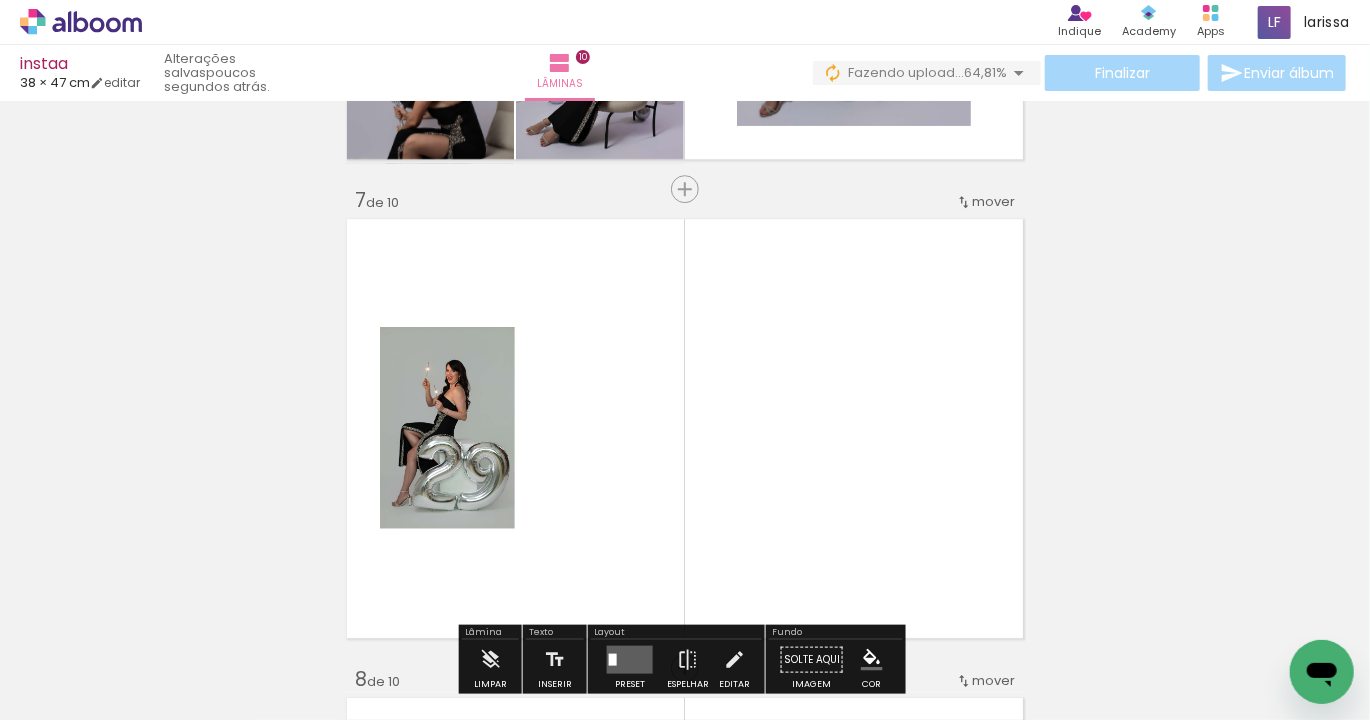 drag, startPoint x: 753, startPoint y: 641, endPoint x: 729, endPoint y: 496, distance: 146.9728 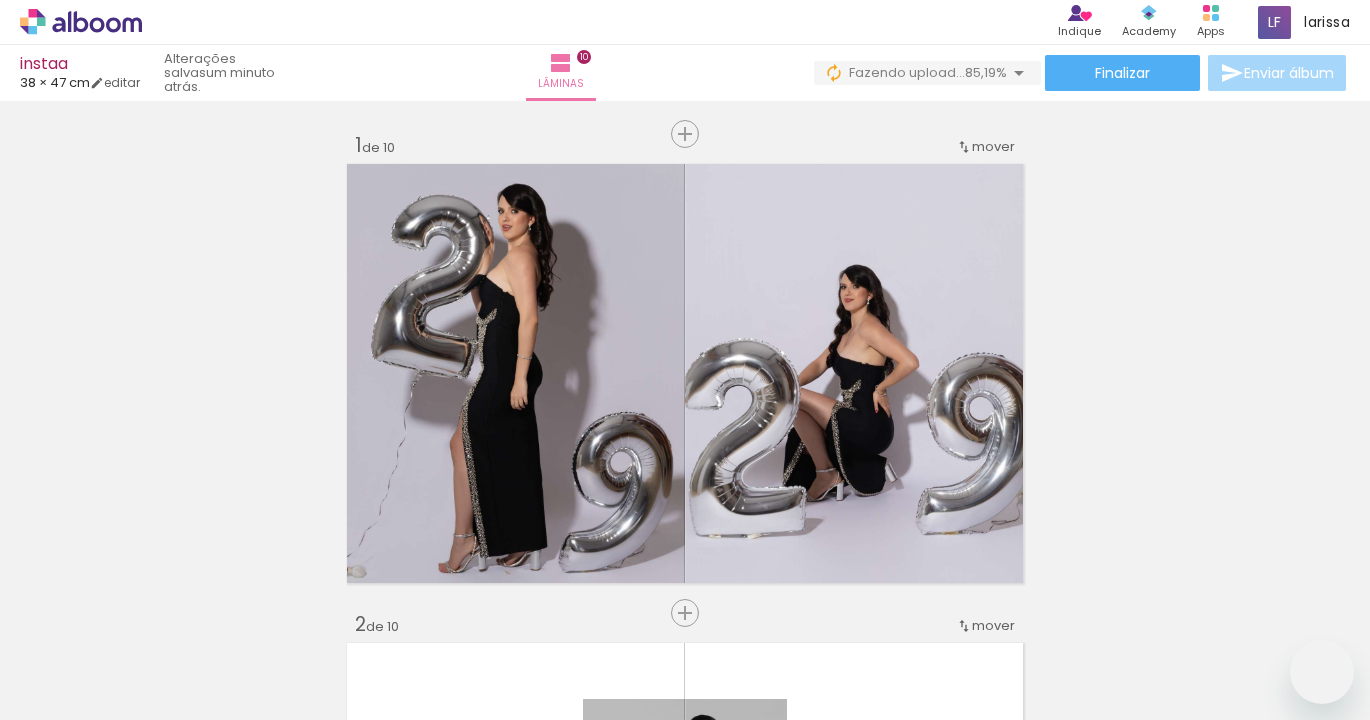 scroll, scrollTop: 0, scrollLeft: 0, axis: both 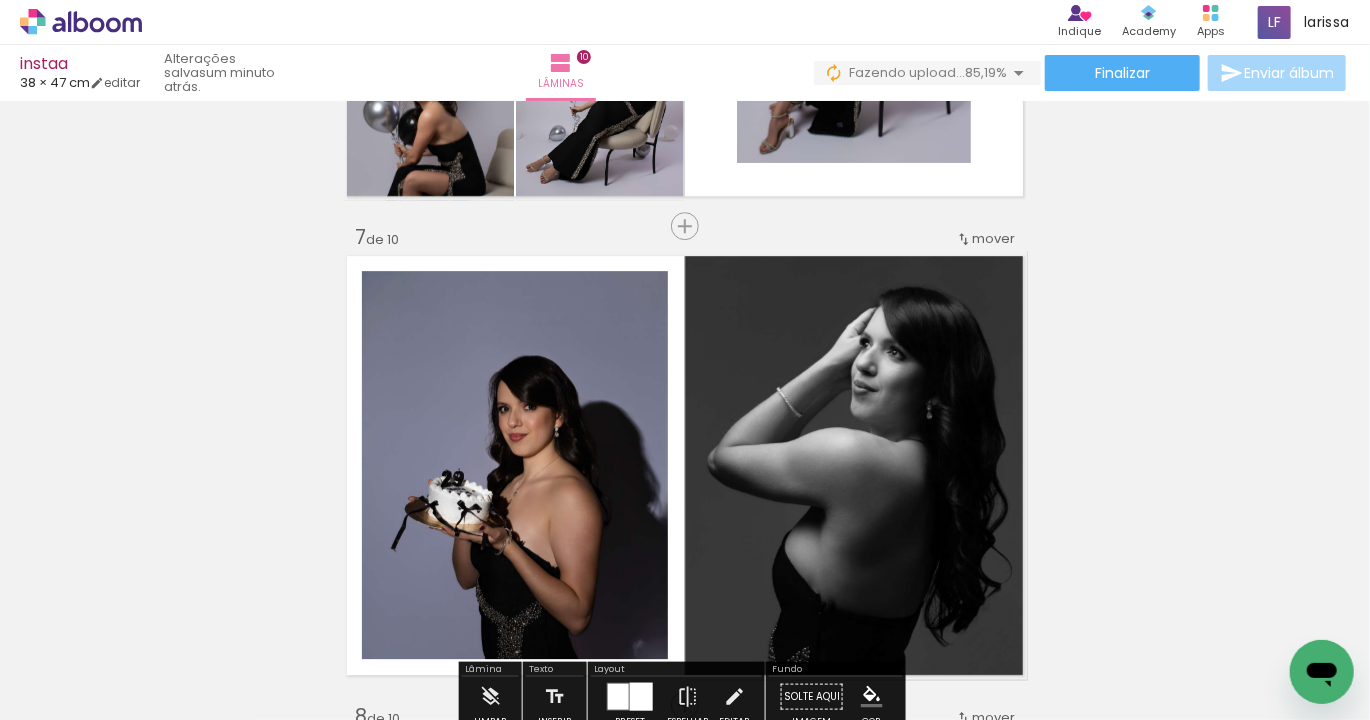 click on "P&B" at bounding box center (0, 0) 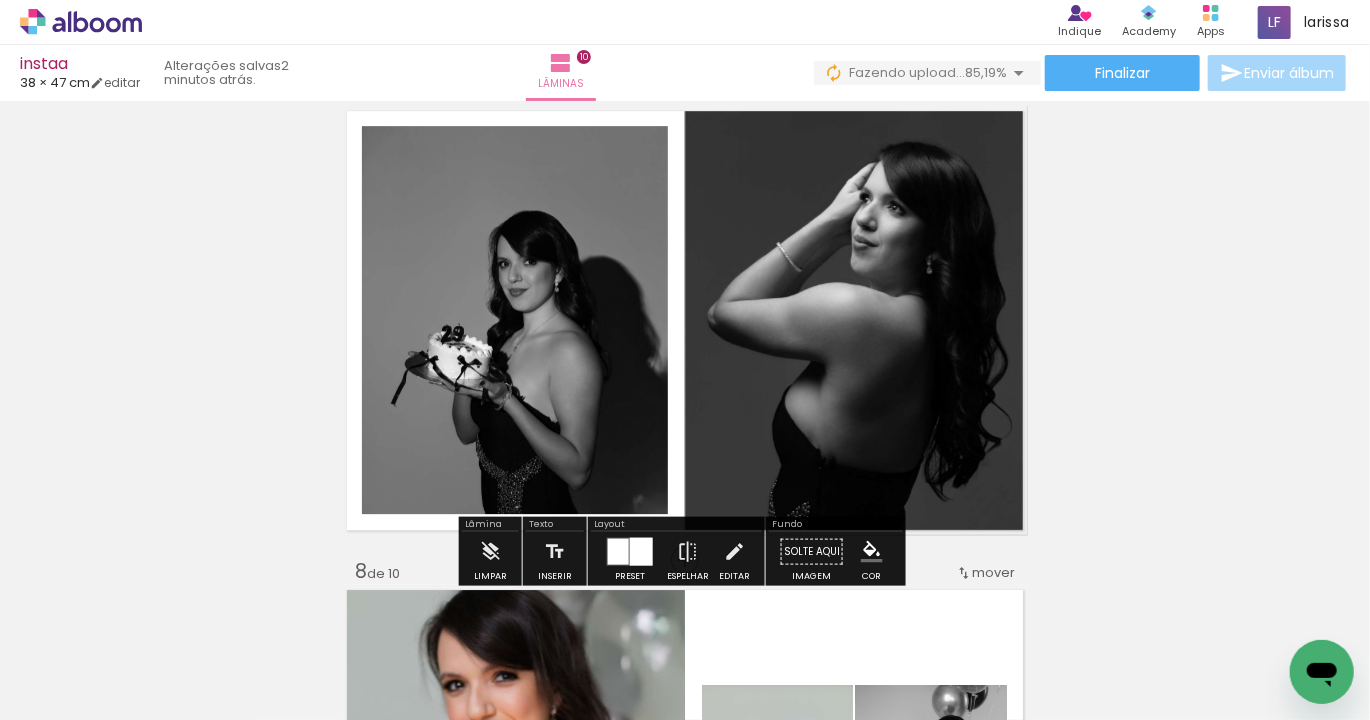 scroll, scrollTop: 2926, scrollLeft: 0, axis: vertical 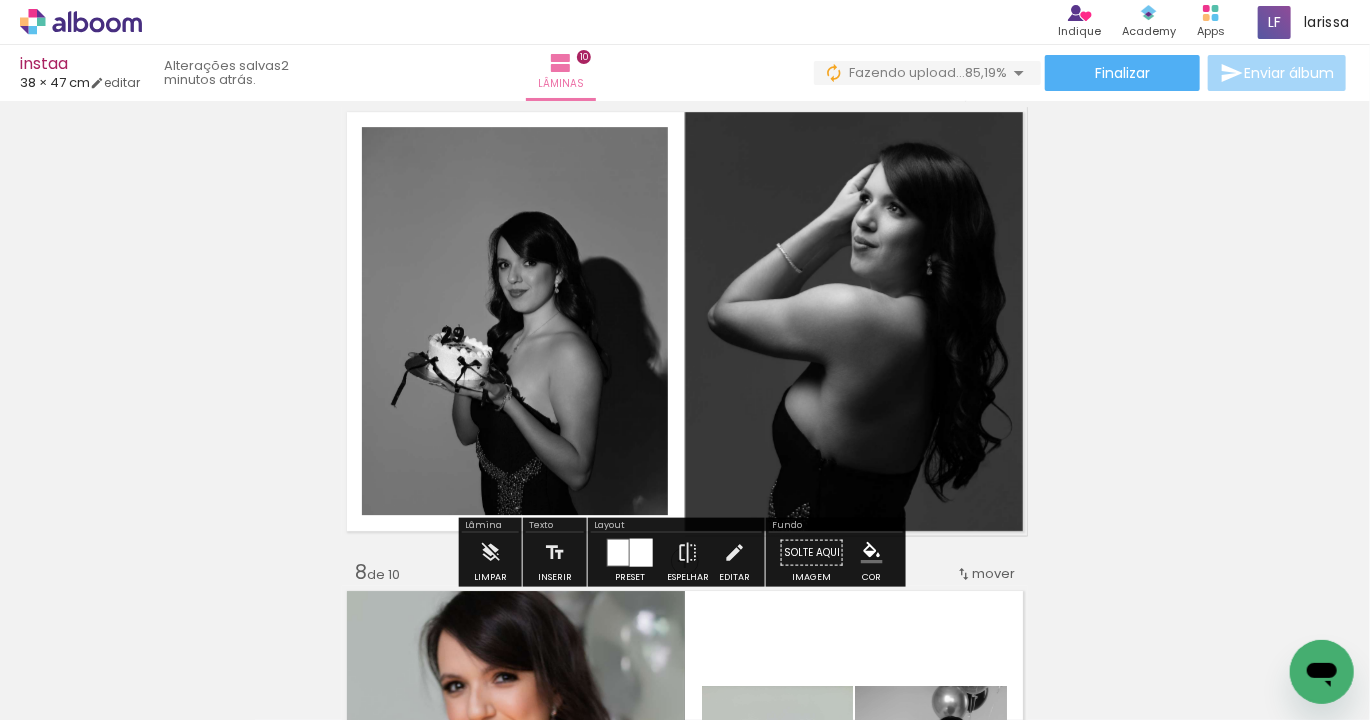 click on "P&B" at bounding box center [0, 0] 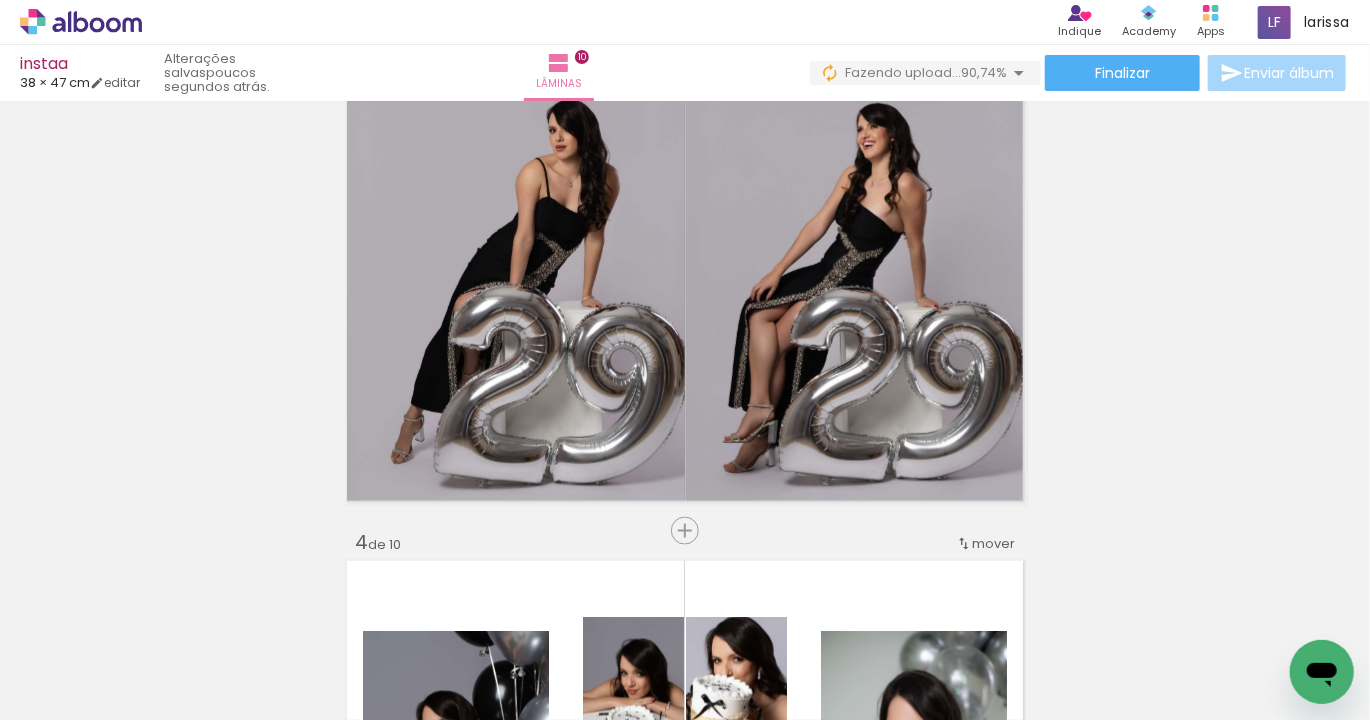 scroll, scrollTop: 1039, scrollLeft: 0, axis: vertical 